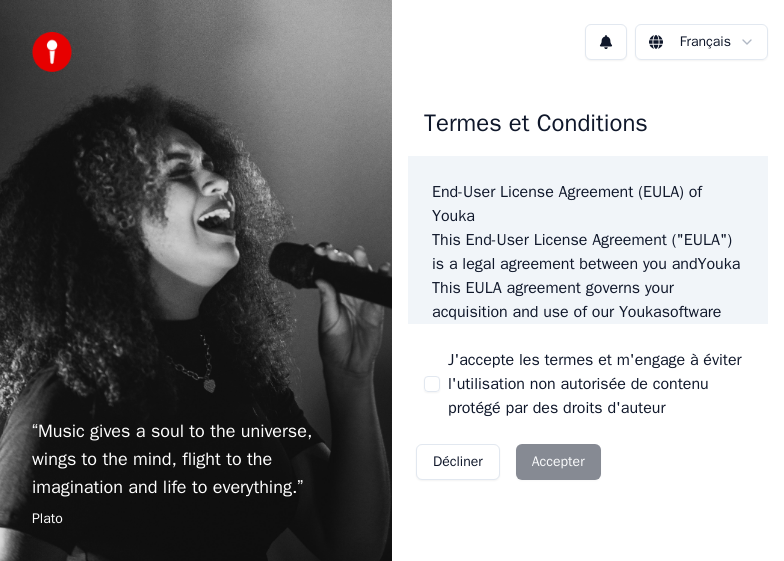 scroll, scrollTop: 0, scrollLeft: 0, axis: both 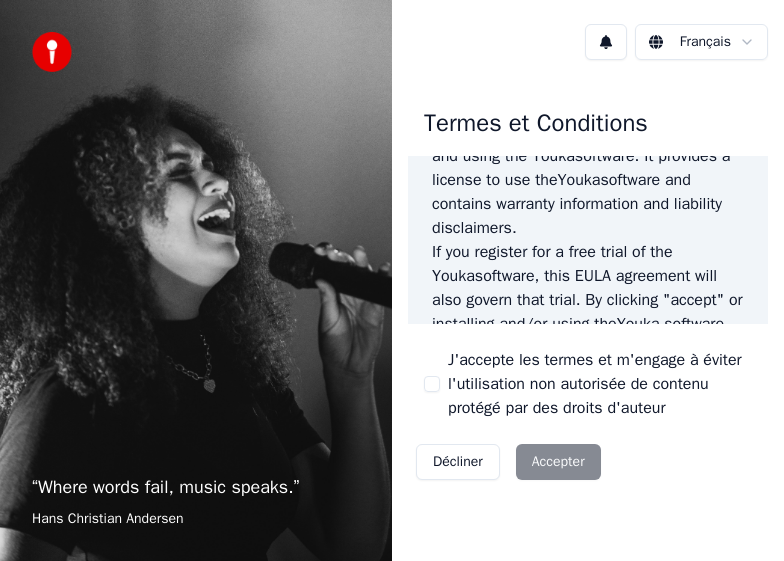 click on "J'accepte les termes et m'engage à éviter l'utilisation non autorisée de contenu protégé par des droits d'auteur" at bounding box center [432, 384] 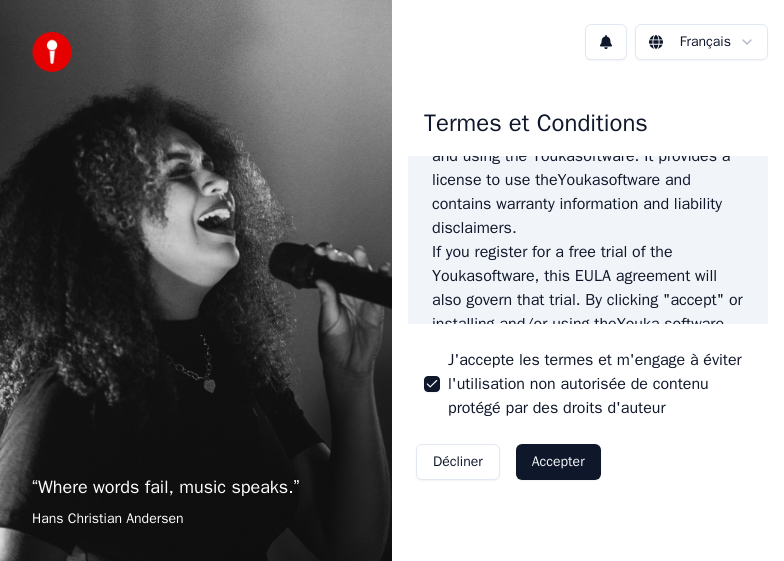 click on "Accepter" at bounding box center (558, 462) 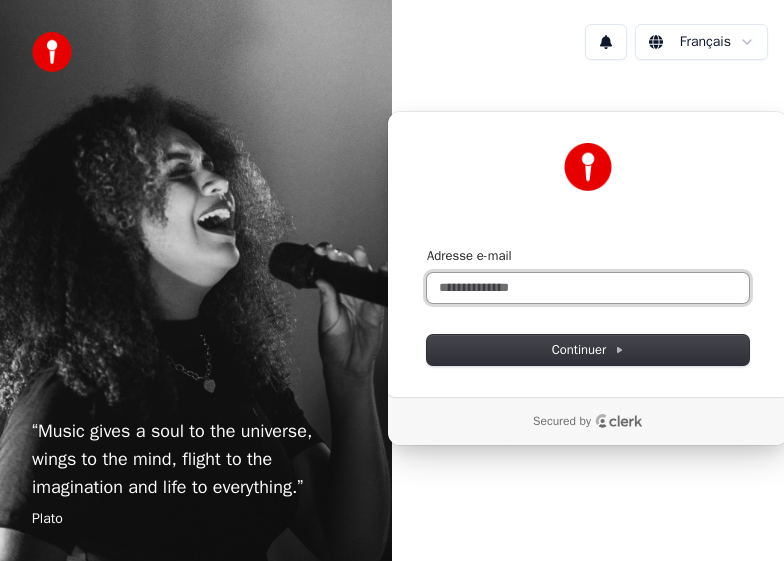 click on "Adresse e-mail" at bounding box center [588, 288] 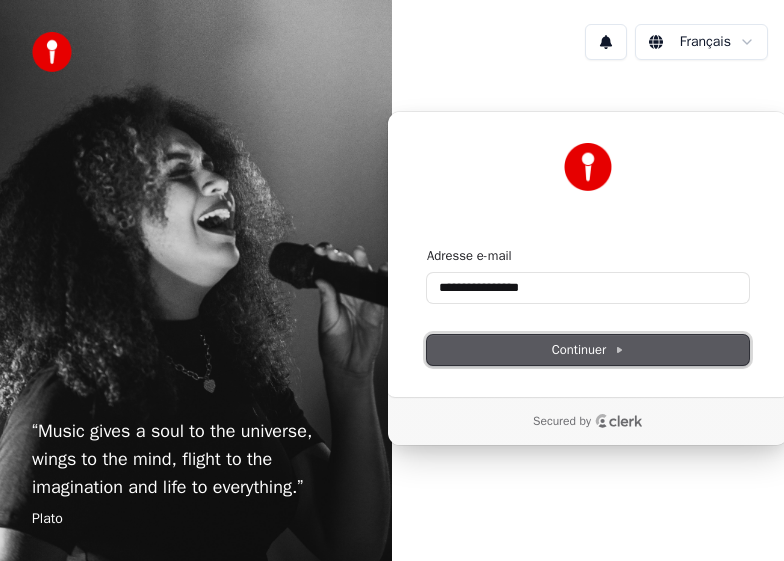 click on "Continuer" at bounding box center [588, 350] 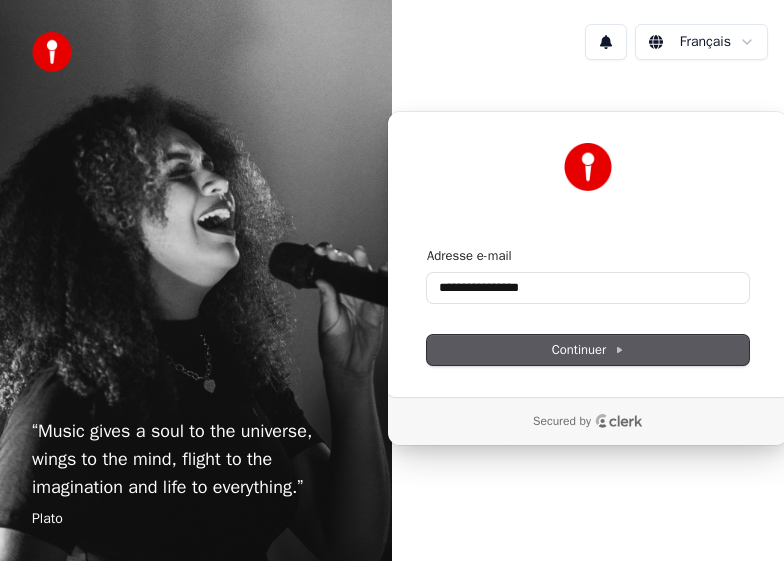 type on "**********" 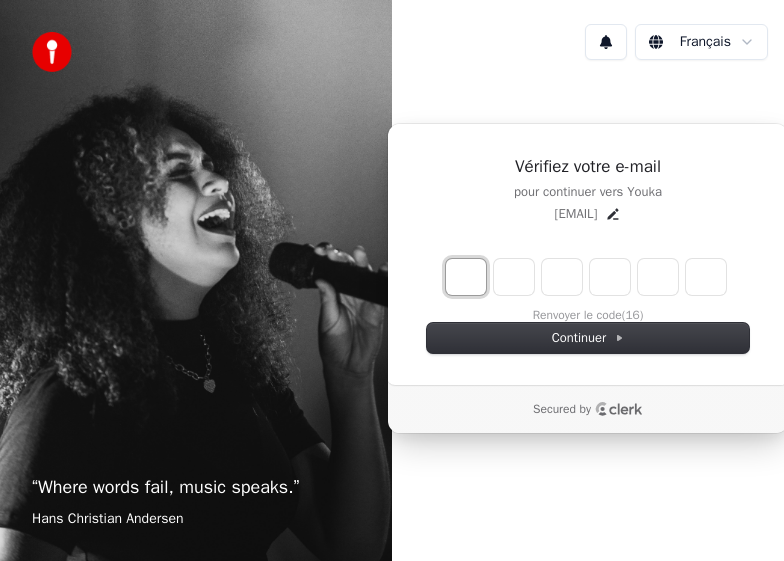 drag, startPoint x: 475, startPoint y: 266, endPoint x: 488, endPoint y: 269, distance: 13.341664 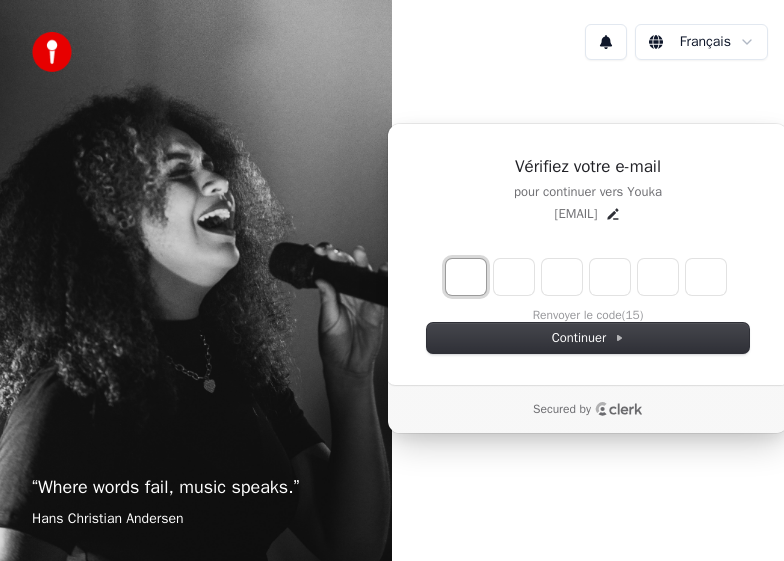 type on "*" 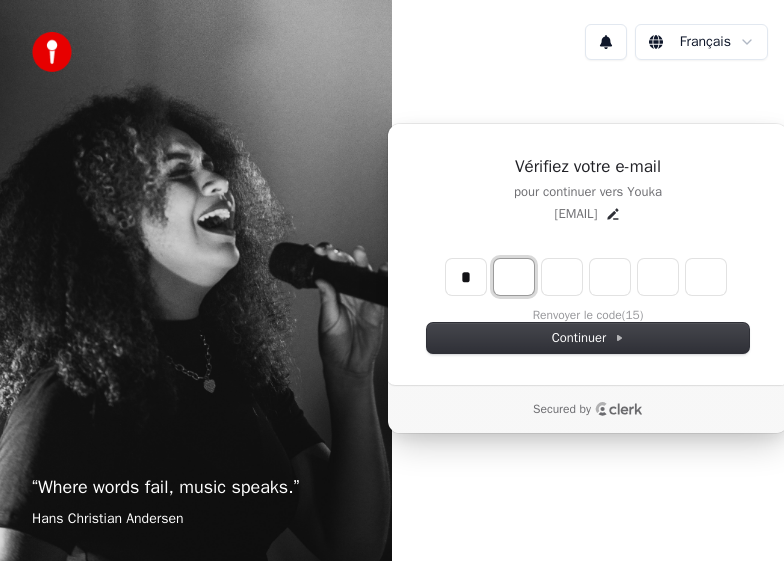 type on "*" 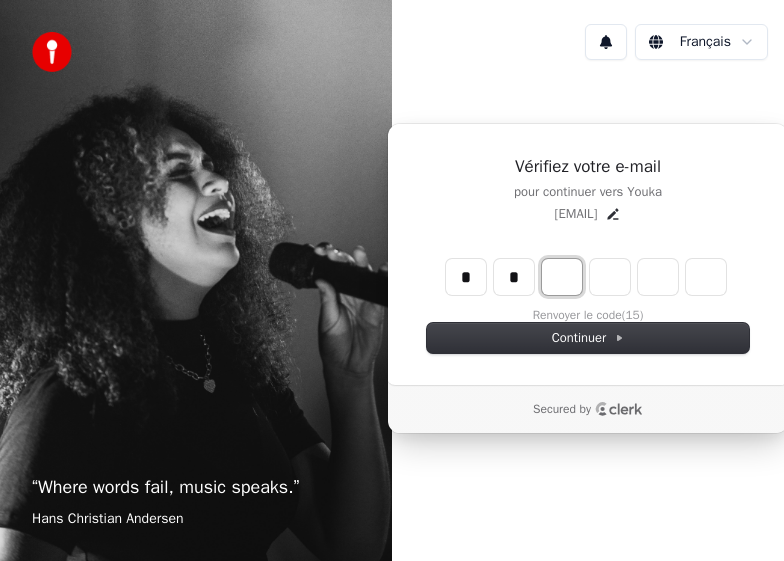 type on "**" 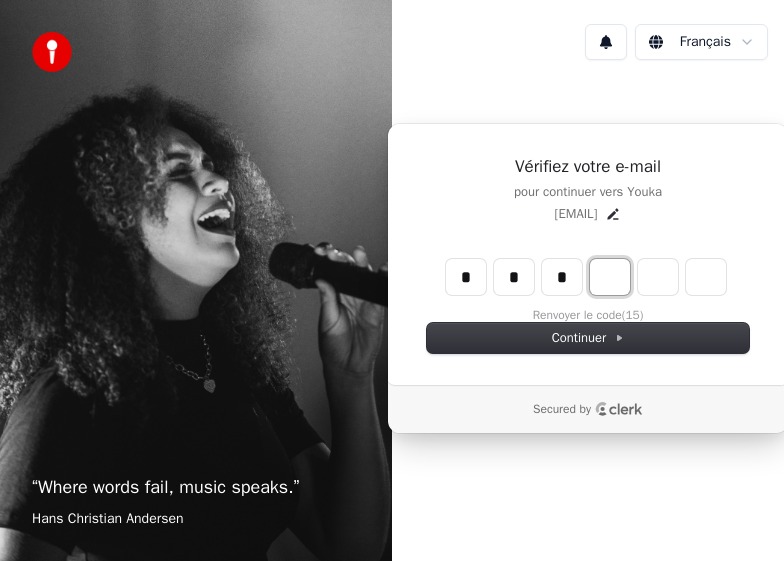 type on "***" 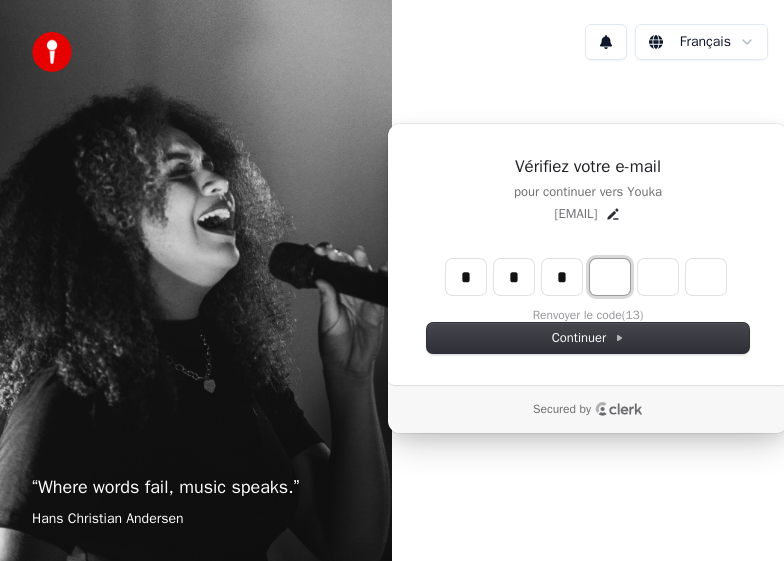 type on "*" 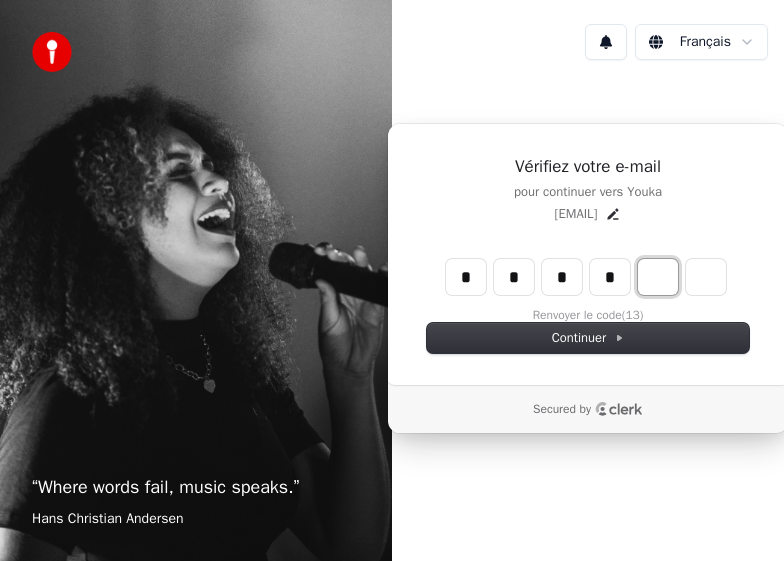 type on "****" 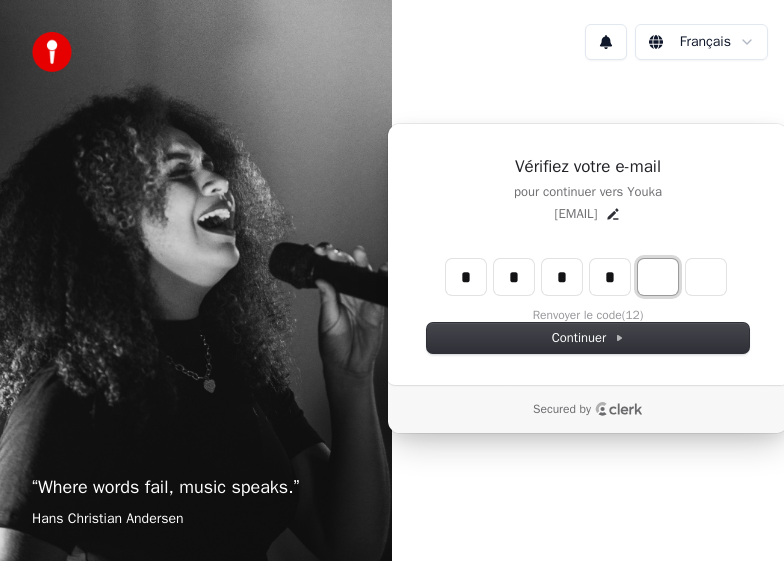 type on "*" 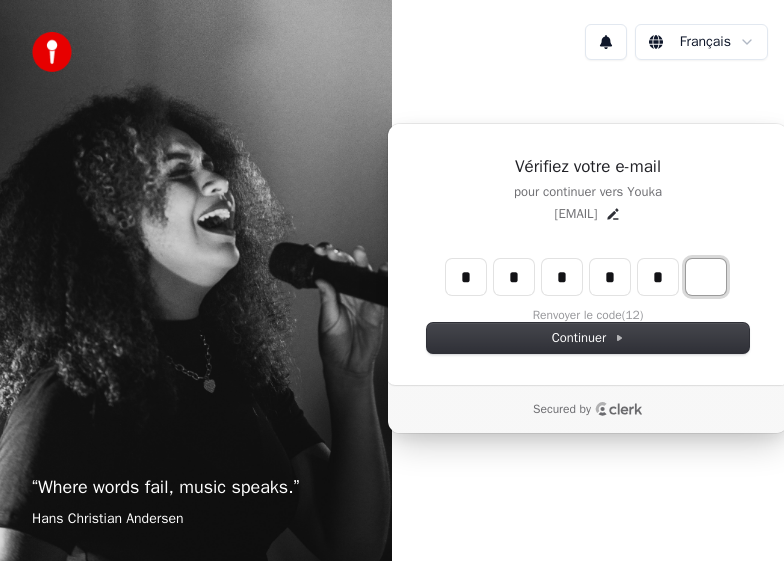 type on "******" 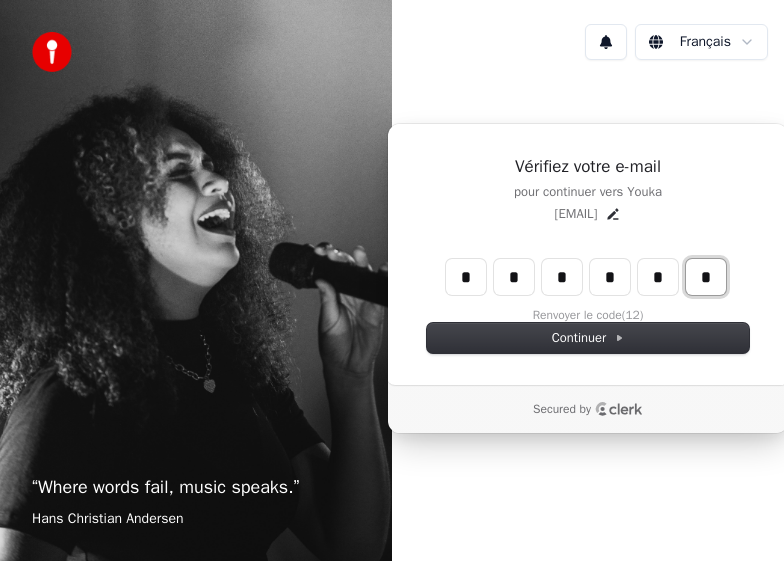 type on "*" 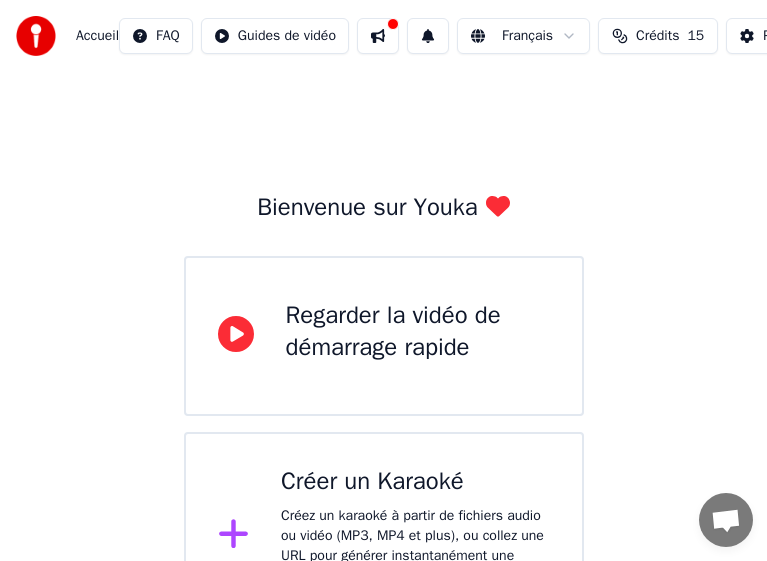 scroll, scrollTop: 79, scrollLeft: 0, axis: vertical 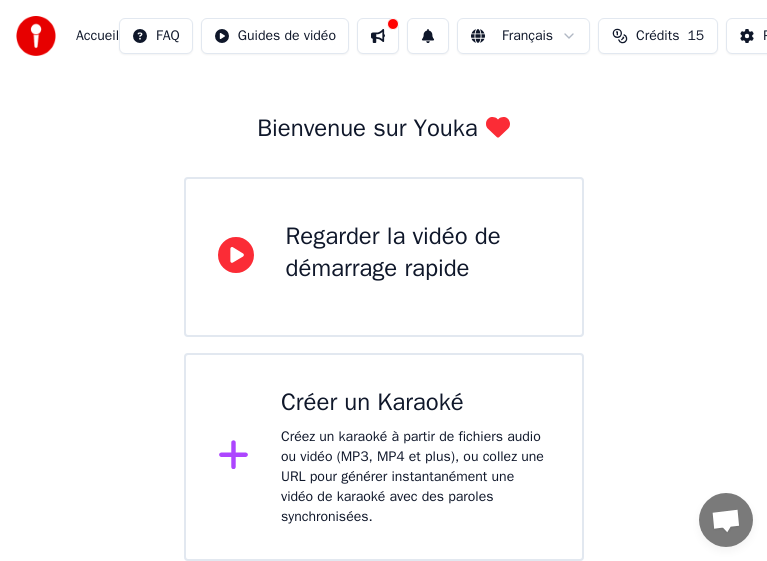 click on "Regarder la vidéo de démarrage rapide" at bounding box center [418, 253] 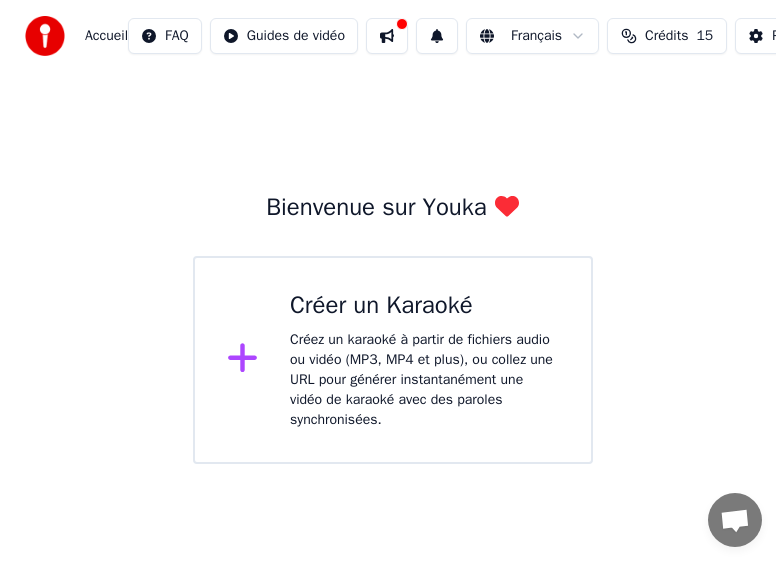scroll, scrollTop: 0, scrollLeft: 0, axis: both 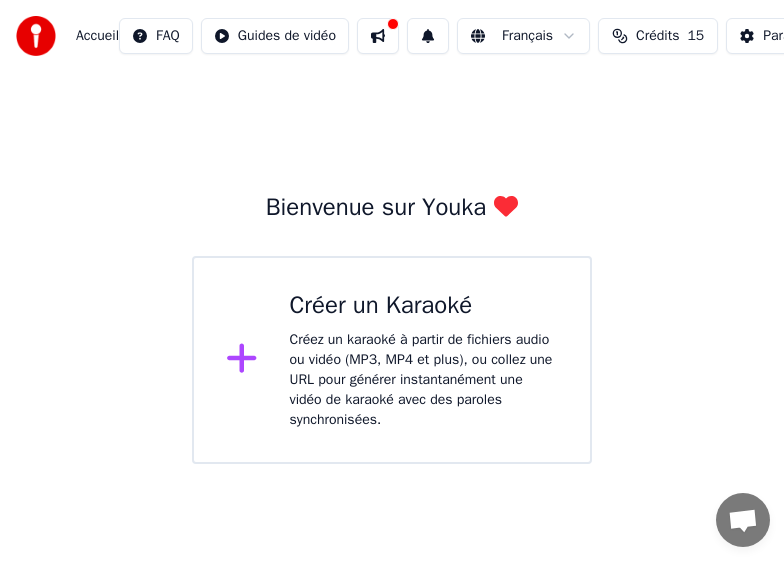 click on "Créez un karaoké à partir de fichiers audio ou vidéo (MP3, MP4 et plus), ou collez une URL pour générer instantanément une vidéo de karaoké avec des paroles synchronisées." at bounding box center (424, 380) 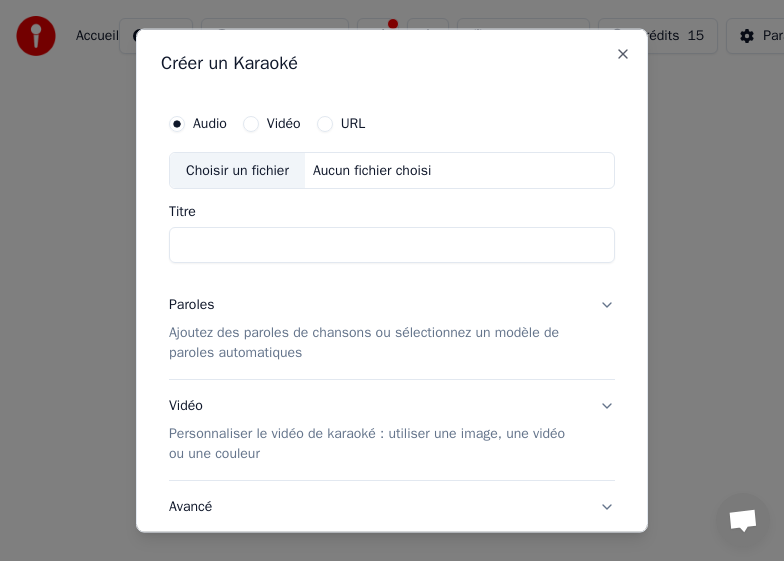 click on "URL" at bounding box center (325, 123) 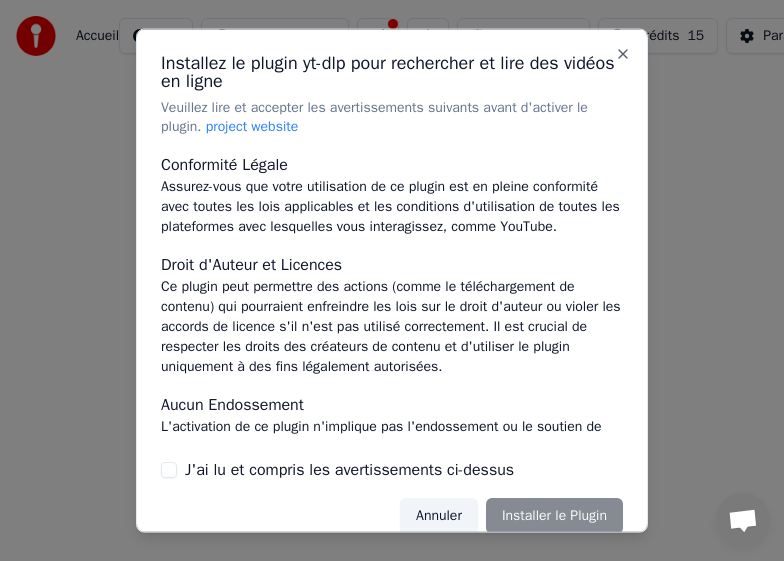 click on "Annuler Installer le Plugin" at bounding box center (511, 516) 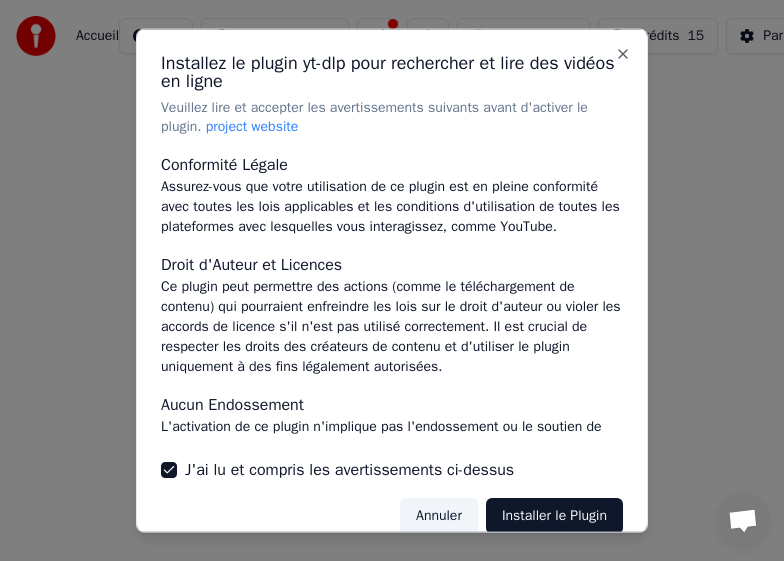 click on "Installer le Plugin" at bounding box center (554, 516) 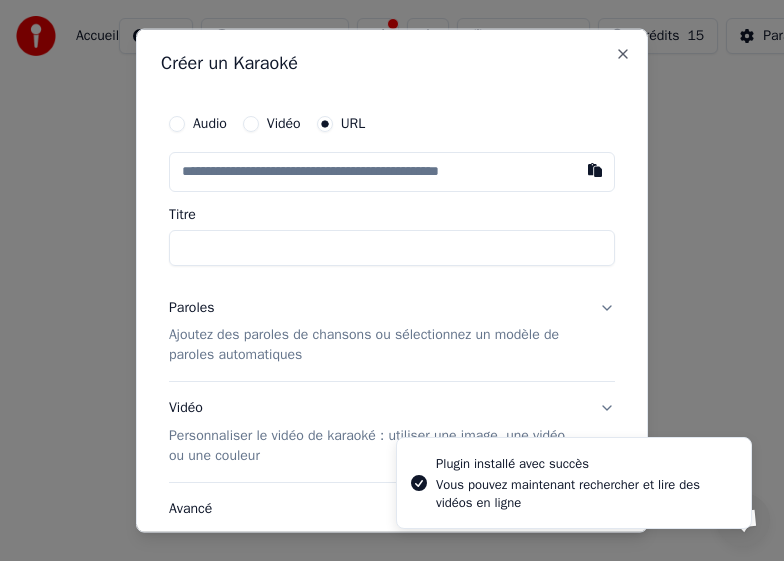 type on "**********" 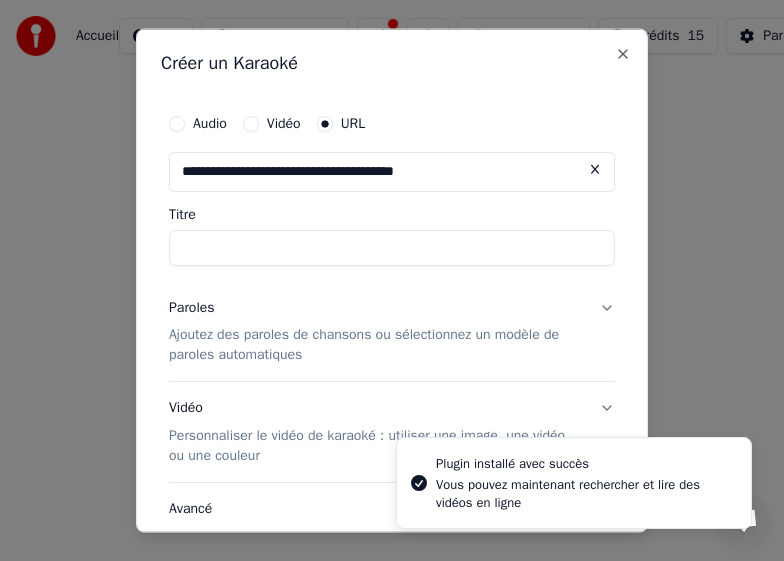type on "**********" 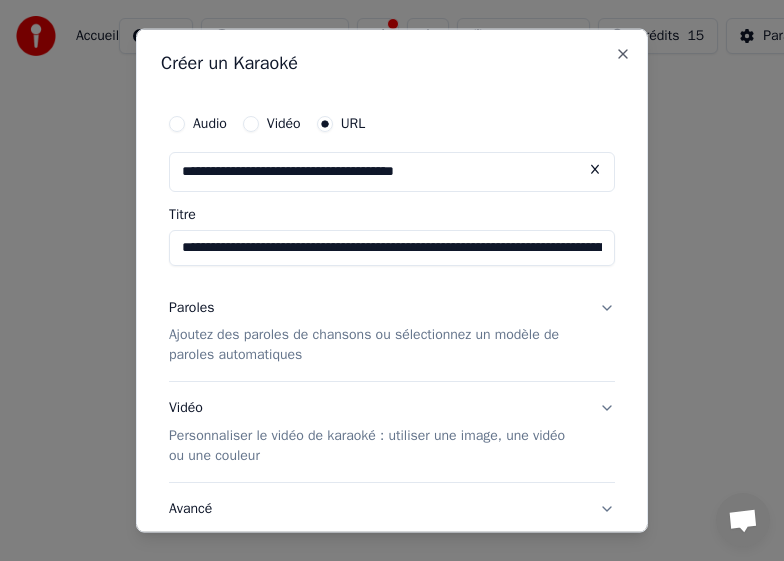 type on "**********" 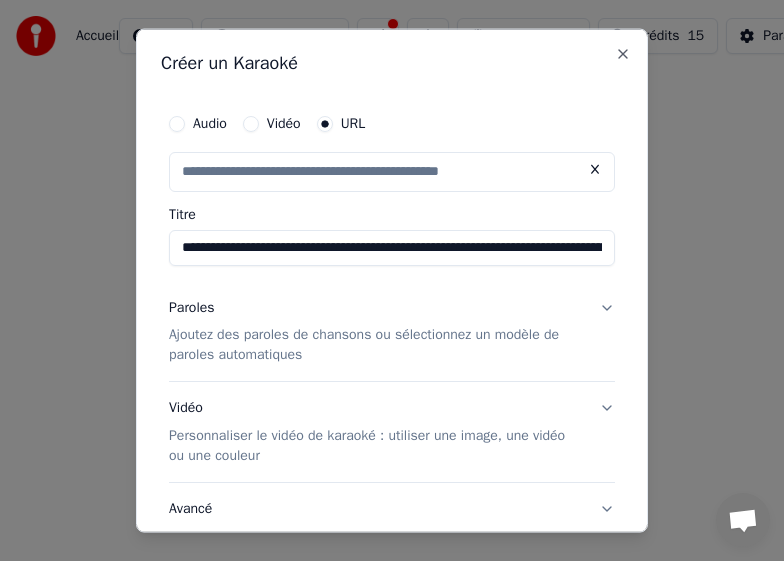 click on "**********" at bounding box center [392, 247] 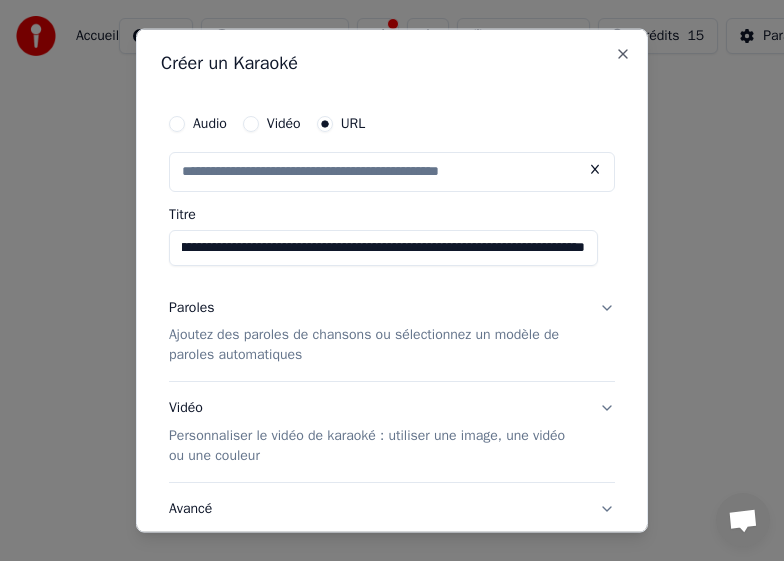 drag, startPoint x: 174, startPoint y: 248, endPoint x: 1110, endPoint y: 231, distance: 936.15436 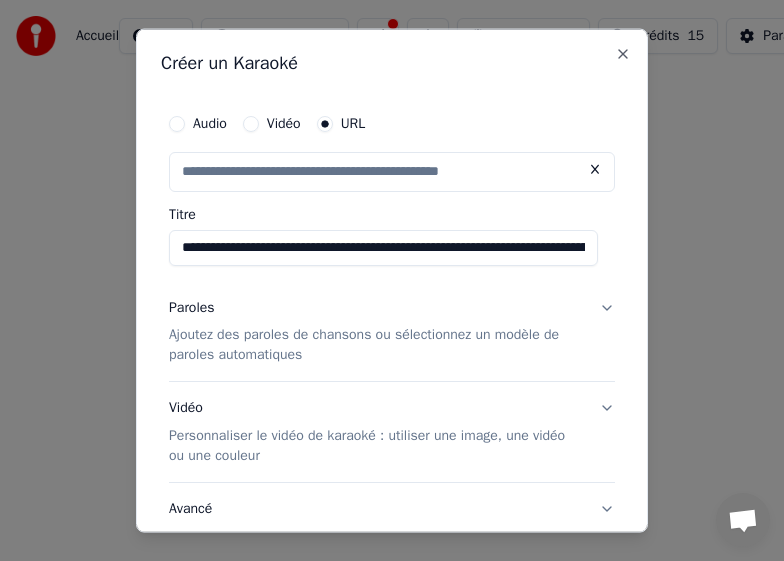 drag, startPoint x: 435, startPoint y: 257, endPoint x: -7, endPoint y: 267, distance: 442.1131 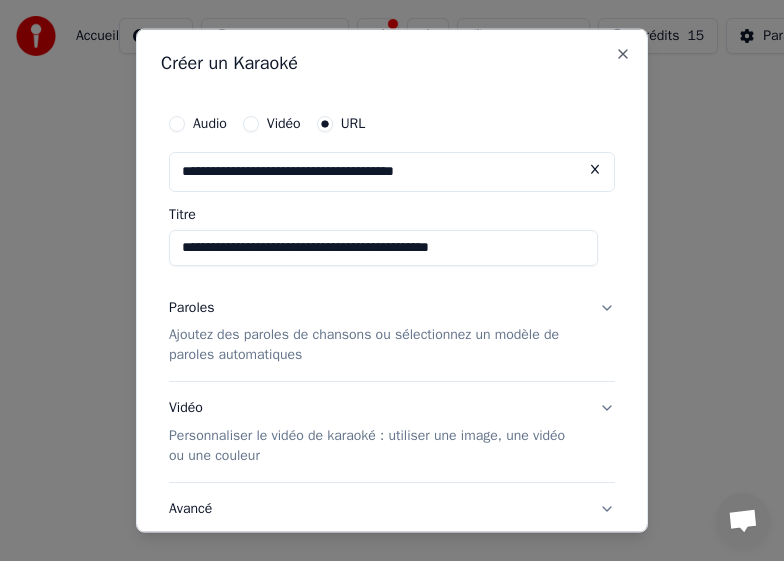 type on "**********" 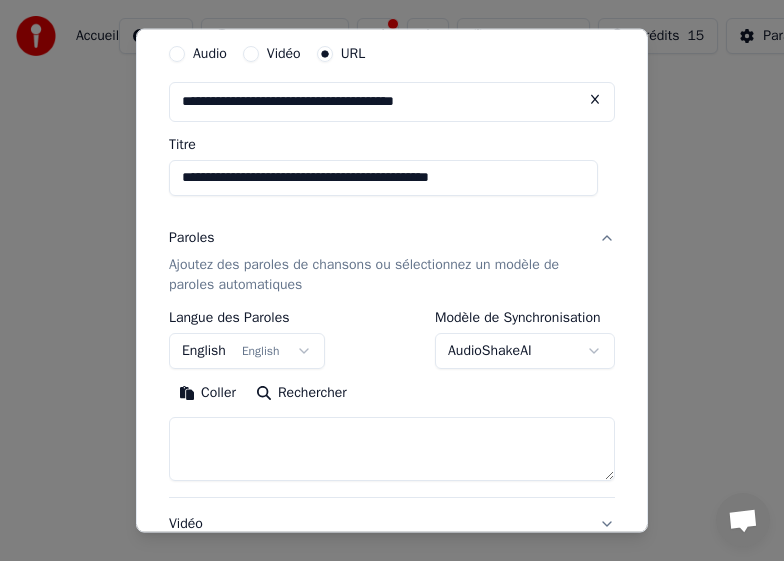 scroll, scrollTop: 100, scrollLeft: 0, axis: vertical 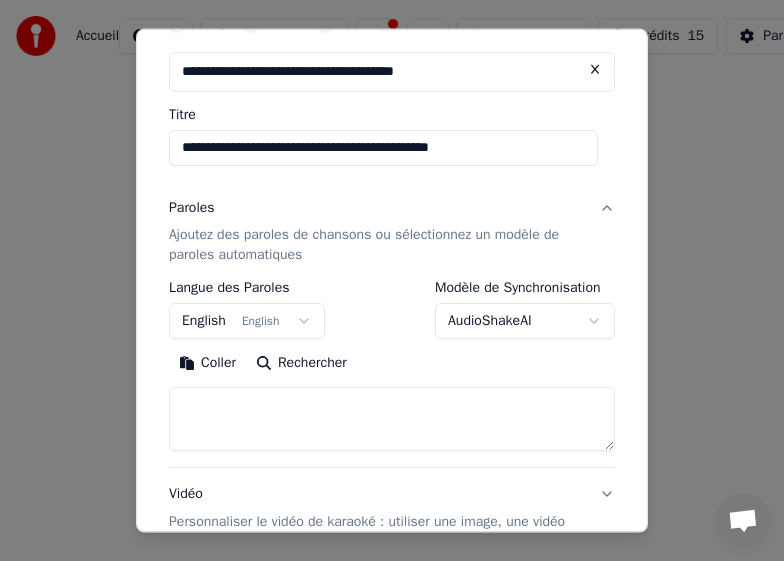 click on "English English" at bounding box center [247, 321] 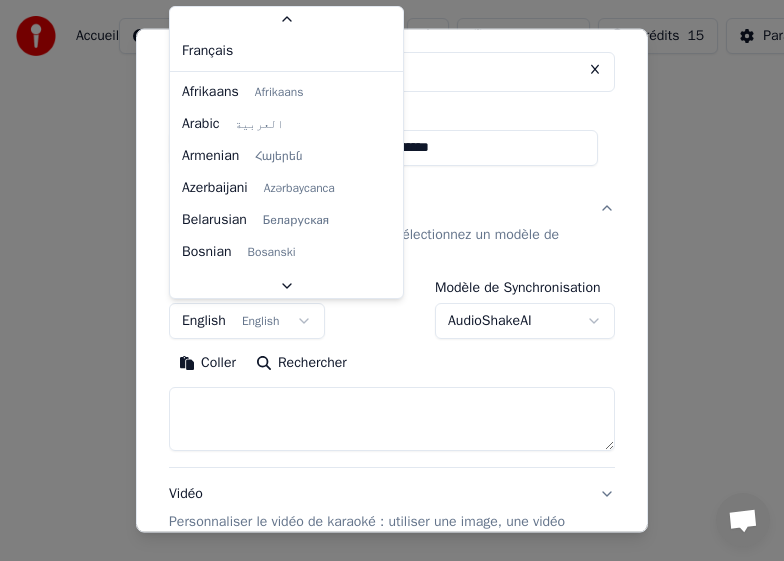 scroll, scrollTop: 90, scrollLeft: 0, axis: vertical 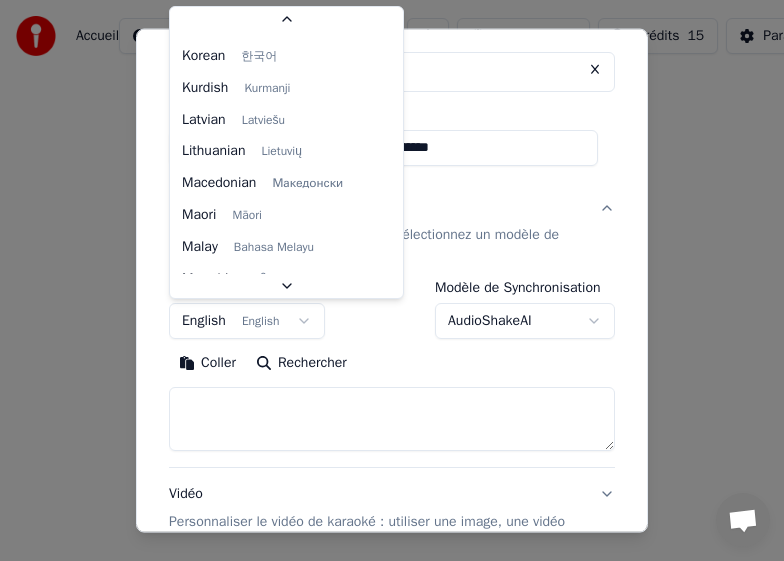 click on "**********" at bounding box center [392, 232] 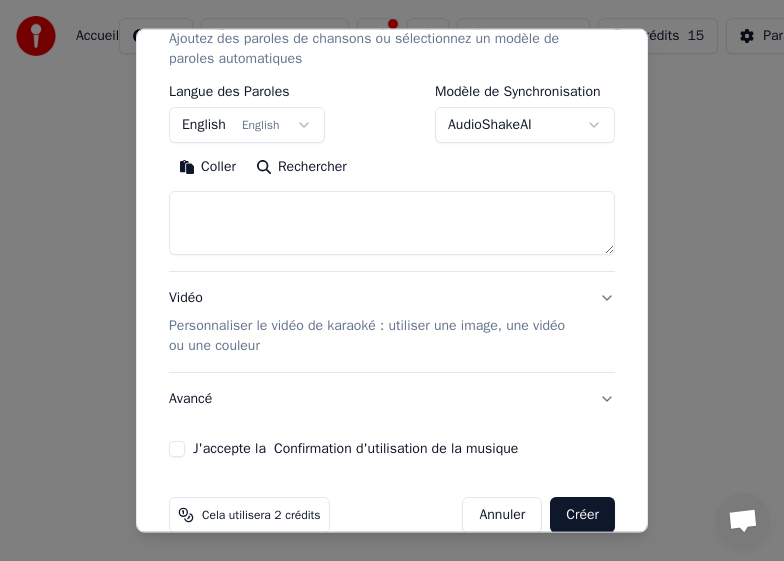 scroll, scrollTop: 300, scrollLeft: 0, axis: vertical 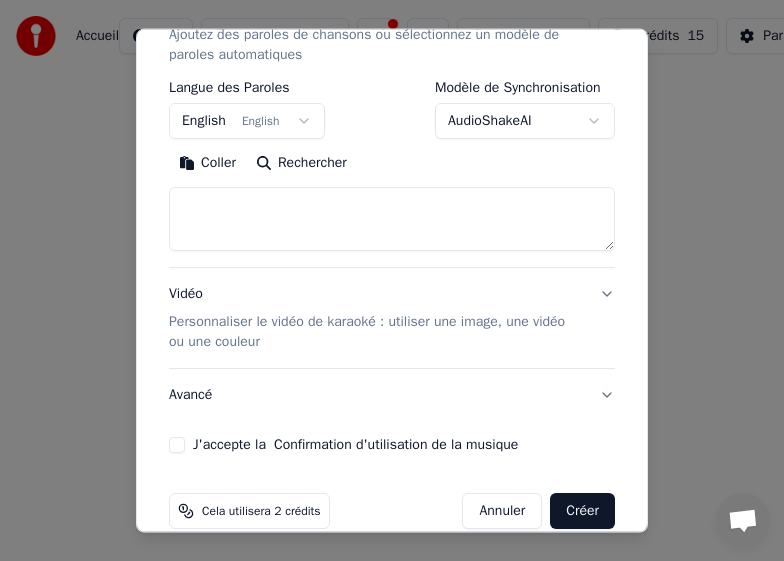 click at bounding box center [392, 219] 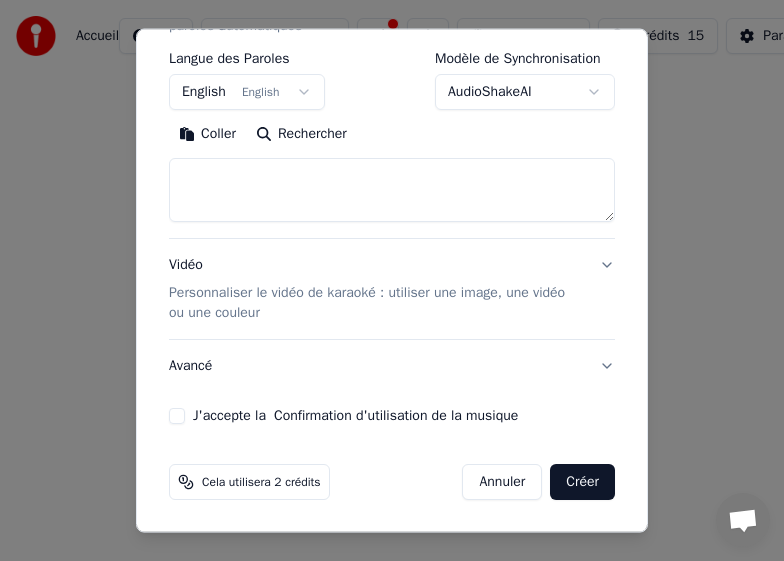 click at bounding box center (392, 190) 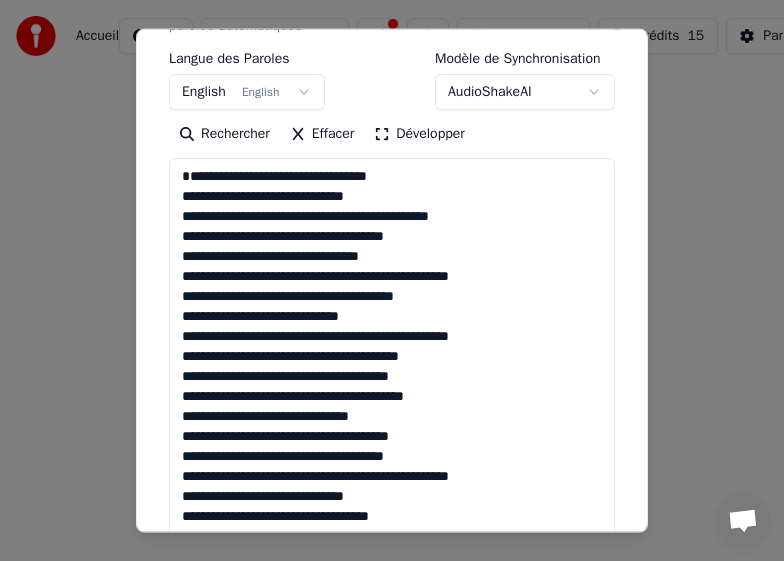 scroll, scrollTop: 365, scrollLeft: 0, axis: vertical 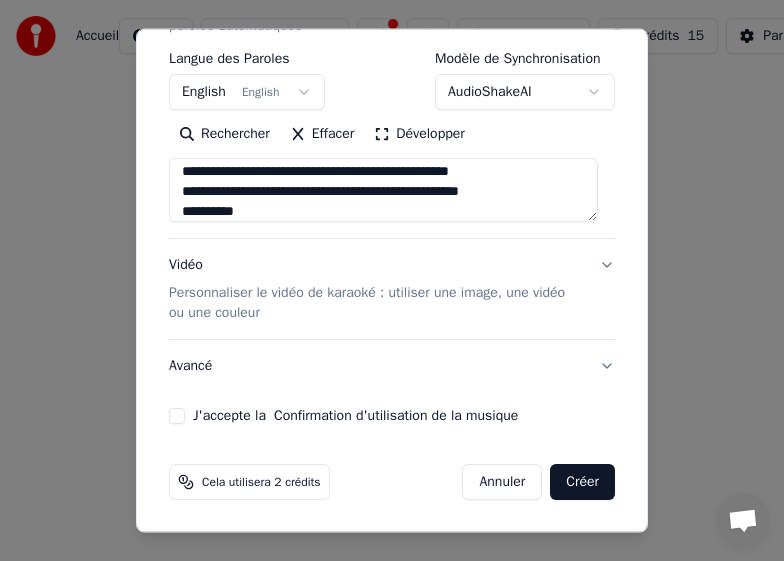 type on "**********" 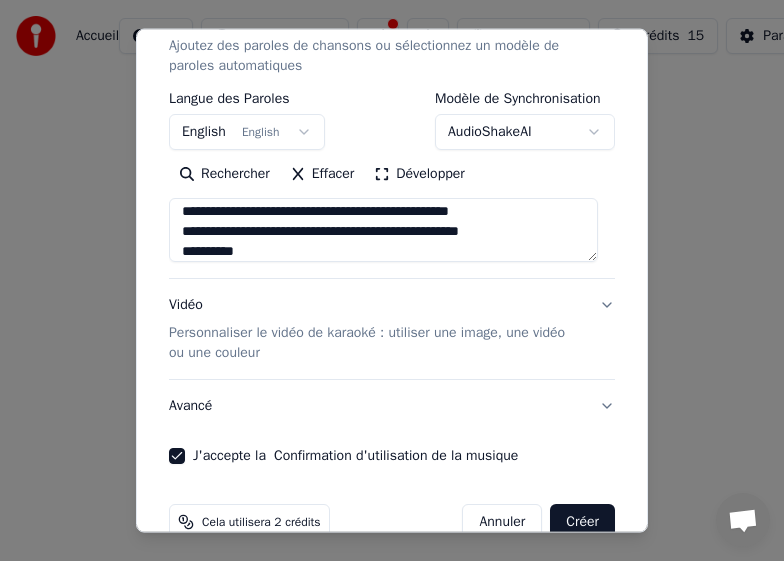 scroll, scrollTop: 300, scrollLeft: 0, axis: vertical 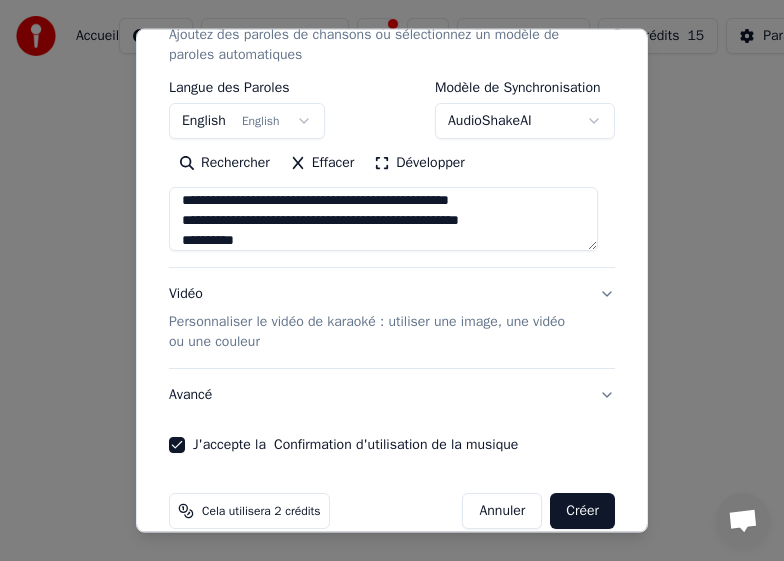 click on "Personnaliser le vidéo de karaoké : utiliser une image, une vidéo ou une couleur" at bounding box center [376, 332] 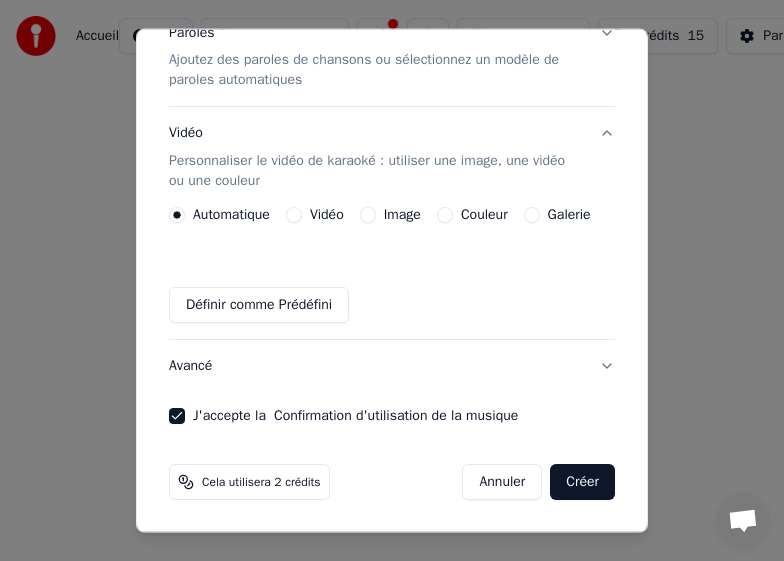 click on "Galerie" at bounding box center (532, 215) 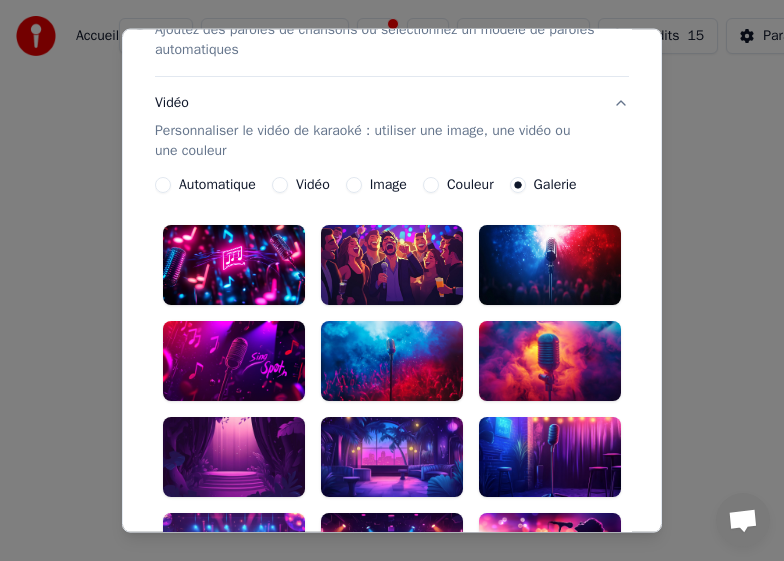 scroll, scrollTop: 300, scrollLeft: 0, axis: vertical 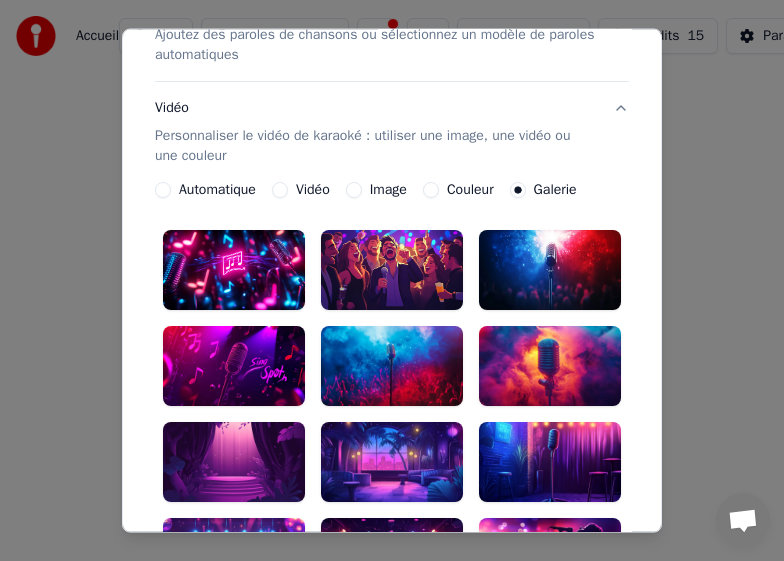 click at bounding box center (392, 270) 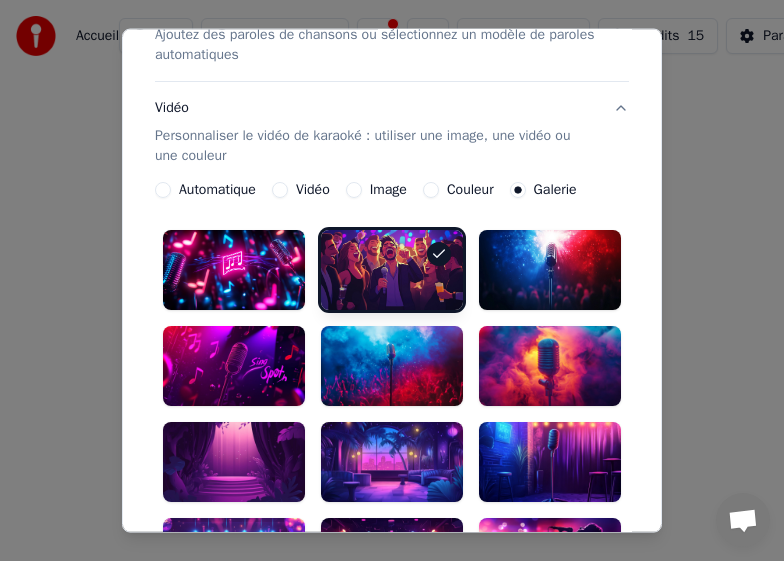 click on "Image" at bounding box center (354, 190) 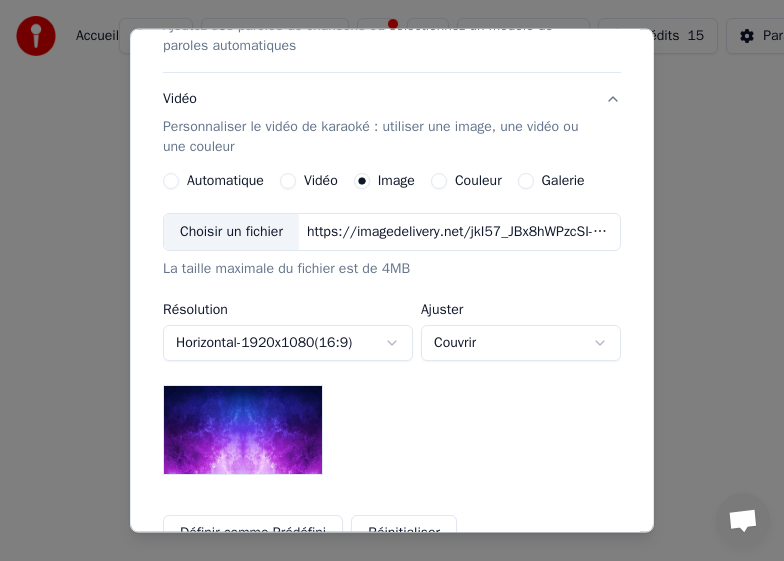 scroll, scrollTop: 300, scrollLeft: 0, axis: vertical 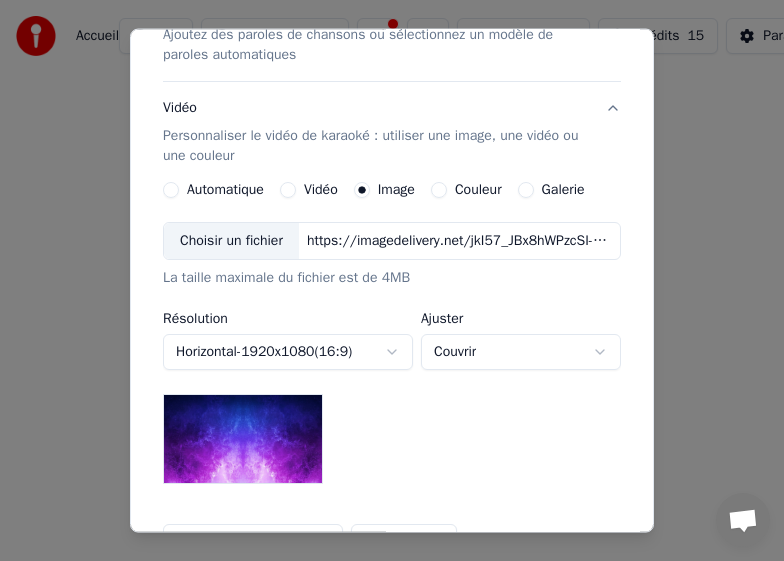 click on "Galerie" at bounding box center [526, 190] 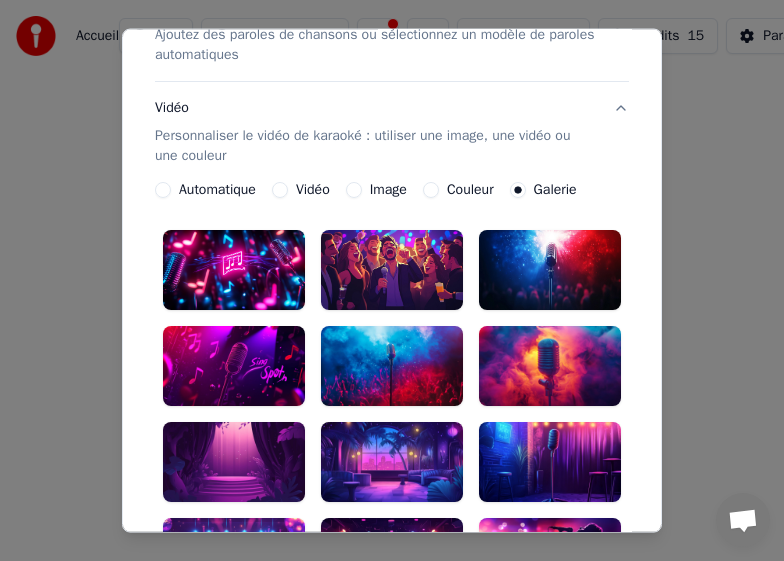 click at bounding box center (392, 270) 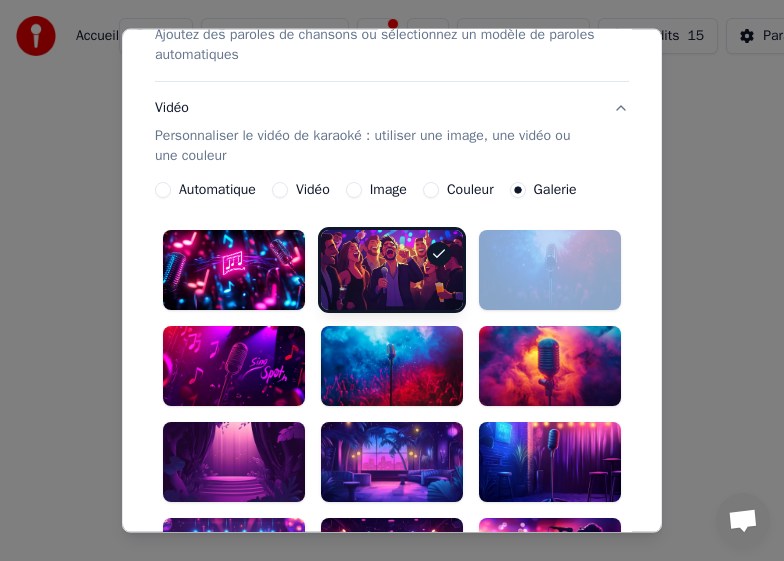 click at bounding box center (392, 270) 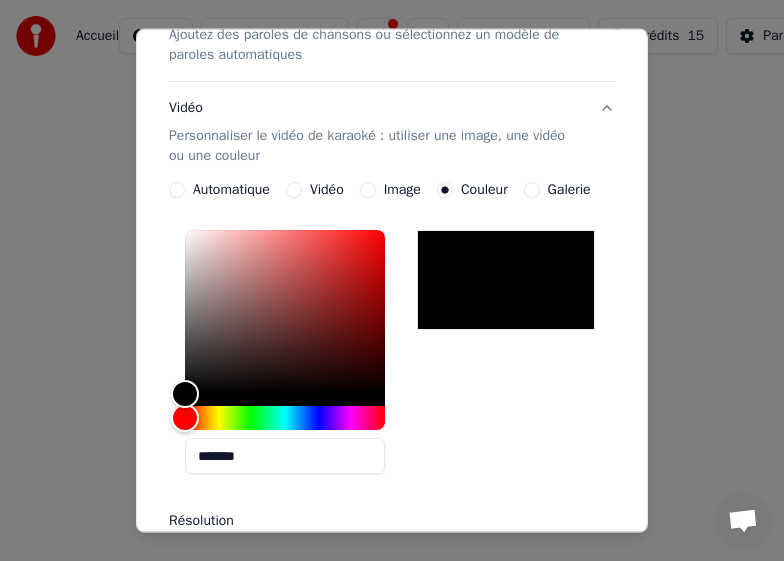 click on "Vidéo" at bounding box center (294, 190) 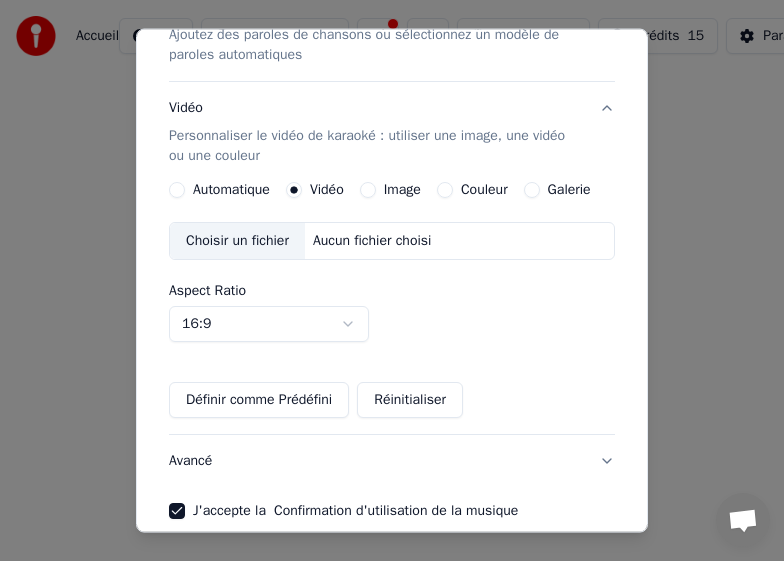 click on "Galerie" at bounding box center (532, 190) 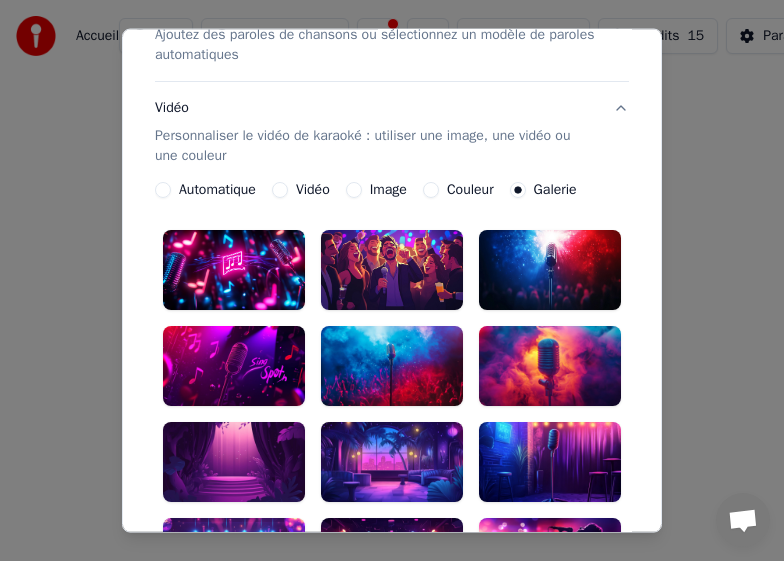 click at bounding box center (392, 270) 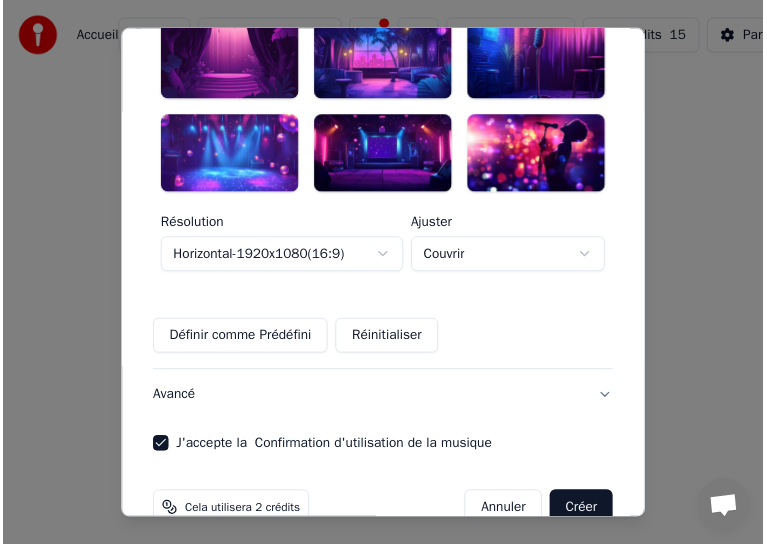 scroll, scrollTop: 740, scrollLeft: 0, axis: vertical 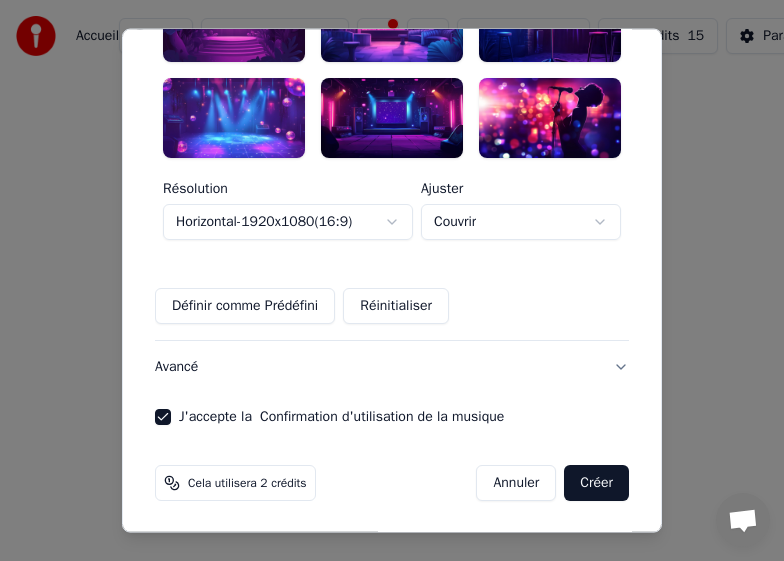 click on "Créer" at bounding box center [596, 482] 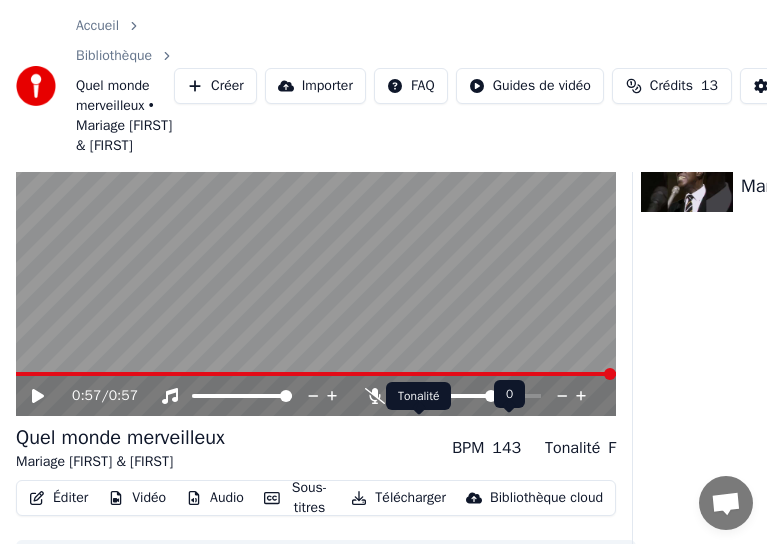 scroll, scrollTop: 153, scrollLeft: 0, axis: vertical 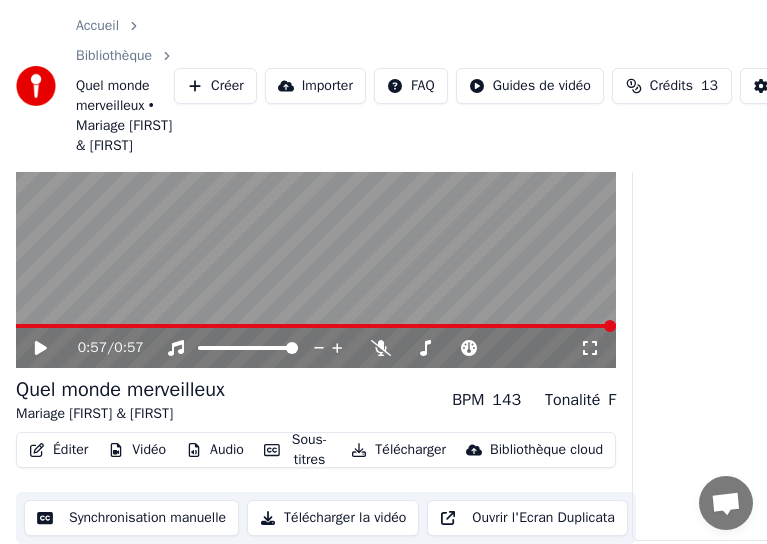 click 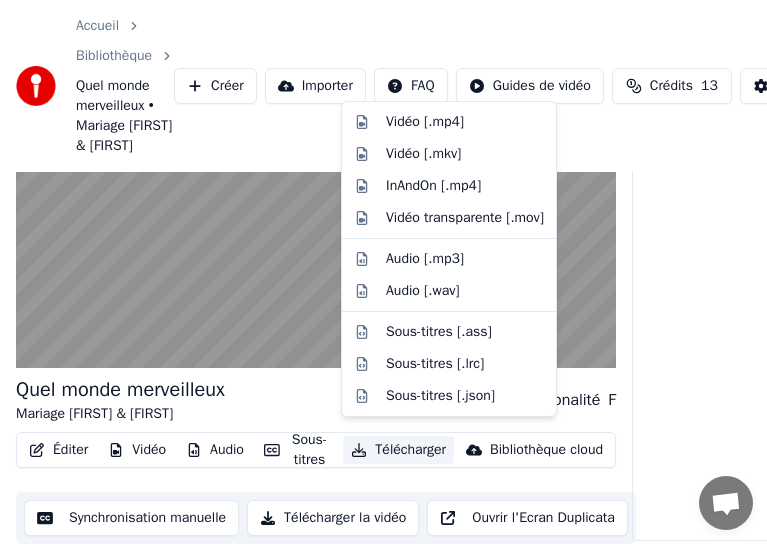 click on "Télécharger" at bounding box center [398, 450] 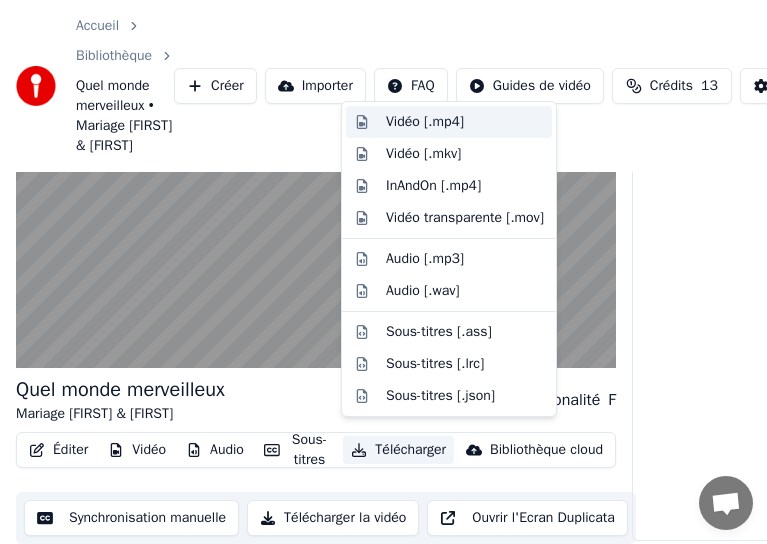 click on "Vidéo [.mp4]" at bounding box center (425, 122) 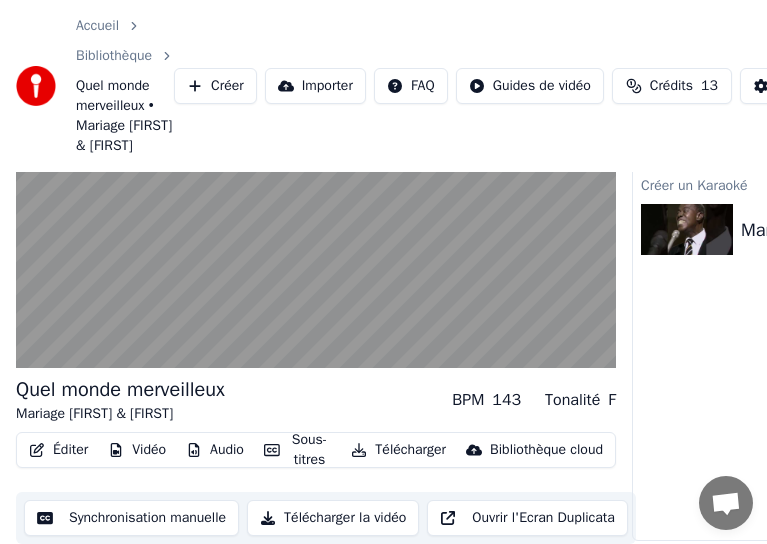 click on "Synchronisation manuelle" at bounding box center (131, 518) 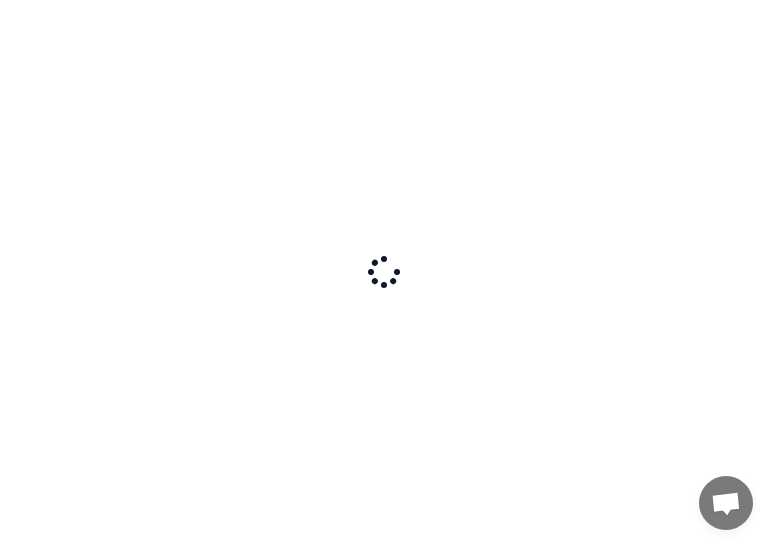 scroll, scrollTop: 0, scrollLeft: 0, axis: both 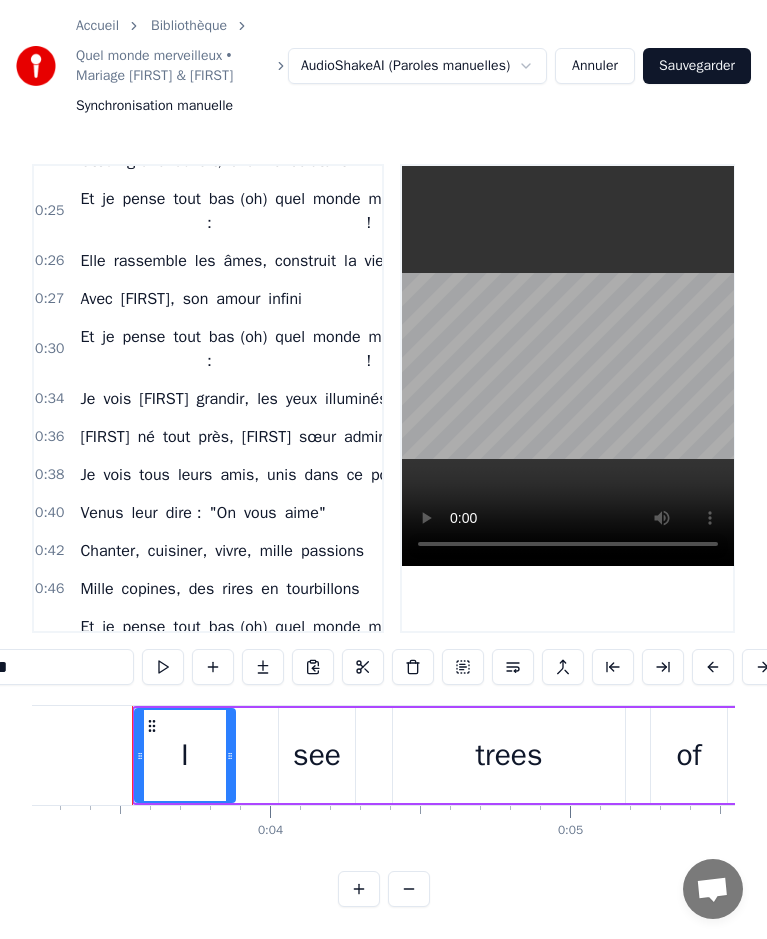 click at bounding box center [359, 889] 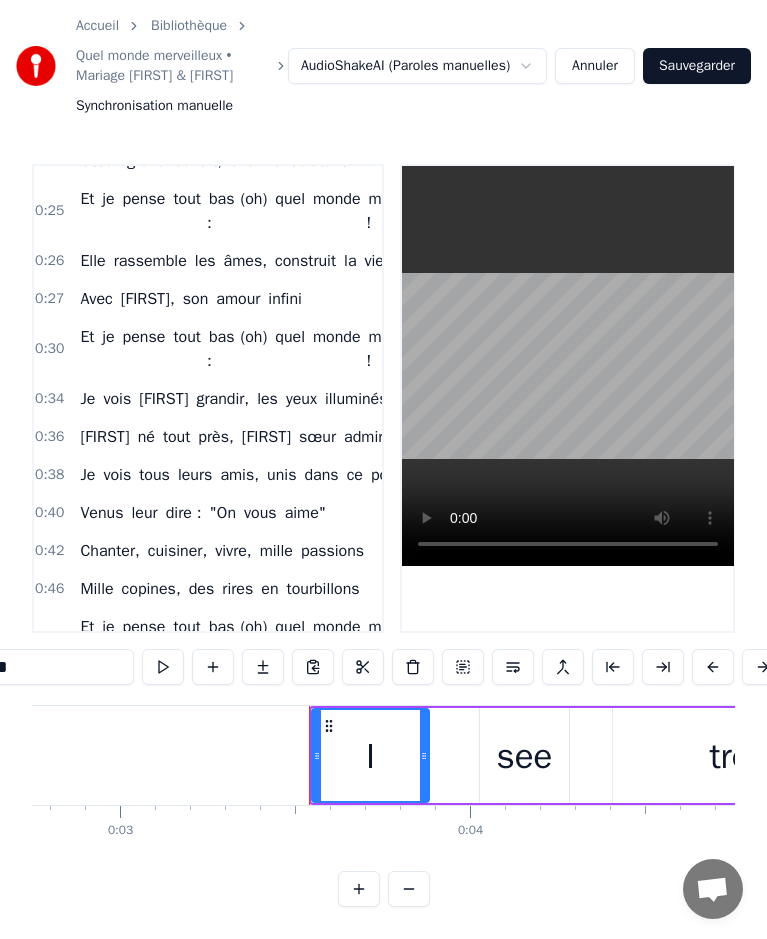 click at bounding box center [409, 889] 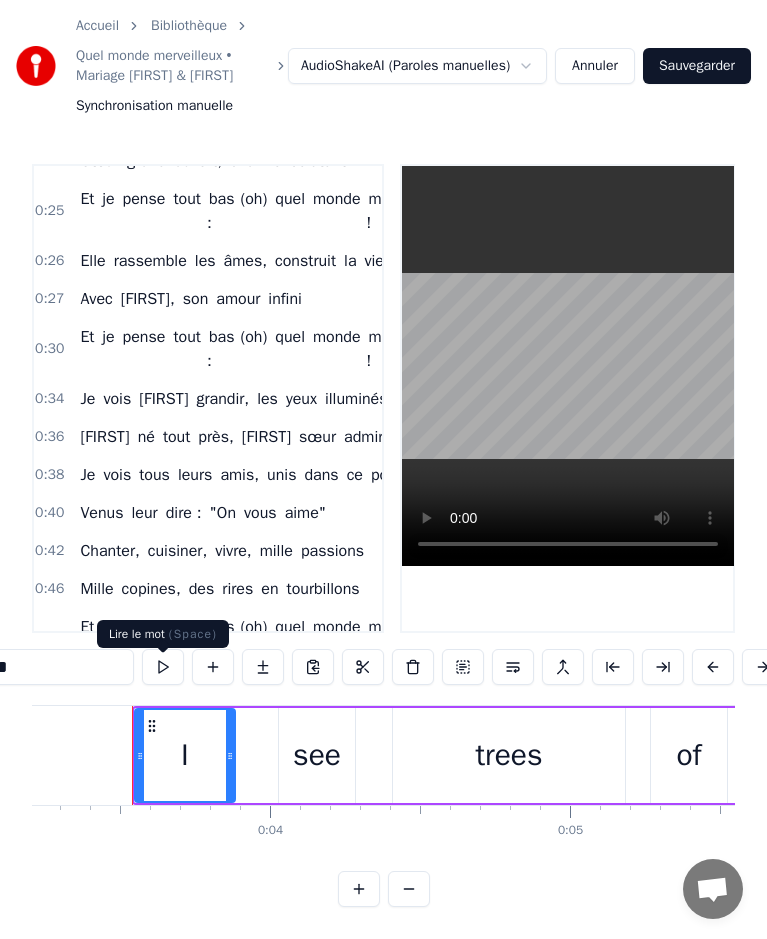 click at bounding box center (163, 667) 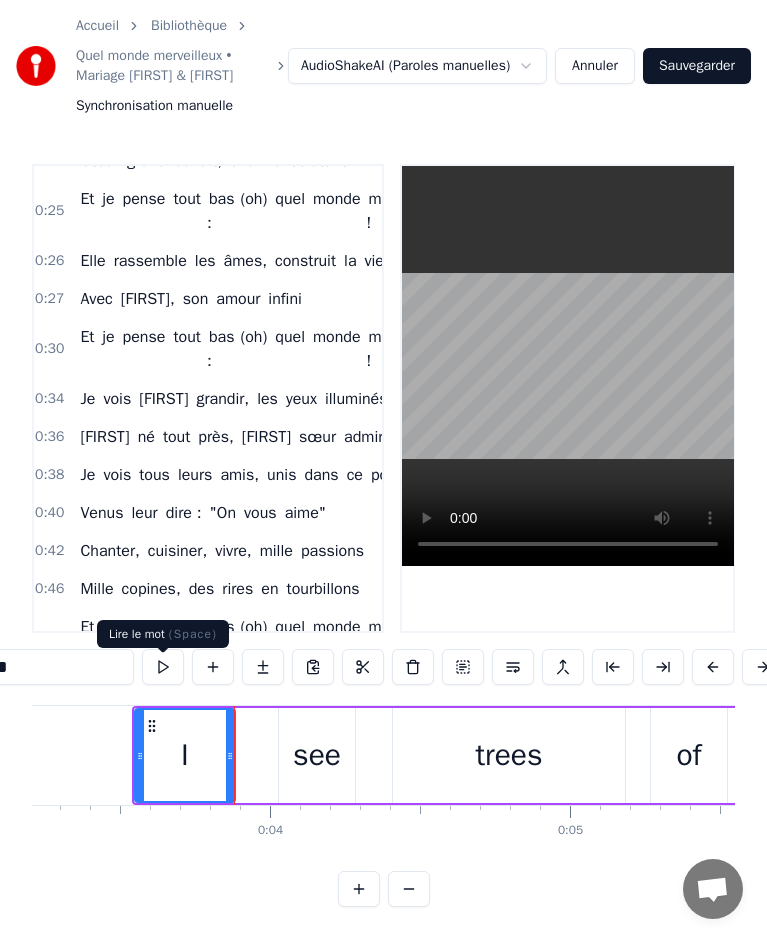 click at bounding box center [163, 667] 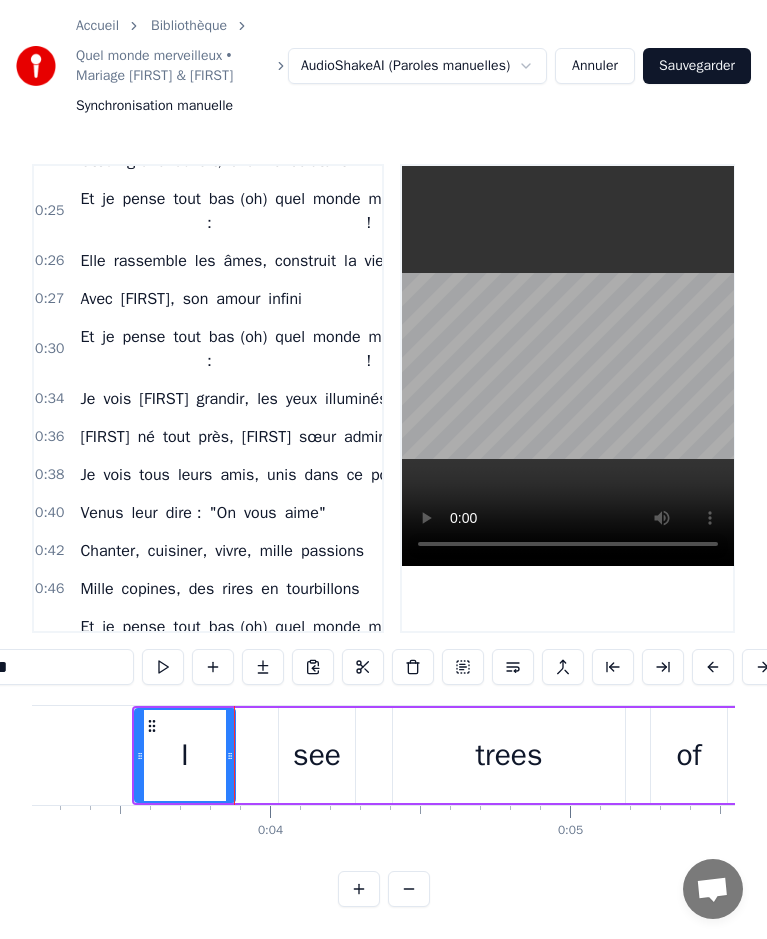 click on "see" at bounding box center [317, 755] 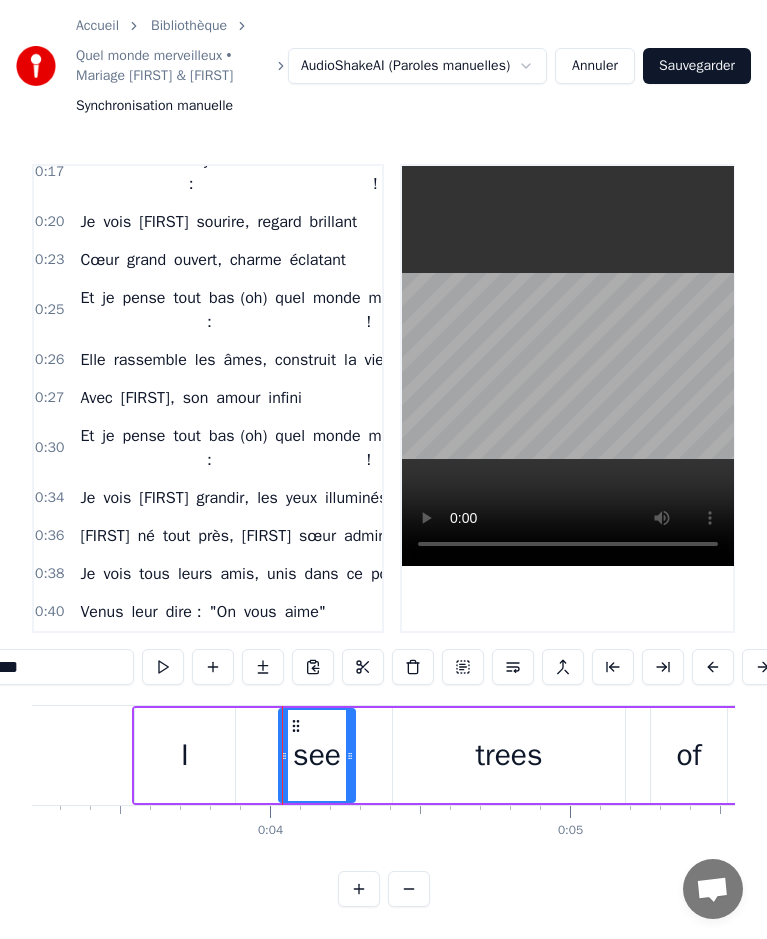 scroll, scrollTop: 0, scrollLeft: 0, axis: both 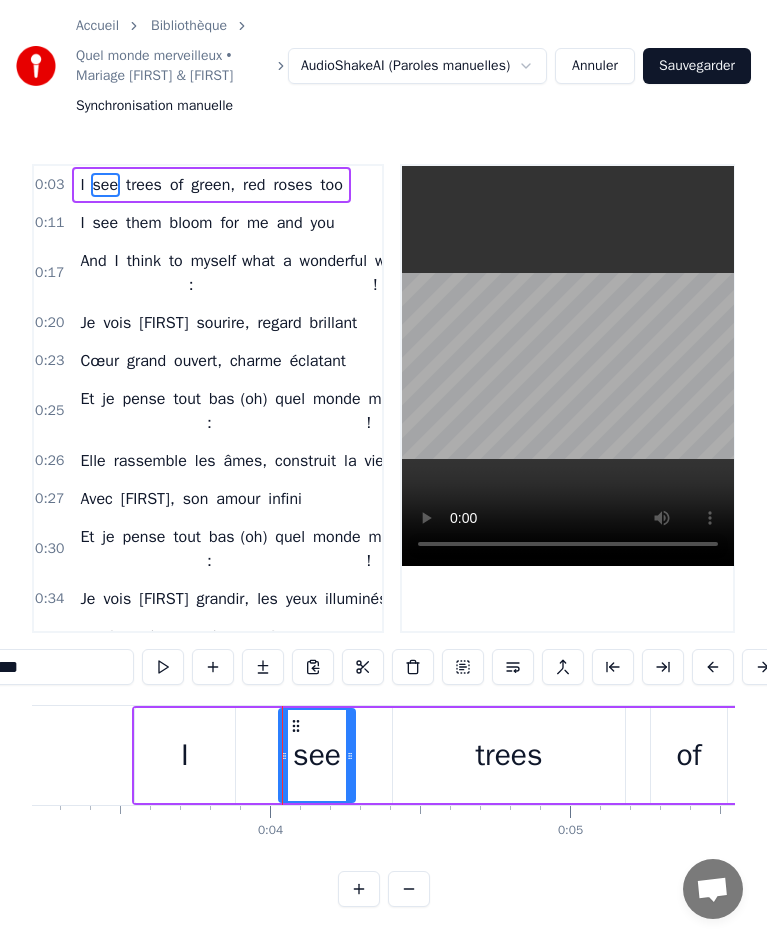 click on "trees" at bounding box center (508, 755) 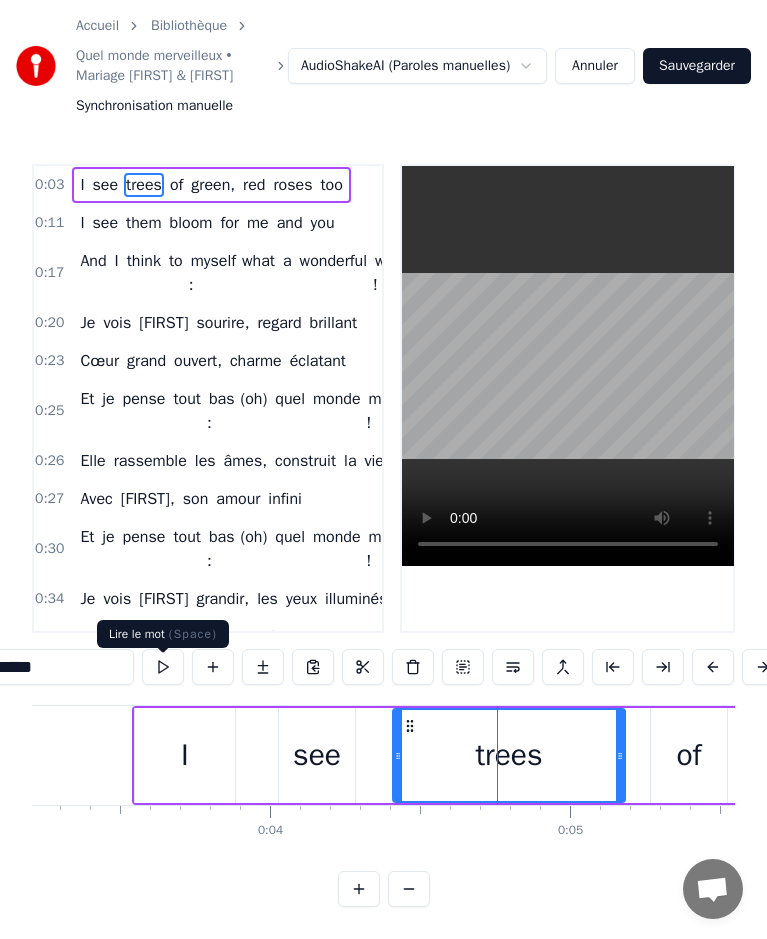 click at bounding box center [163, 667] 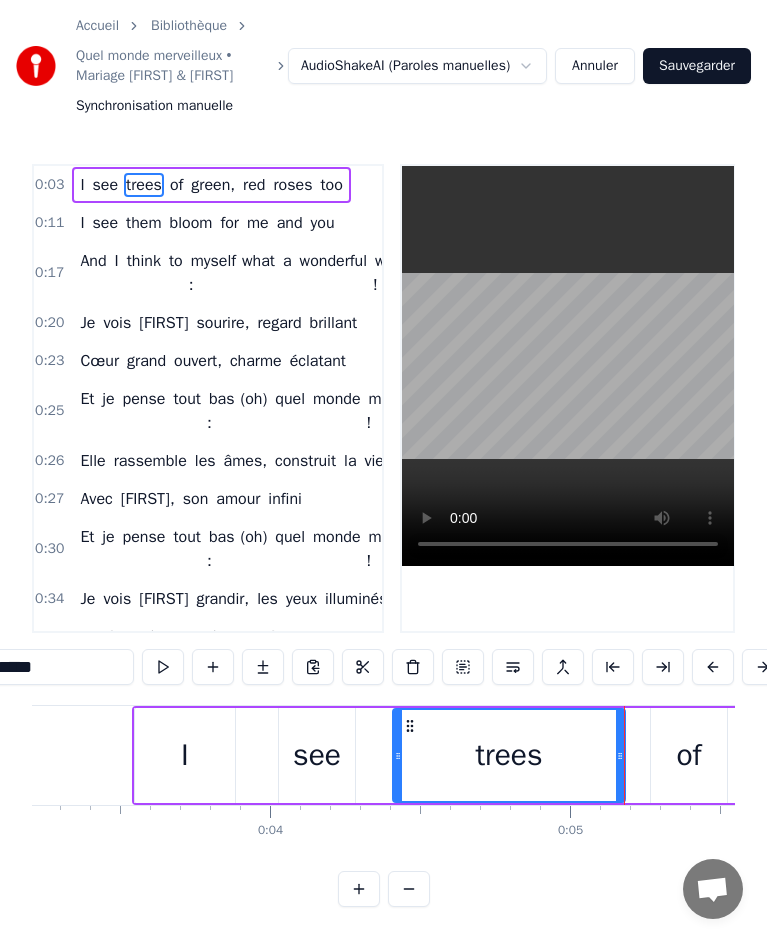 click on "of" at bounding box center [688, 755] 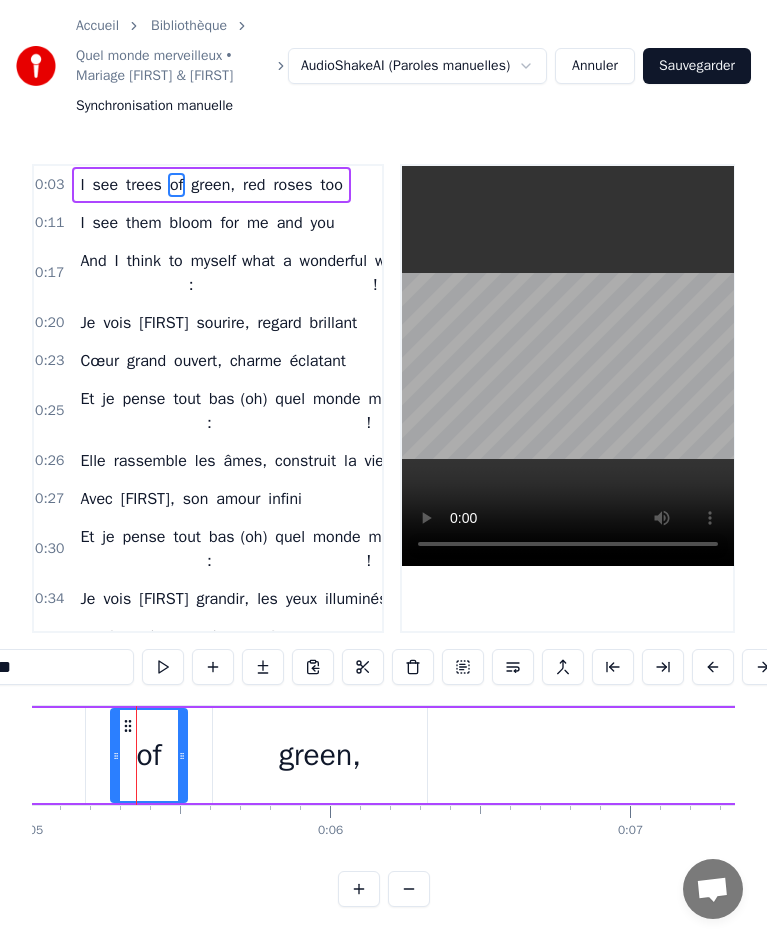 scroll, scrollTop: 0, scrollLeft: 1506, axis: horizontal 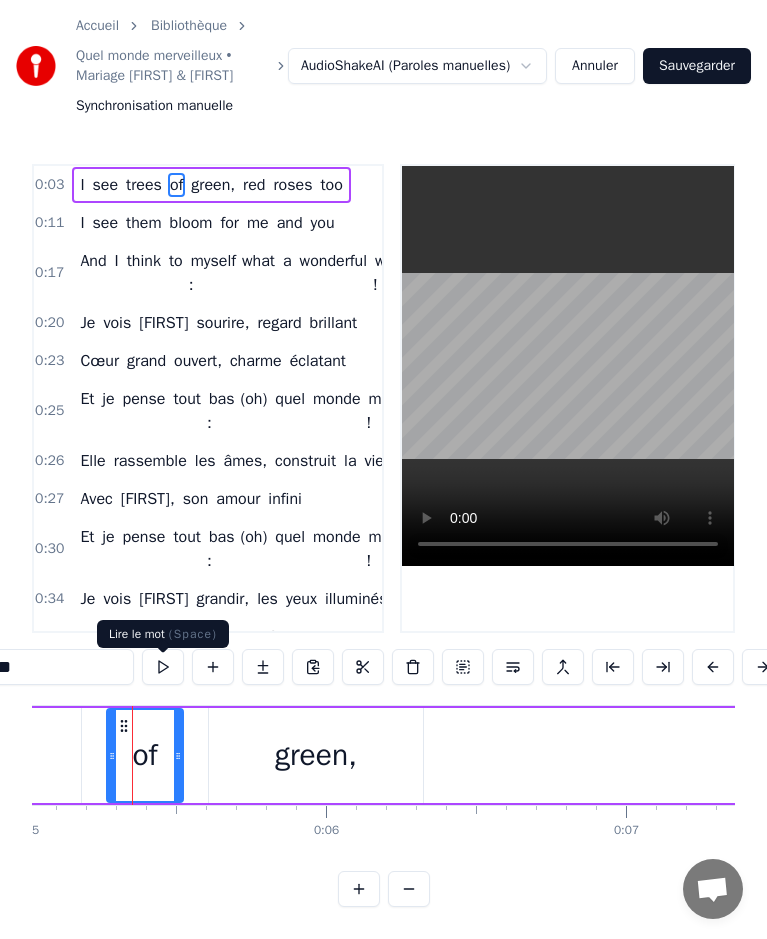 click at bounding box center [163, 667] 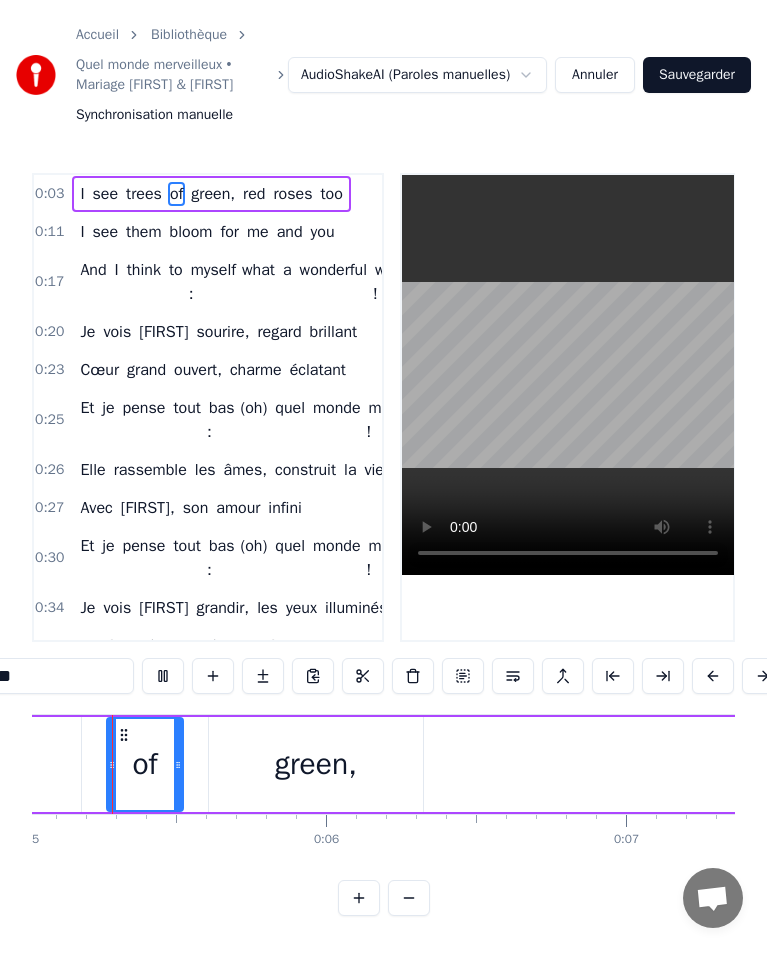 scroll, scrollTop: 0, scrollLeft: 1478, axis: horizontal 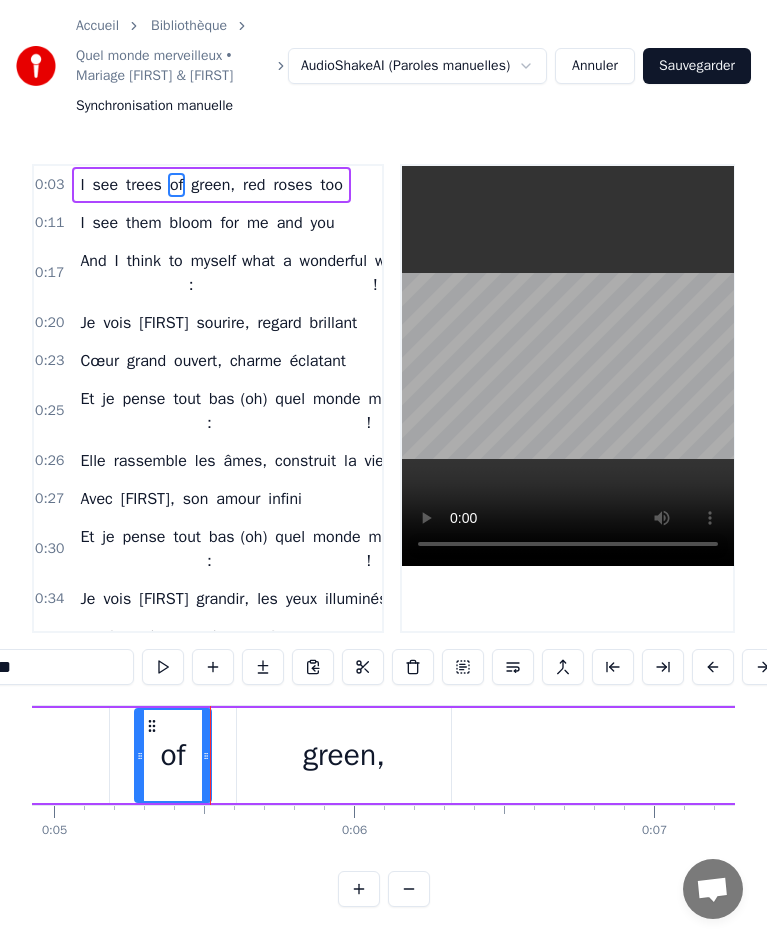 click on "green," at bounding box center (344, 755) 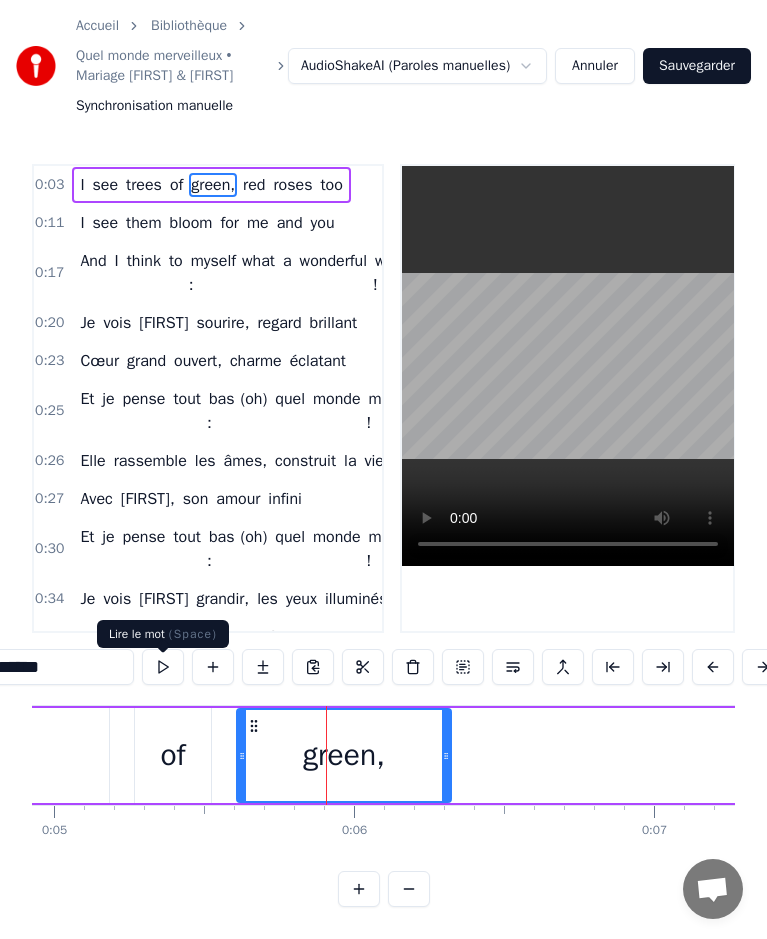 click at bounding box center [163, 667] 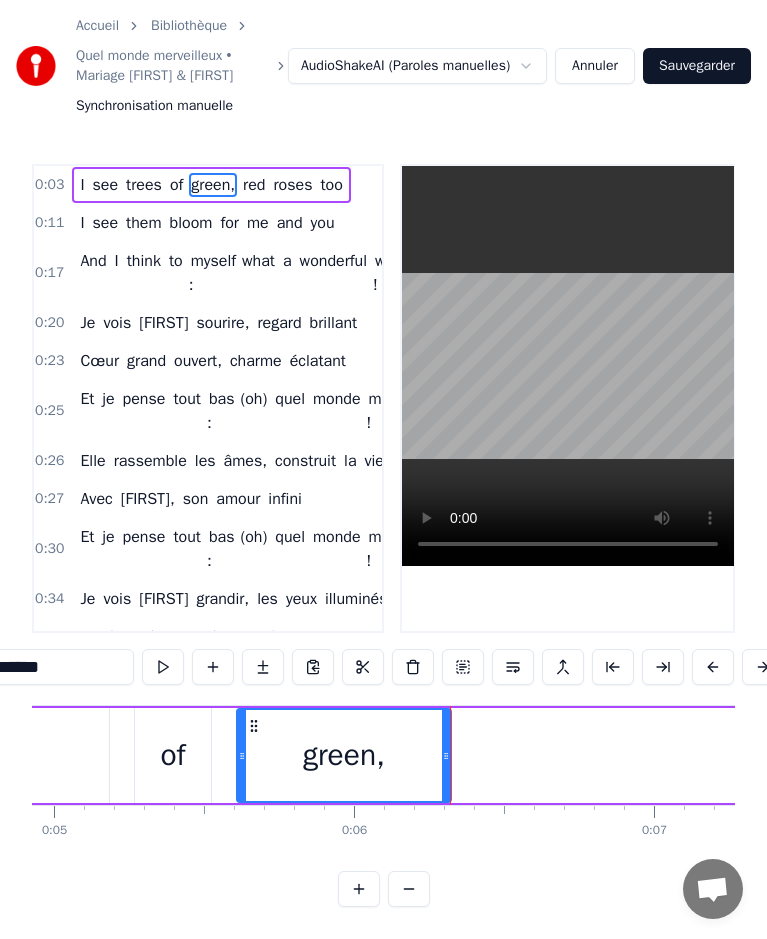 click on "I see trees of green, red roses too" at bounding box center [632, 755] 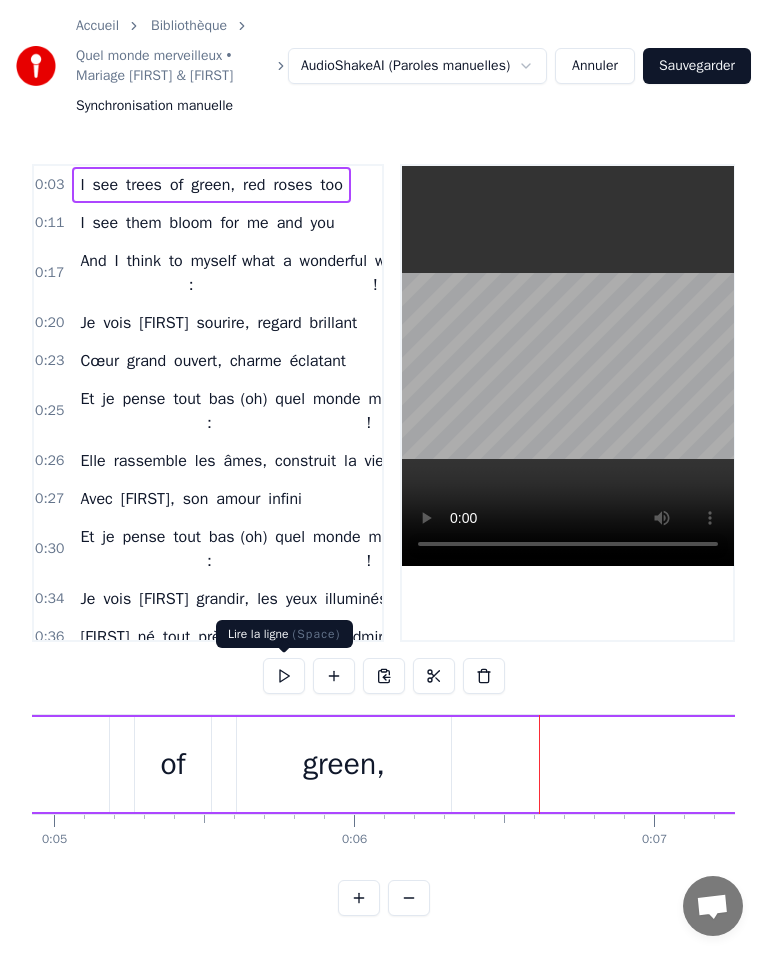 click at bounding box center (284, 676) 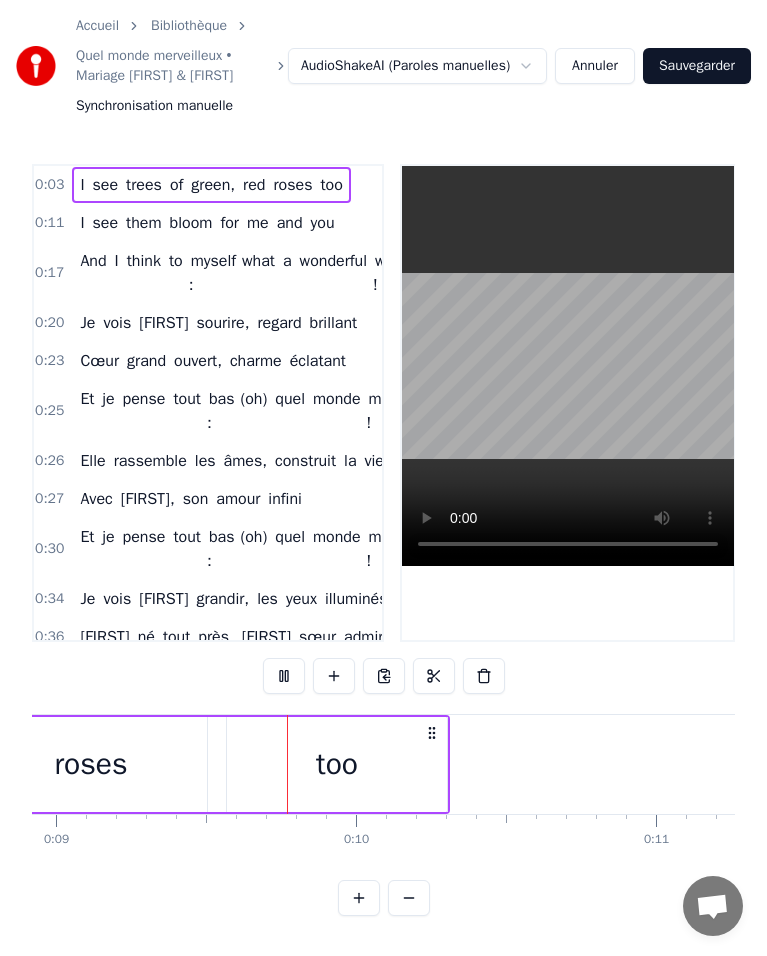scroll, scrollTop: 0, scrollLeft: 2703, axis: horizontal 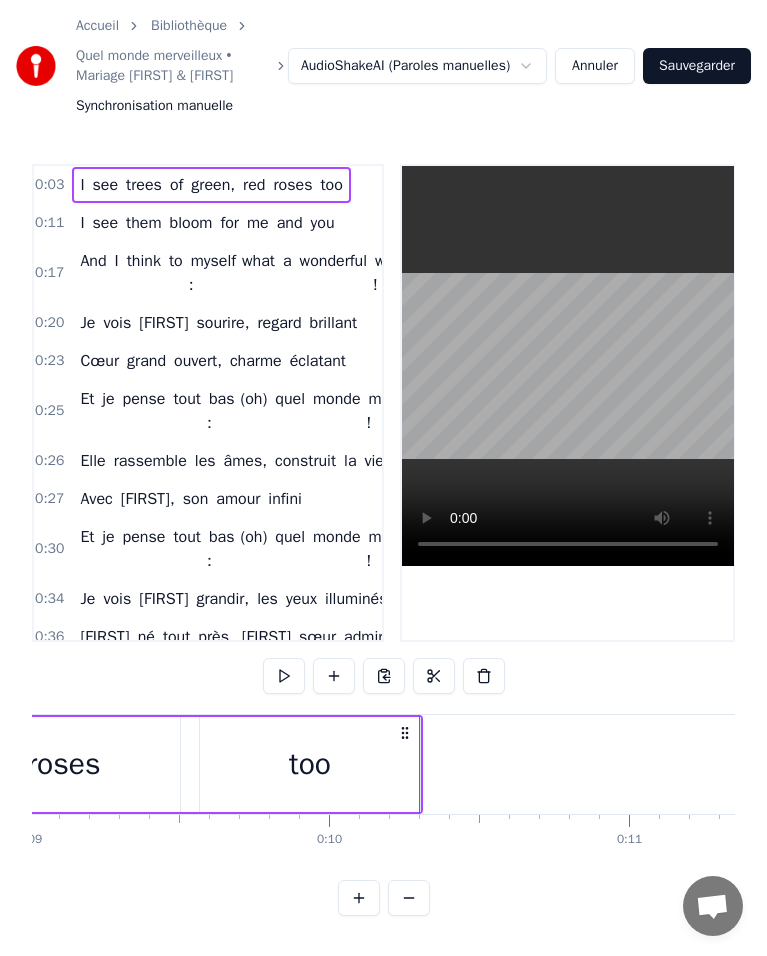 click on "bloom" at bounding box center (191, 223) 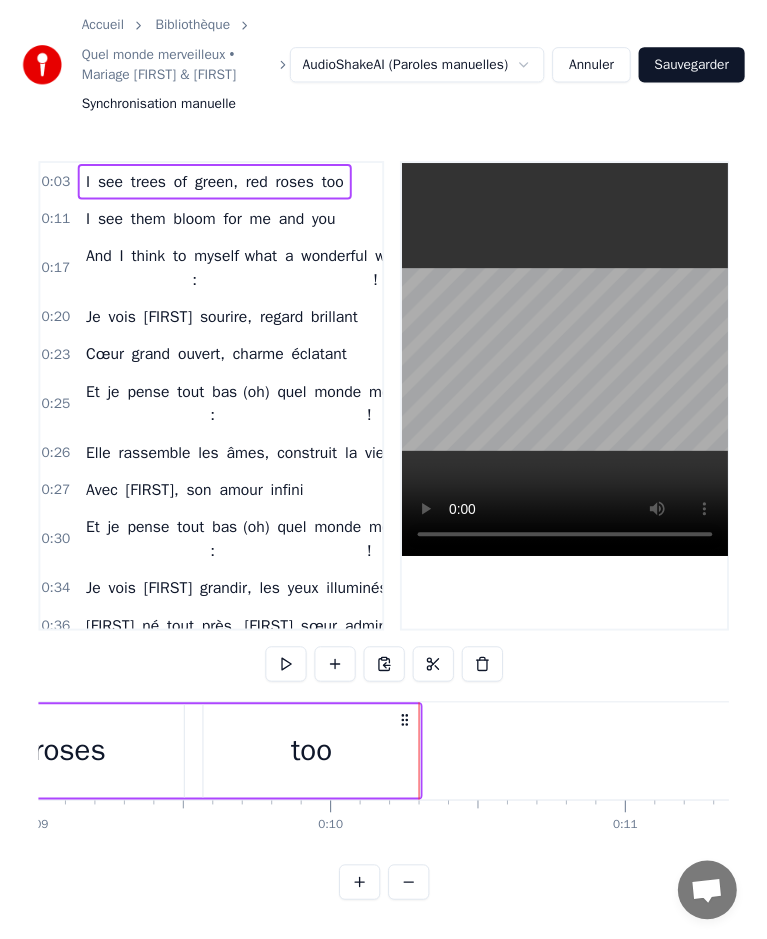 scroll, scrollTop: 6, scrollLeft: 0, axis: vertical 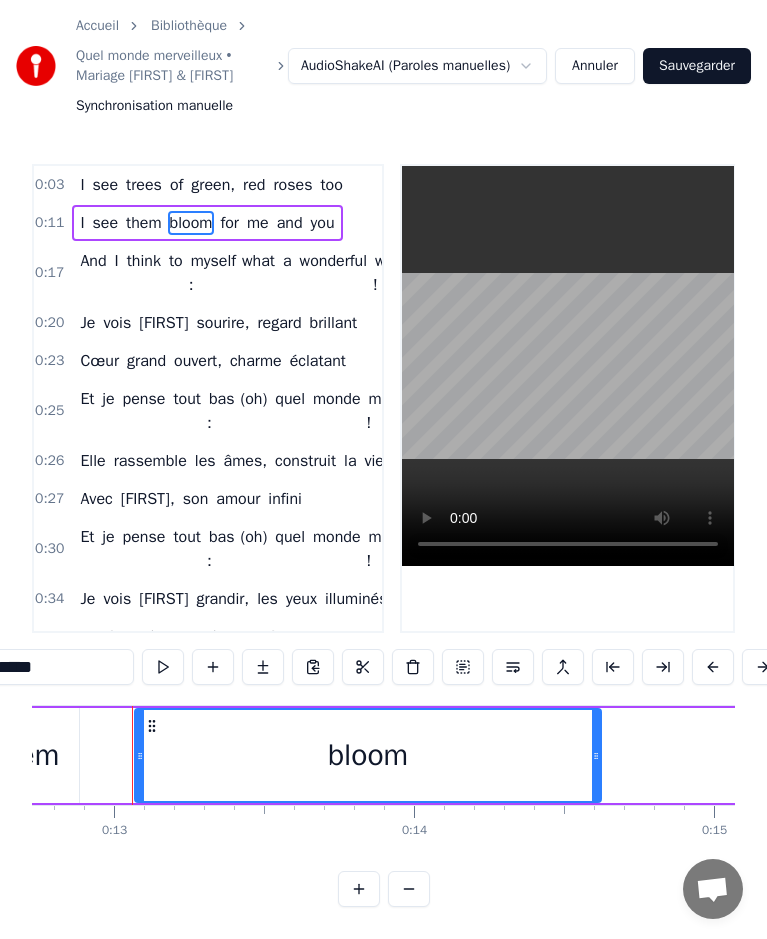 click on "Je vois [FIRST] sourire, regard brillant Cœur grand ouvert, charme éclatant Et je pense tout bas : (oh) quel monde merveilleux ! Elle rassemble les âmes, construit la vie Avec [FIRST], son amour infini Et je pense tout bas : (oh) quel monde merveilleux ! Je vois [FIRST] grandir, les yeux illuminés [FIRST] né tout près, [FIRST] sœur admirée Je vois tous leurs amis, unis dans ce poème Venus leur dire : "On vous aime" Chanter, cuisiner, vivre, mille passions Mille copines, des rires en tourbillons Et je pense tout bas : (oh) quel monde merveilleux ! [FIRST], [FIRST], un même chemin Deux cœurs liés, un bonheur sans fin Et je pense tout bas : (oh) quel monde merveilleux ! Oui, je pense tout bas : (oh) quel monde merveilleux ! Oh yeah.." at bounding box center [383, 780] 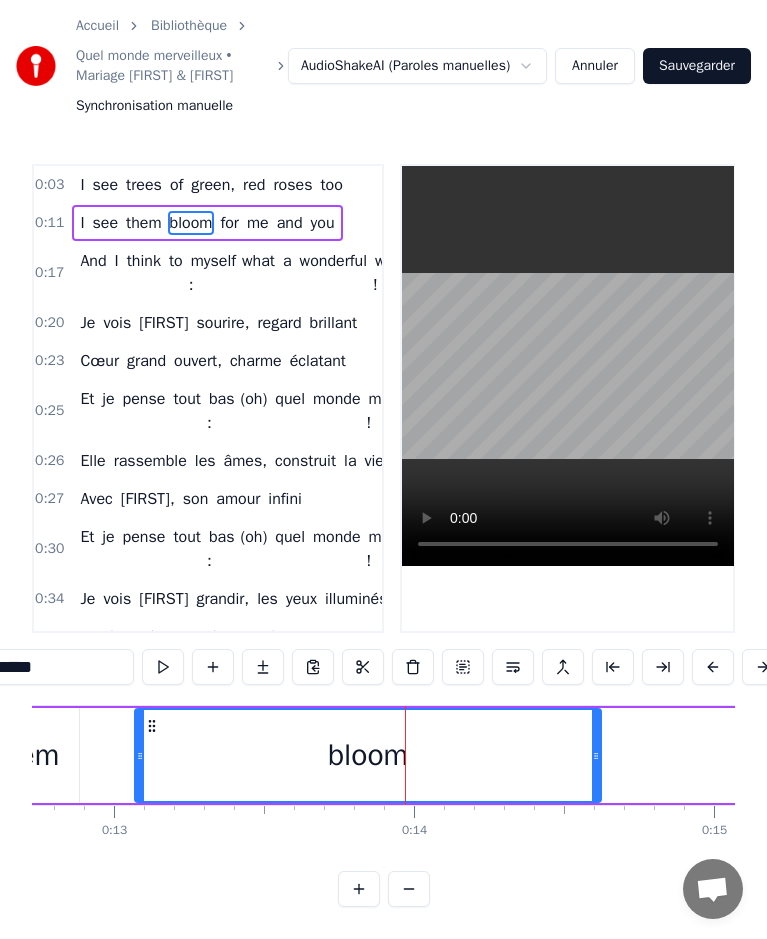 scroll, scrollTop: 0, scrollLeft: 0, axis: both 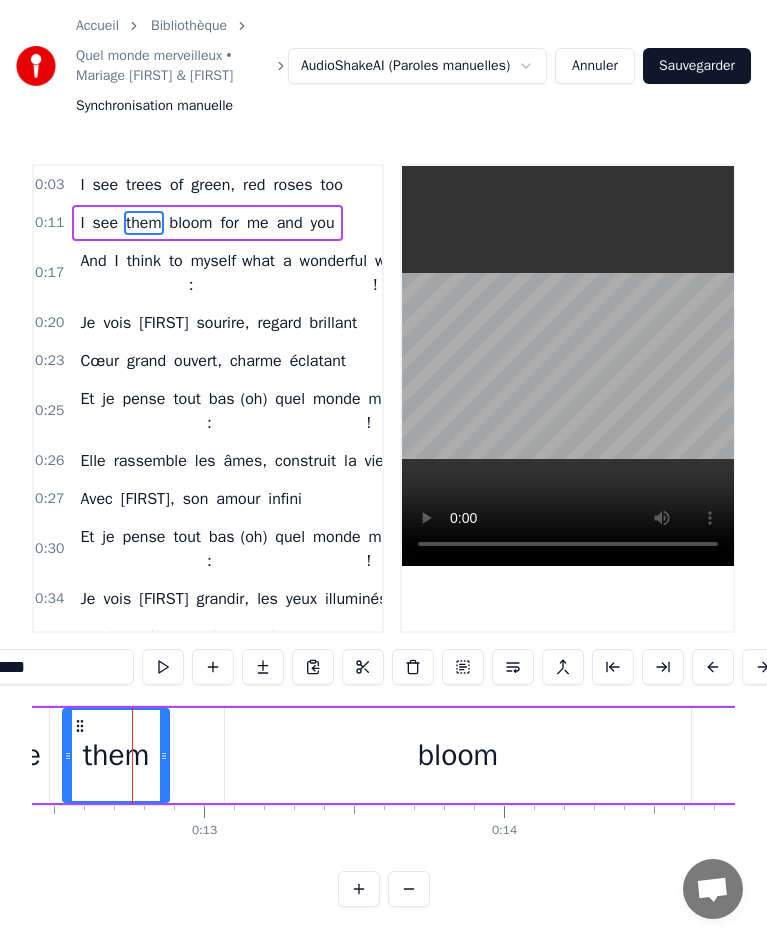 click on "see" at bounding box center (17, 755) 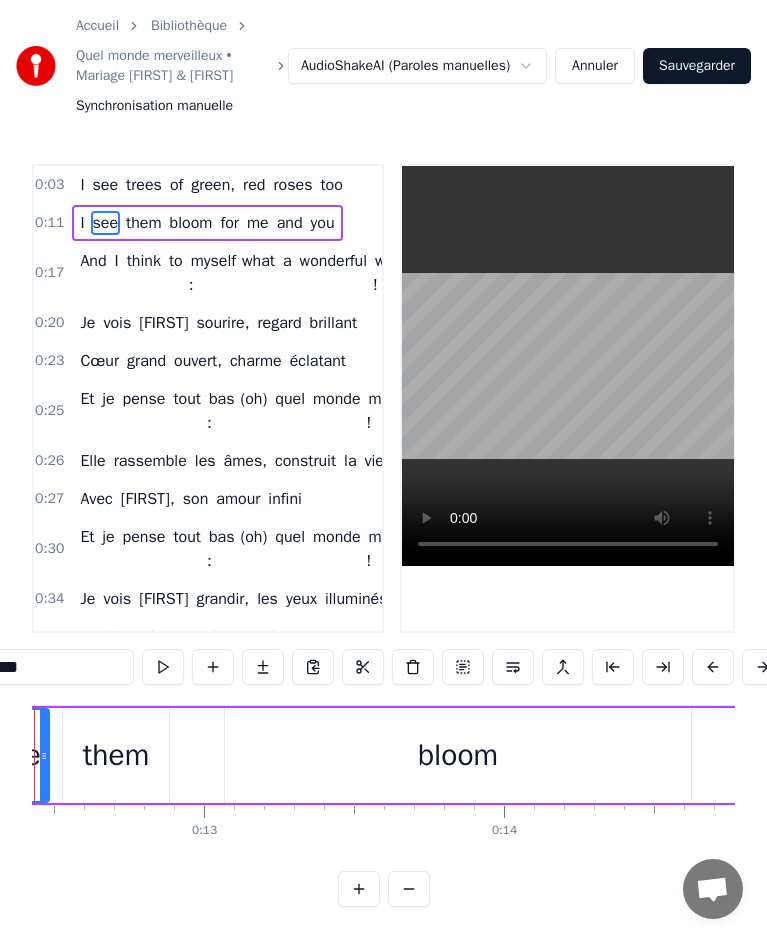 scroll, scrollTop: 0, scrollLeft: 3630, axis: horizontal 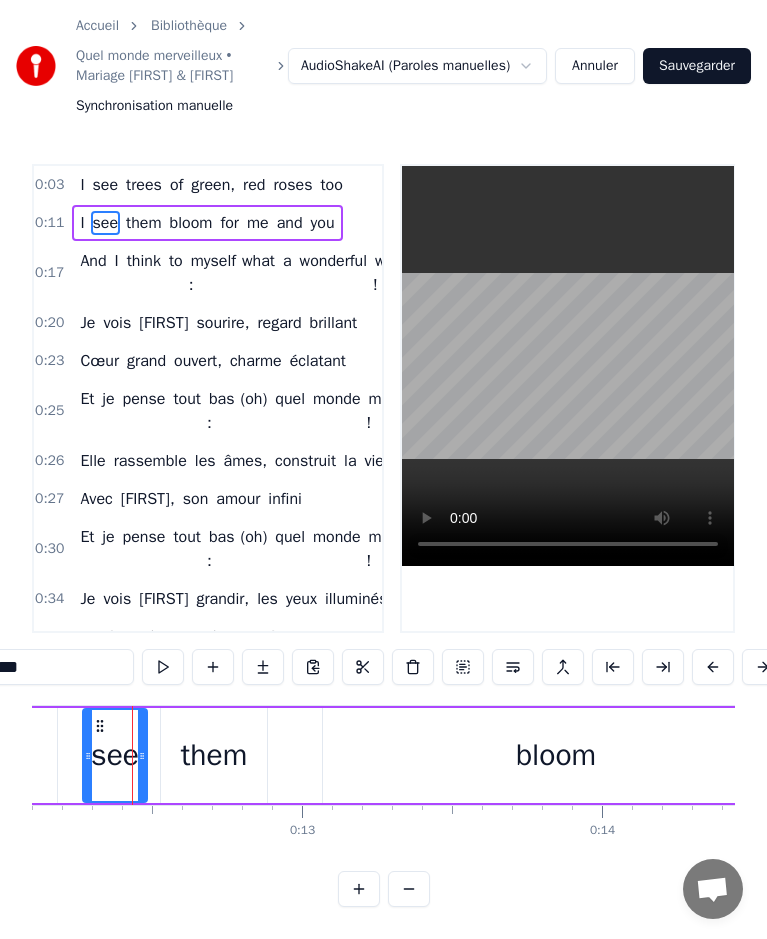 click on "I" at bounding box center [16, 755] 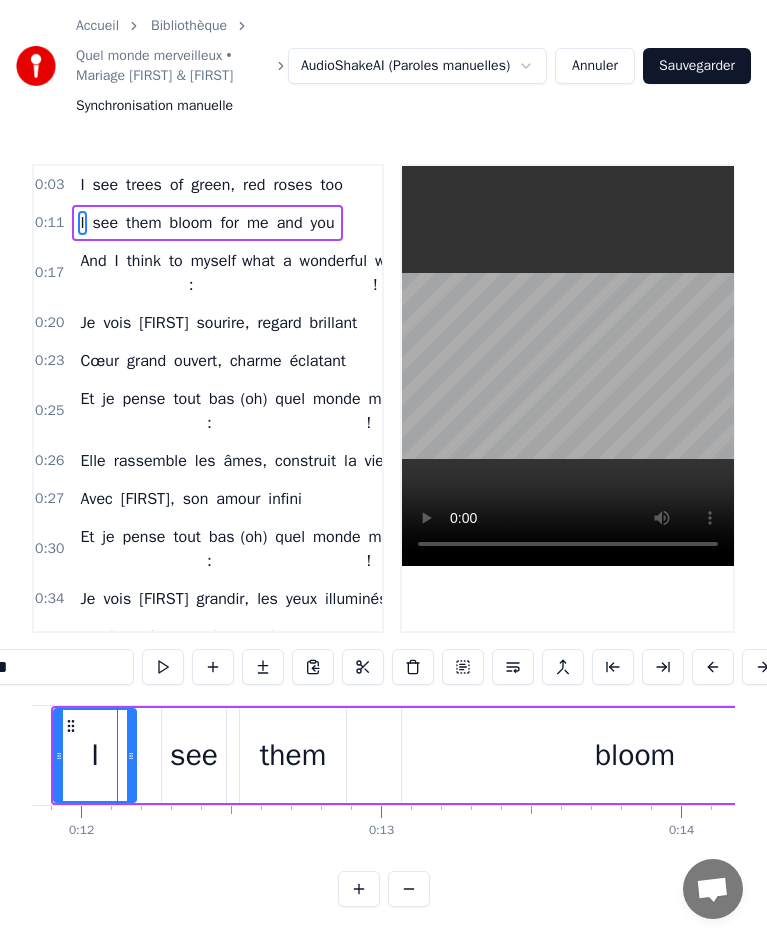scroll, scrollTop: 0, scrollLeft: 3536, axis: horizontal 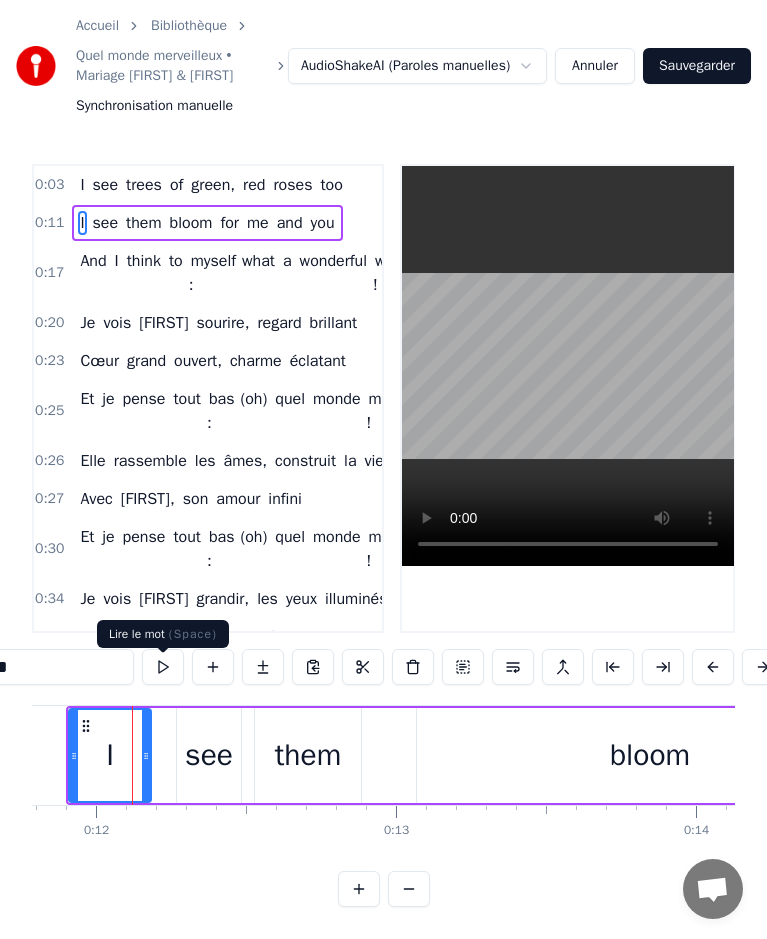 click at bounding box center (163, 667) 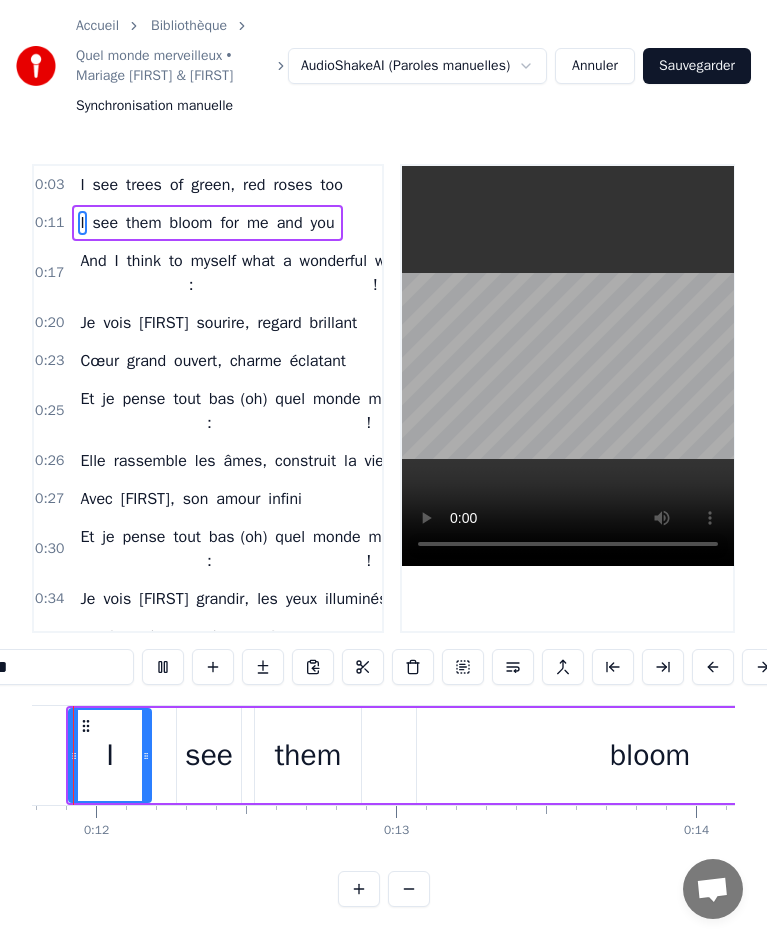 scroll, scrollTop: 0, scrollLeft: 3470, axis: horizontal 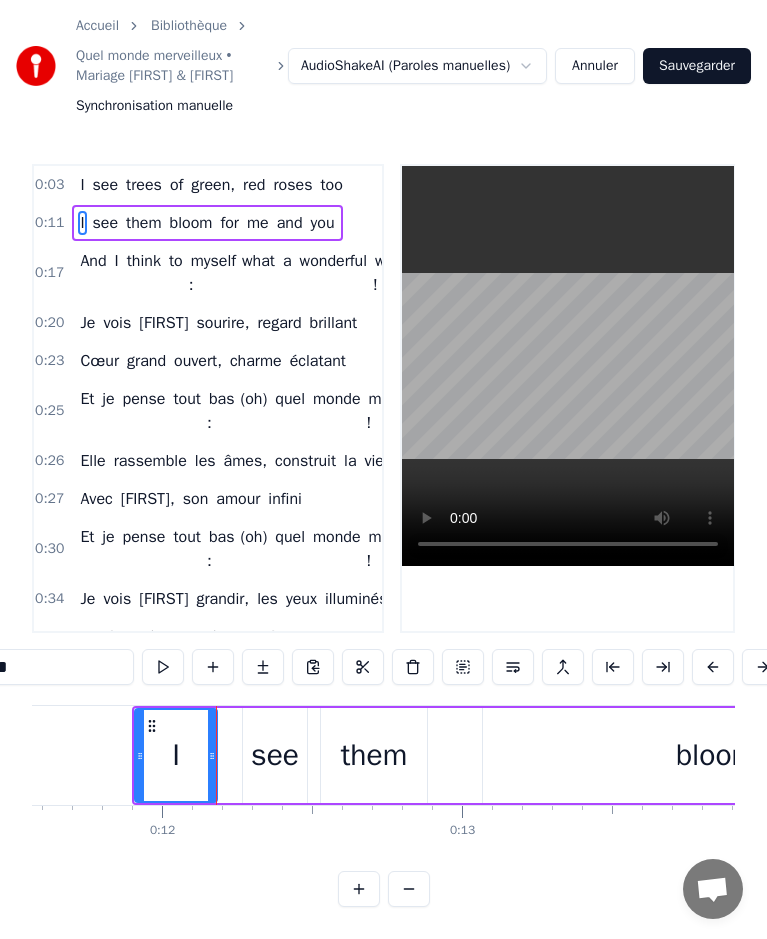 click on "see" at bounding box center [275, 755] 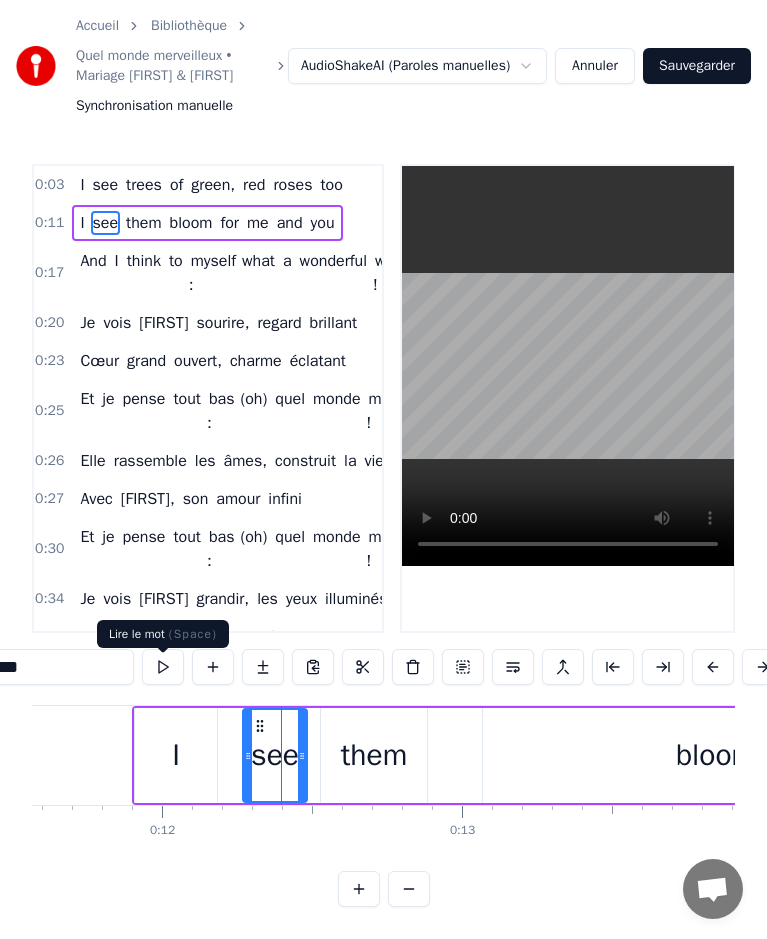 click at bounding box center [163, 667] 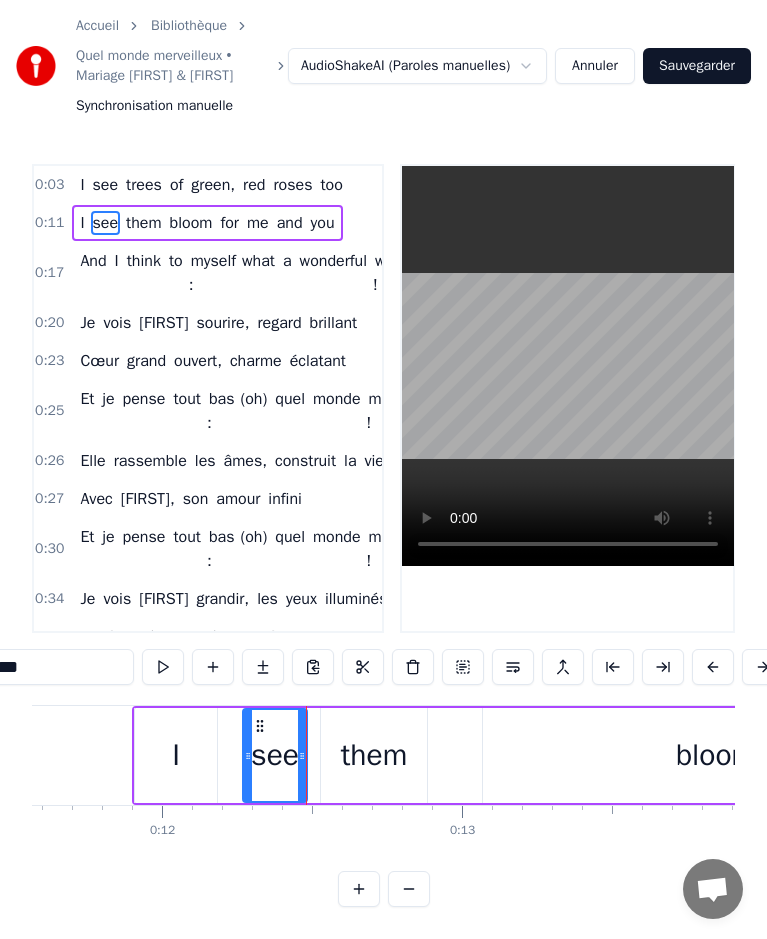 click on "them" at bounding box center [374, 755] 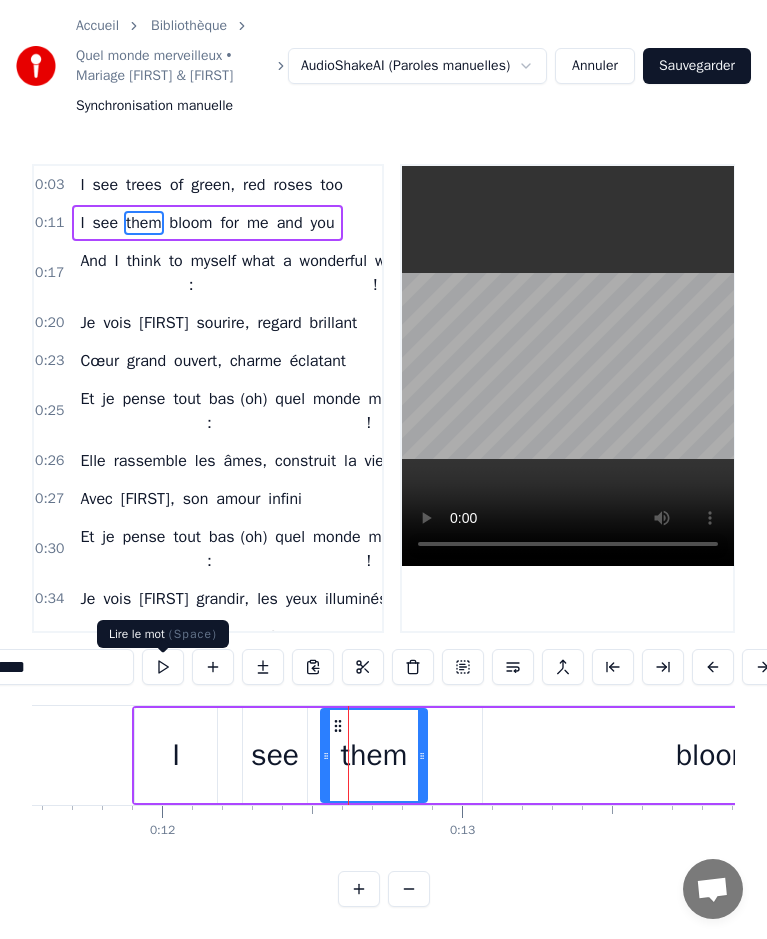 click at bounding box center [163, 667] 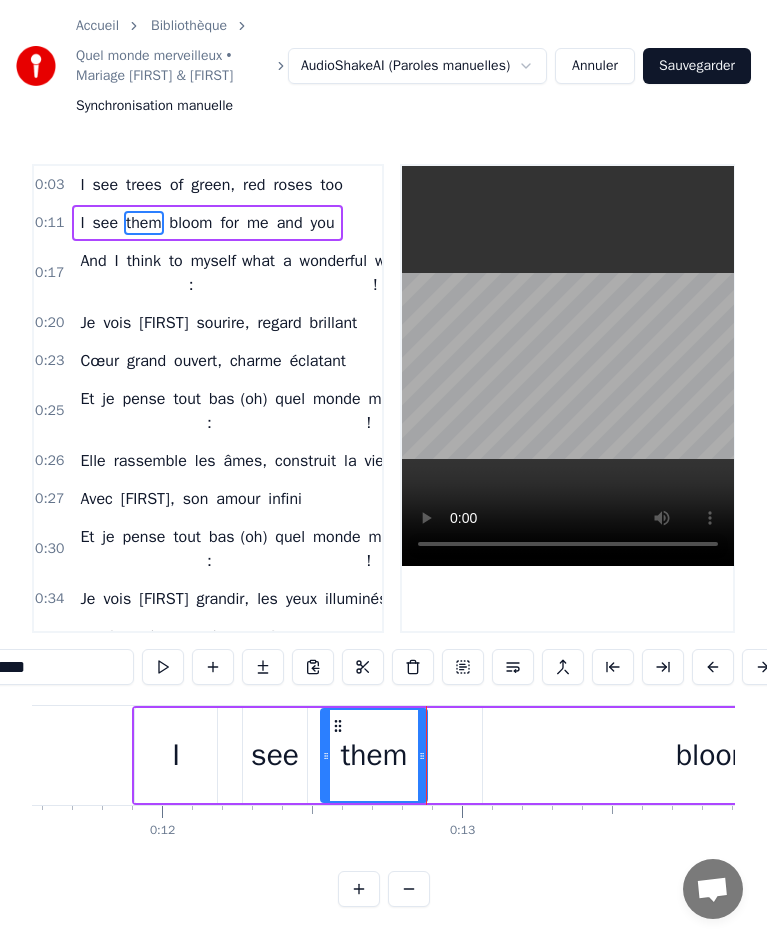 click on "bloom" at bounding box center (716, 755) 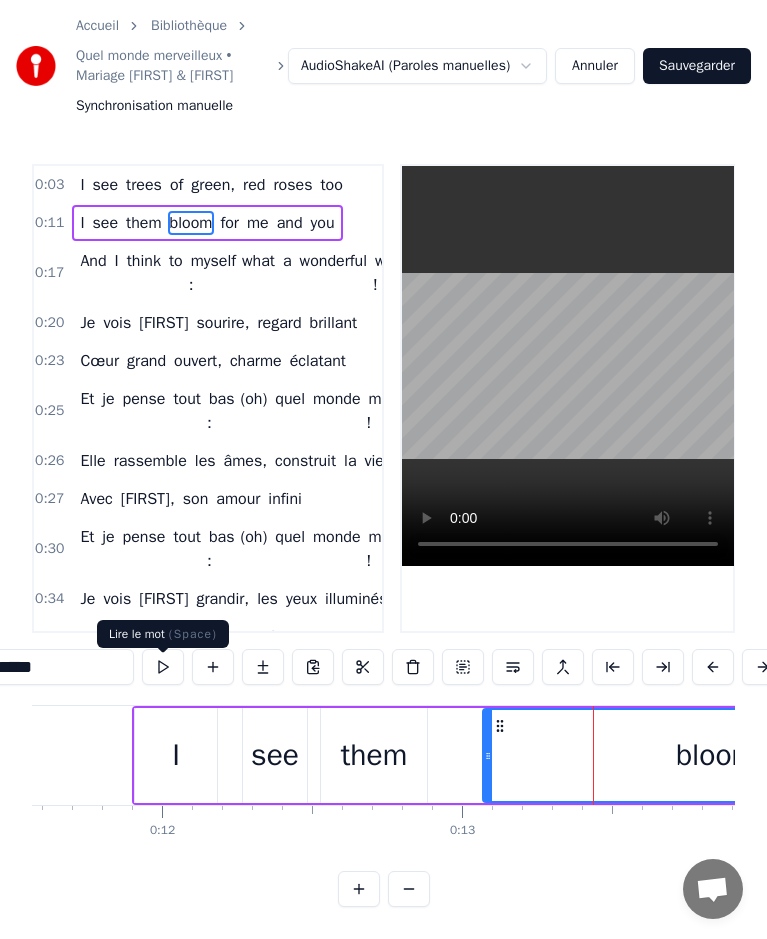 click at bounding box center [163, 667] 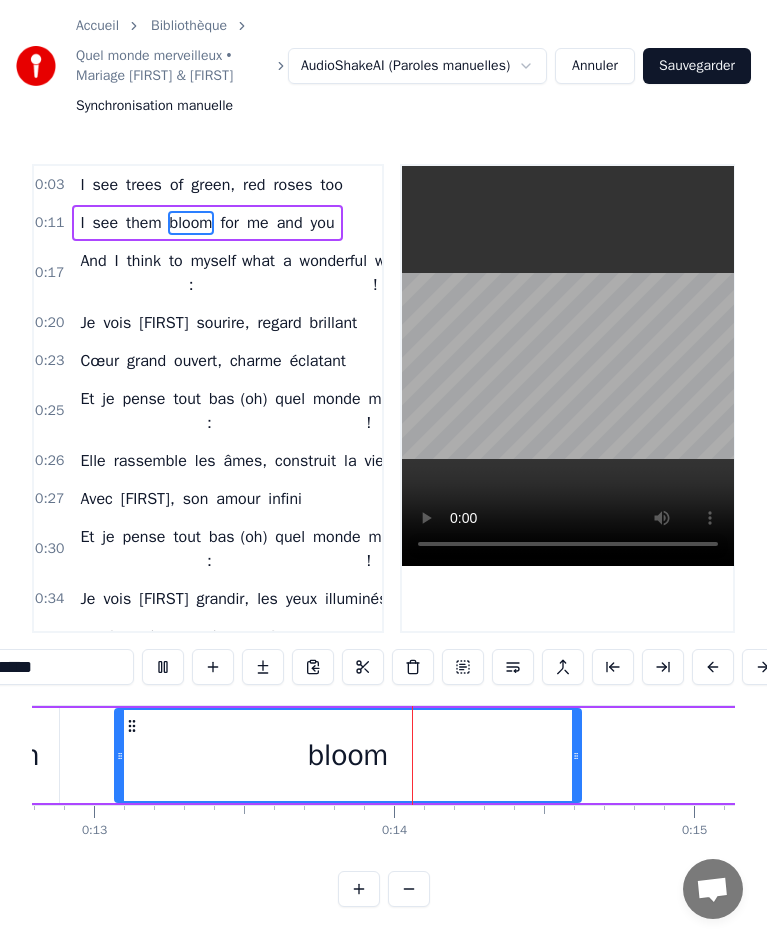 scroll, scrollTop: 0, scrollLeft: 4039, axis: horizontal 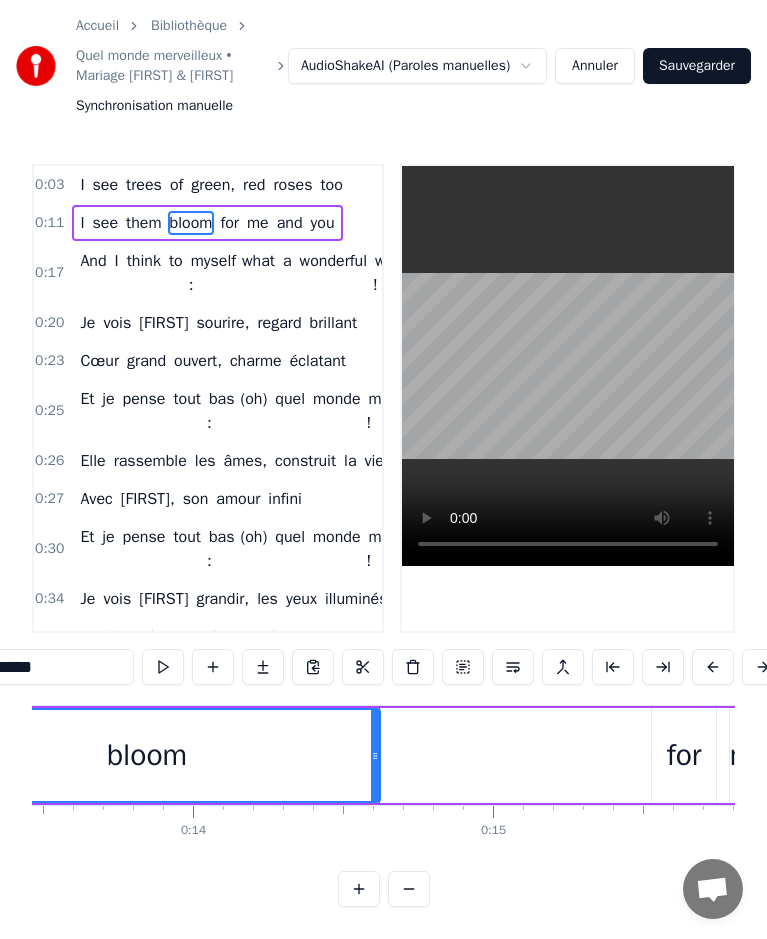 click on "I see them bloom for me and you" at bounding box center (342, 755) 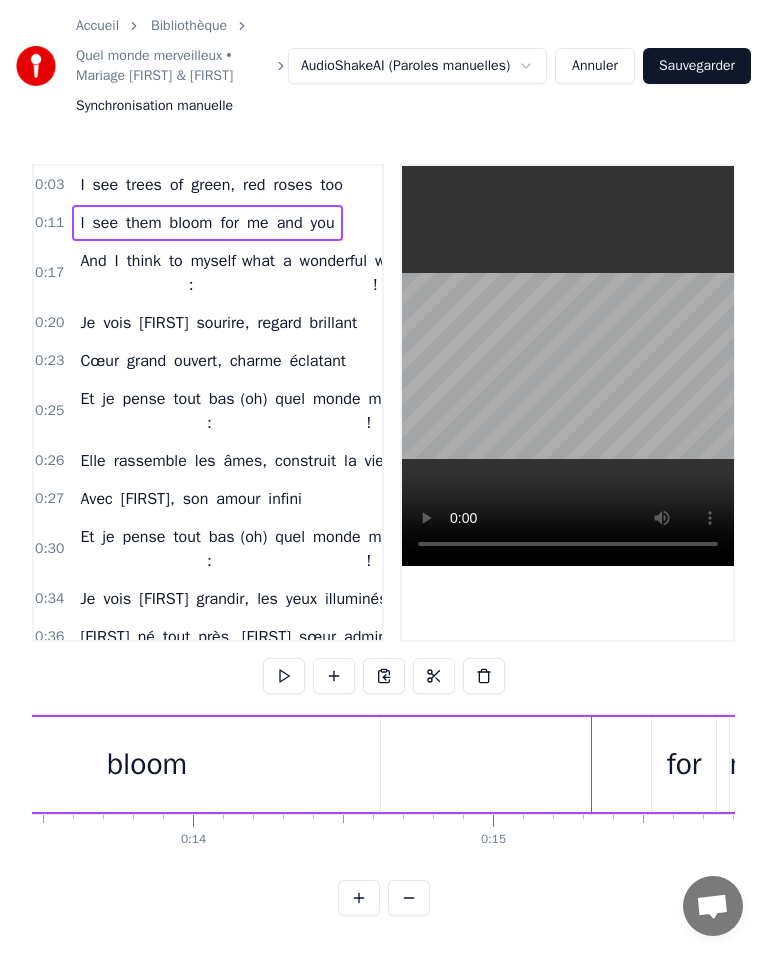 click on "for" at bounding box center (684, 764) 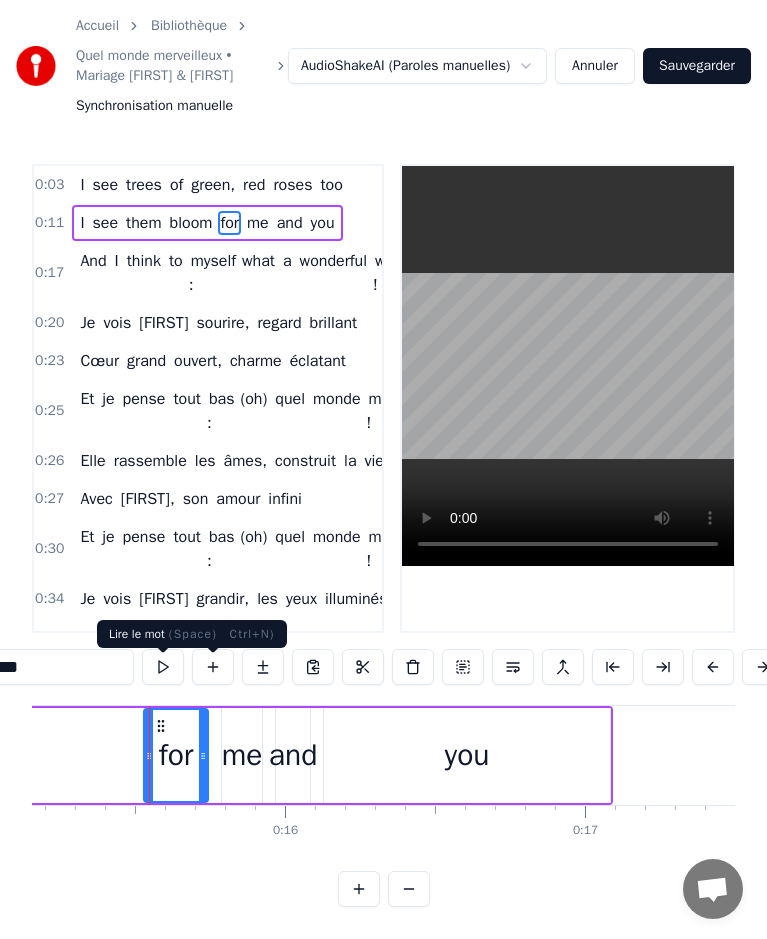 scroll, scrollTop: 0, scrollLeft: 4564, axis: horizontal 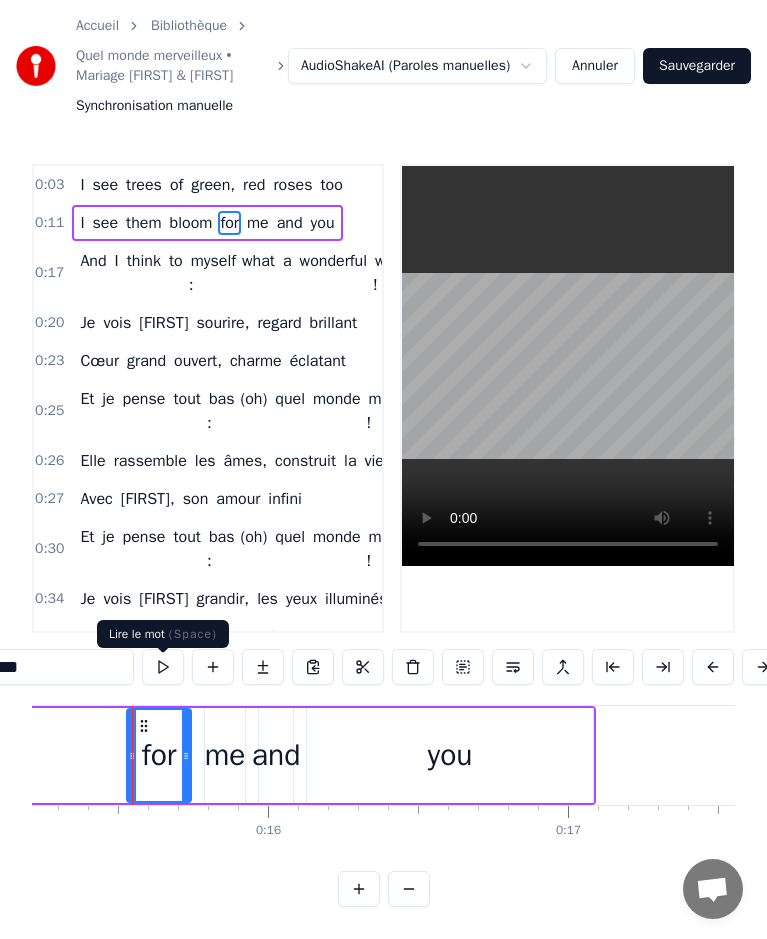 click at bounding box center (163, 667) 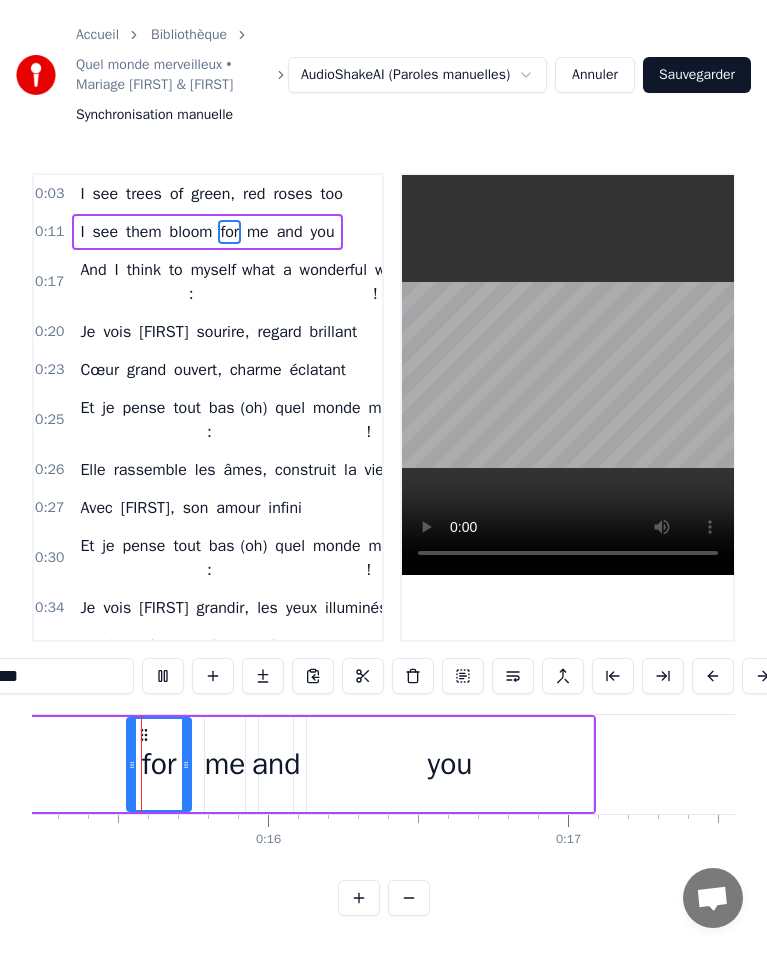 scroll, scrollTop: 0, scrollLeft: 4556, axis: horizontal 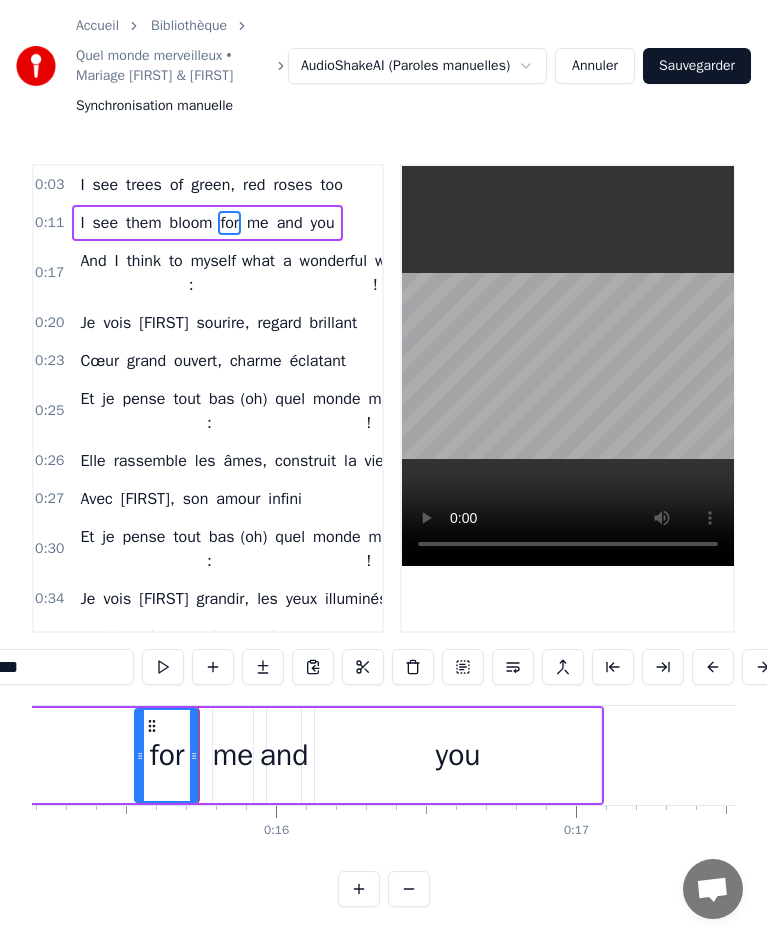 click on "I see them bloom for me and you" at bounding box center (-175, 755) 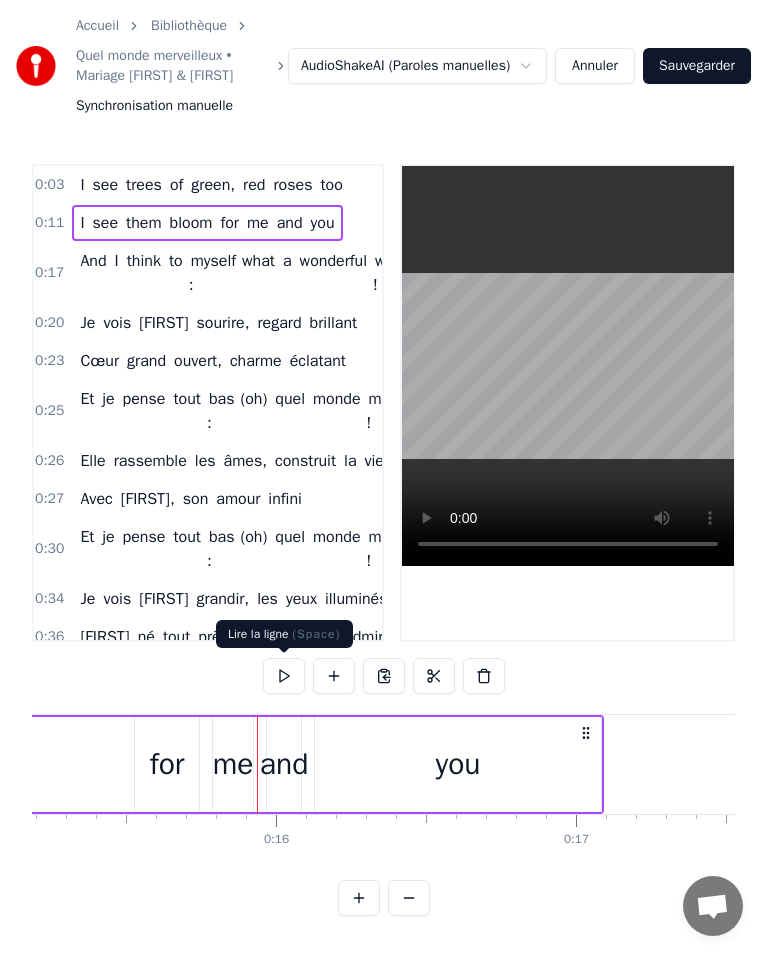 click at bounding box center (284, 676) 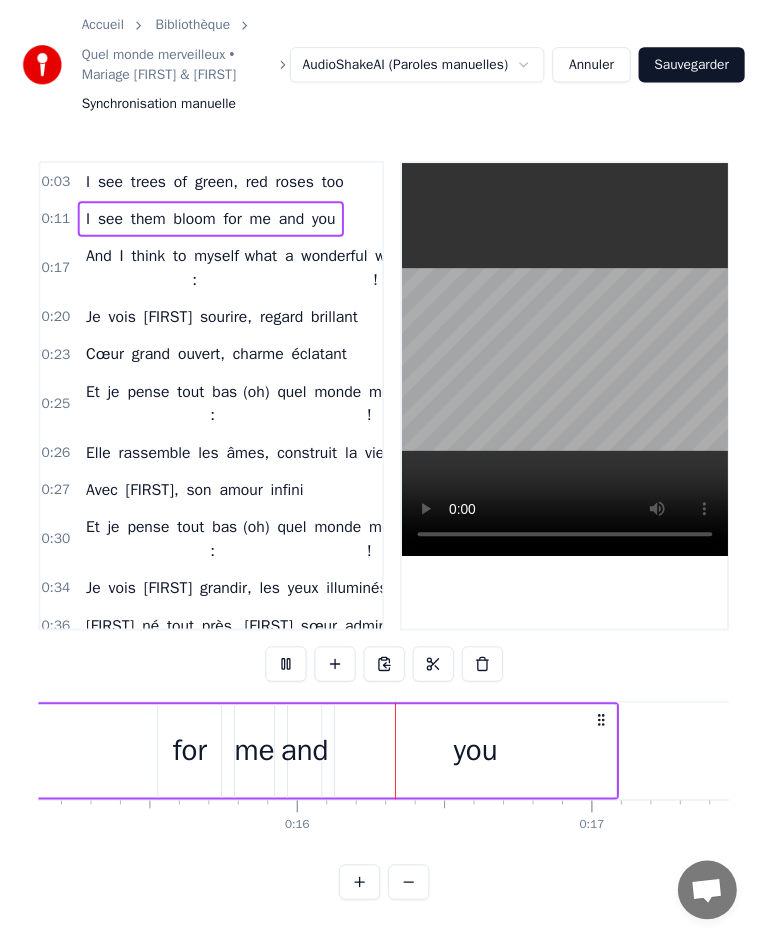 scroll, scrollTop: 0, scrollLeft: 4727, axis: horizontal 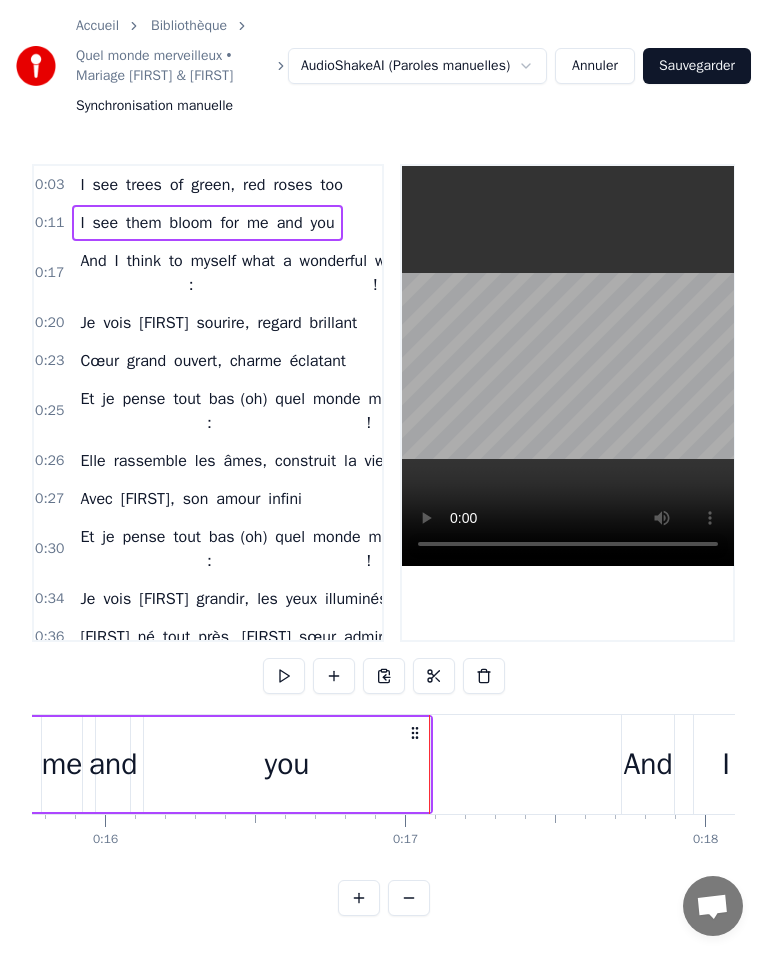click on "And" at bounding box center [648, 764] 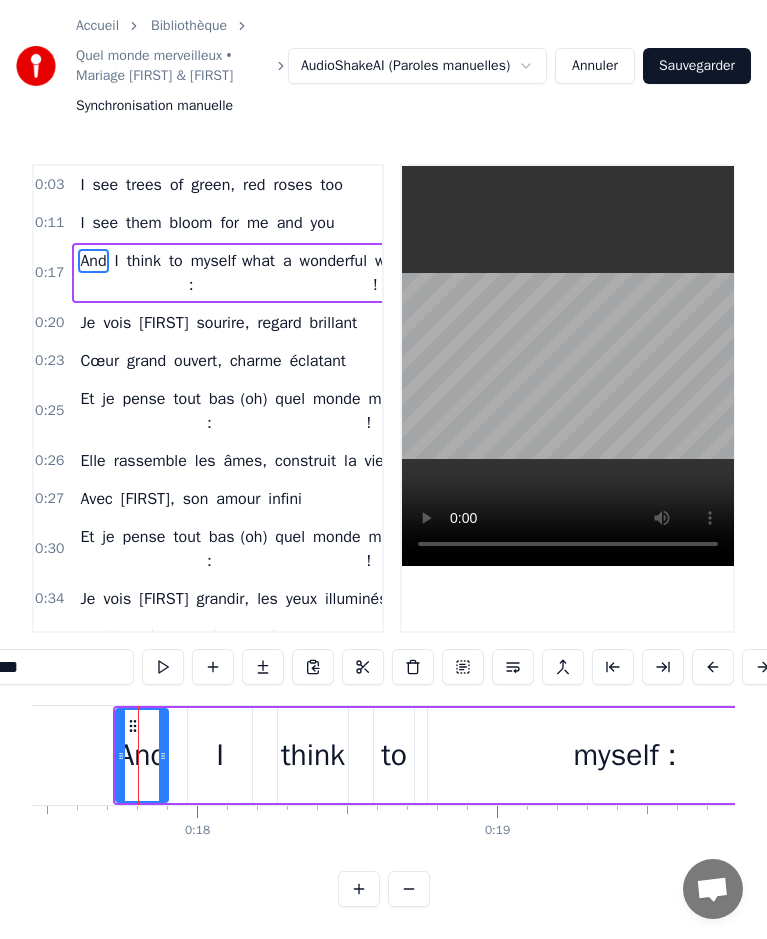 scroll, scrollTop: 0, scrollLeft: 5241, axis: horizontal 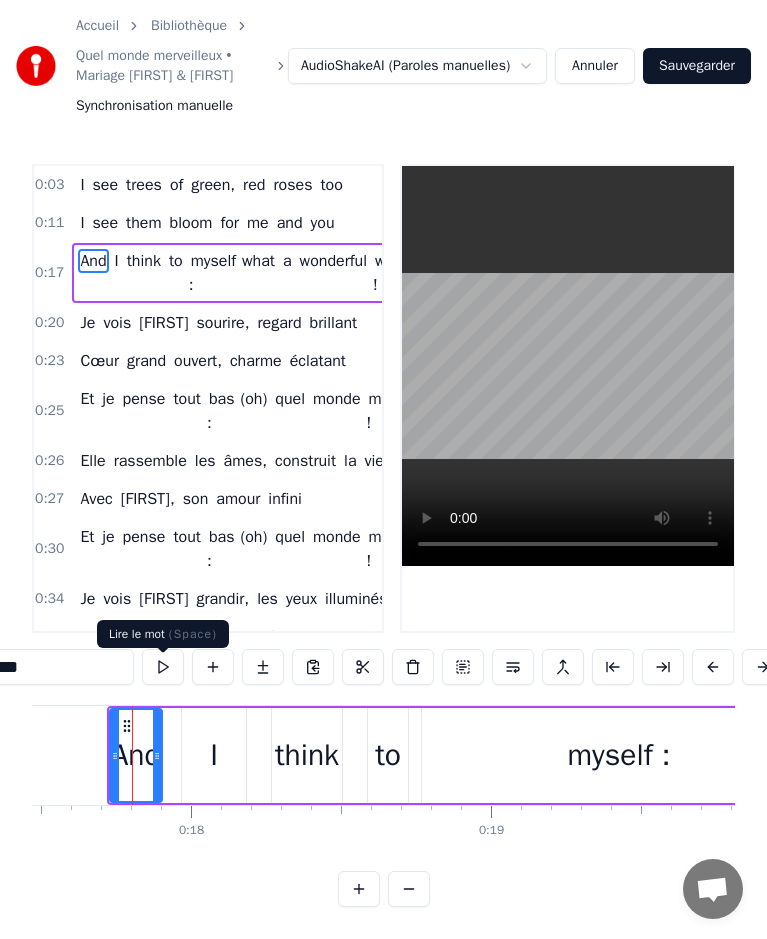 click at bounding box center [163, 667] 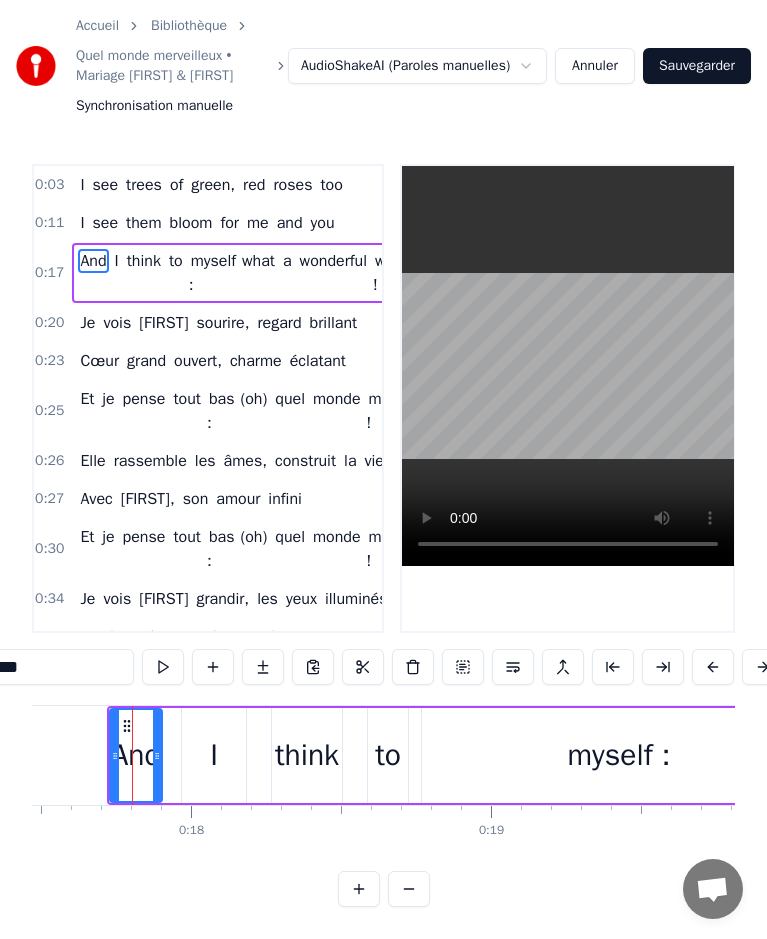 scroll, scrollTop: 0, scrollLeft: 5217, axis: horizontal 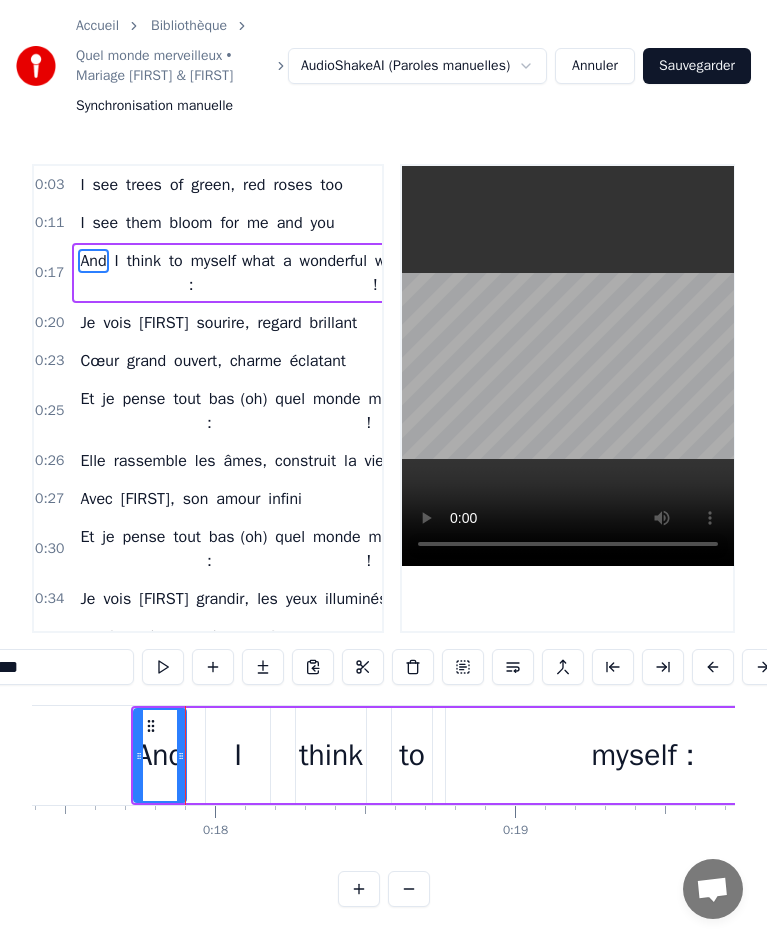 click on "I" at bounding box center [238, 755] 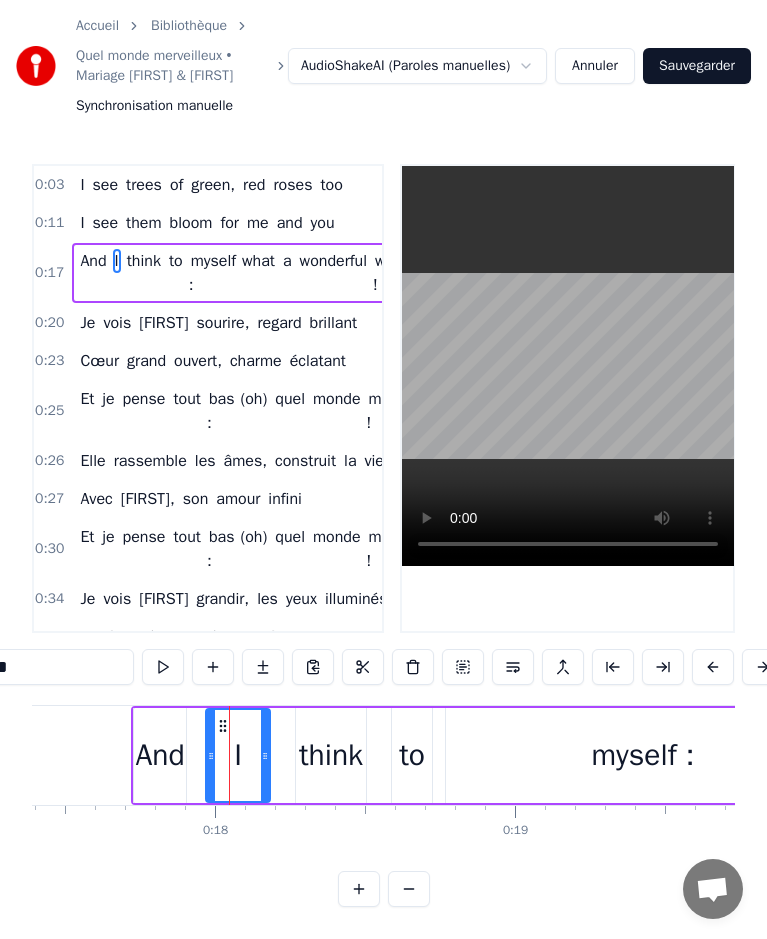 click on "think" at bounding box center [331, 755] 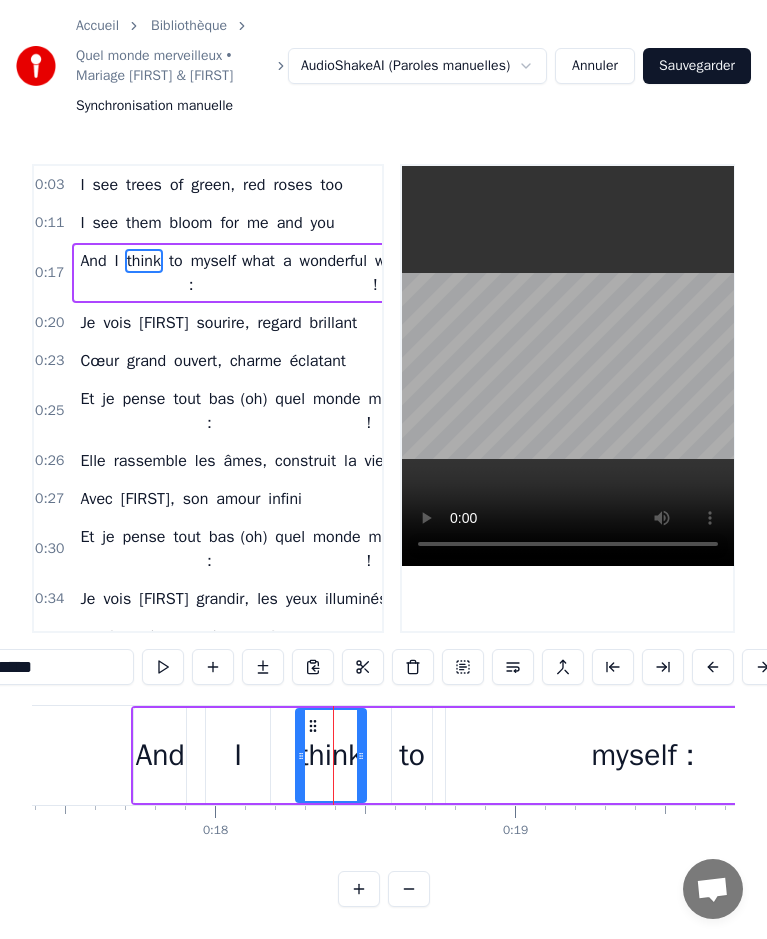 click on "to" at bounding box center (412, 755) 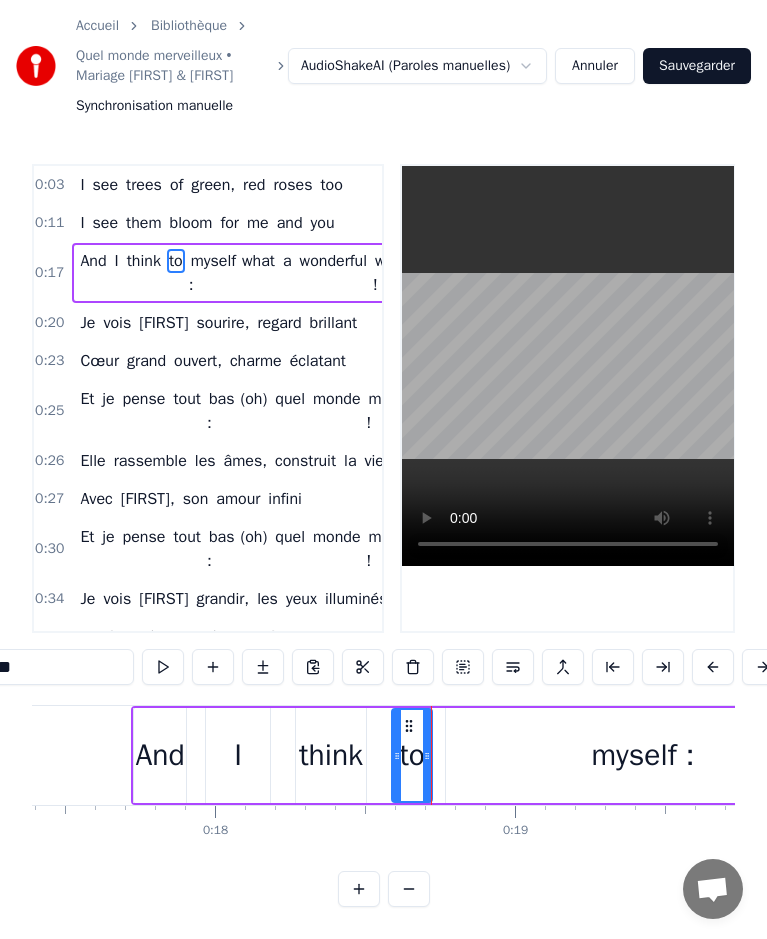 click on "myself :" at bounding box center [643, 755] 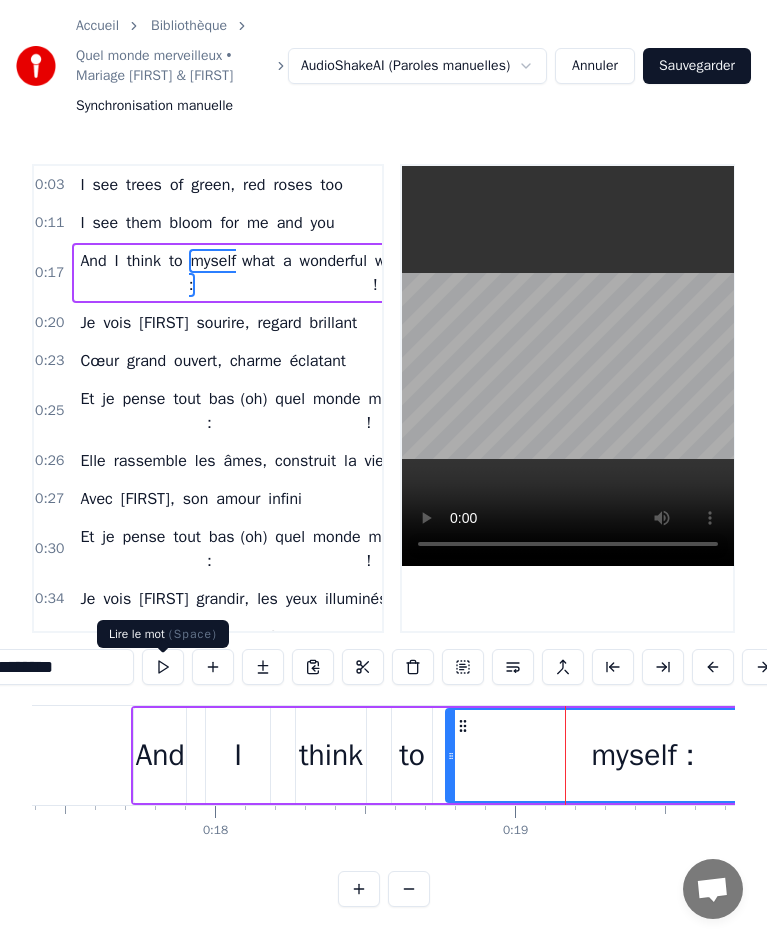 click at bounding box center (163, 667) 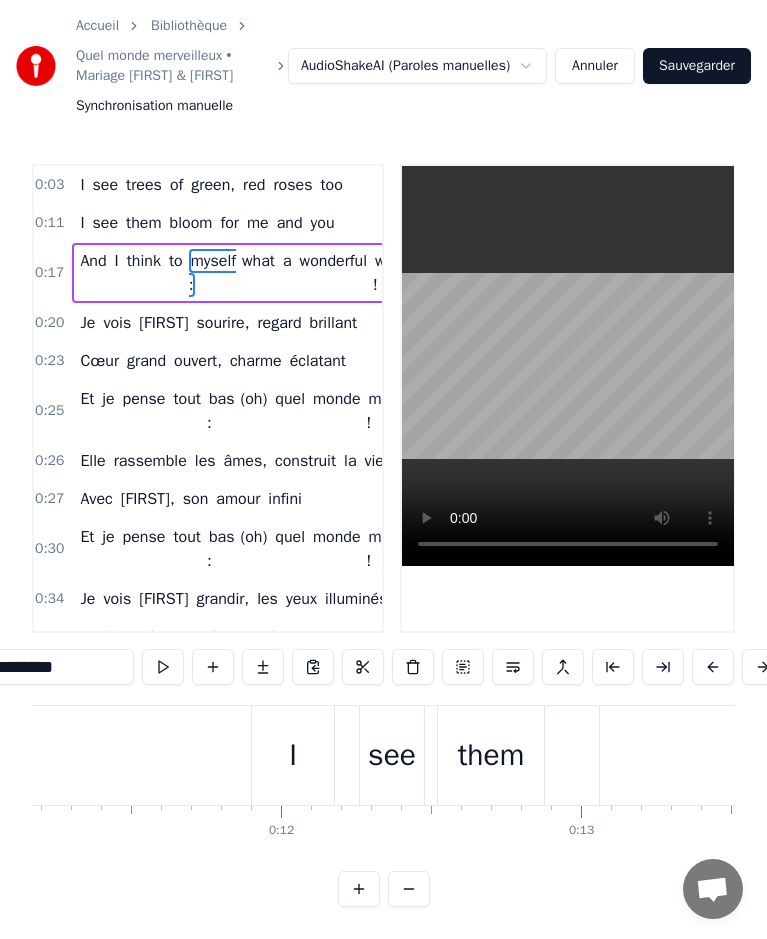 scroll, scrollTop: 0, scrollLeft: 3300, axis: horizontal 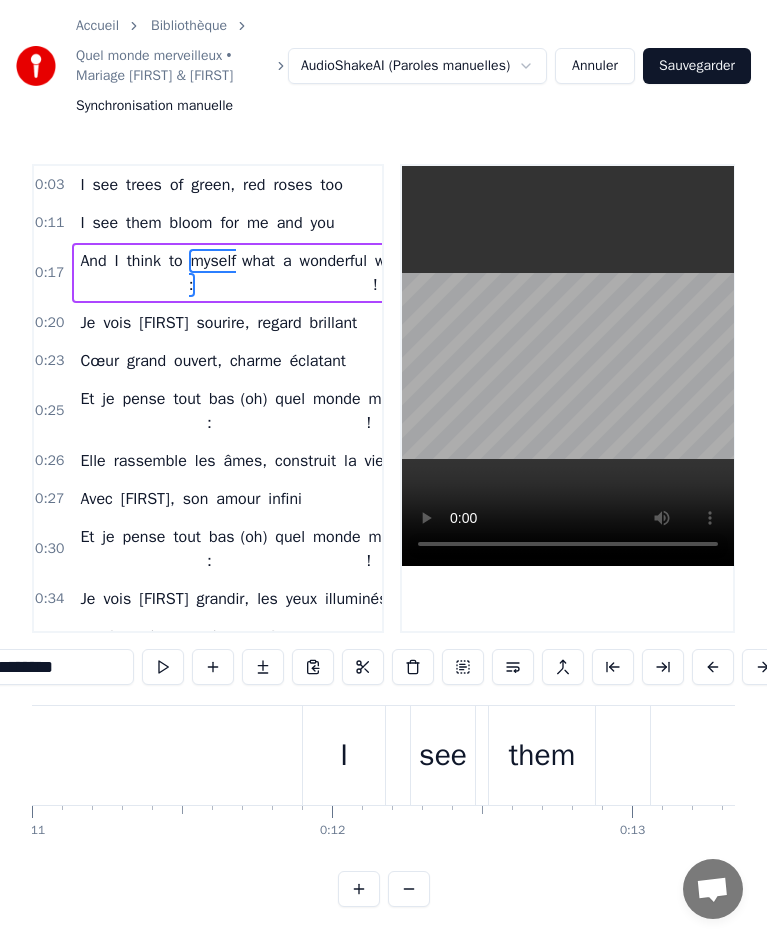 click on "I" at bounding box center [344, 755] 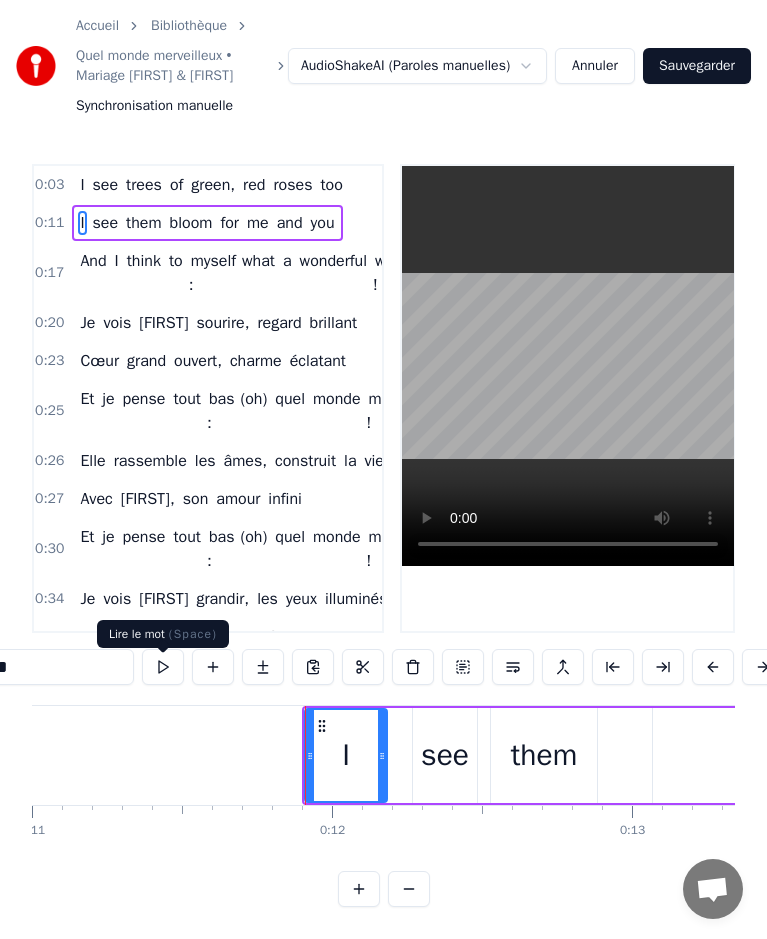 click at bounding box center (163, 667) 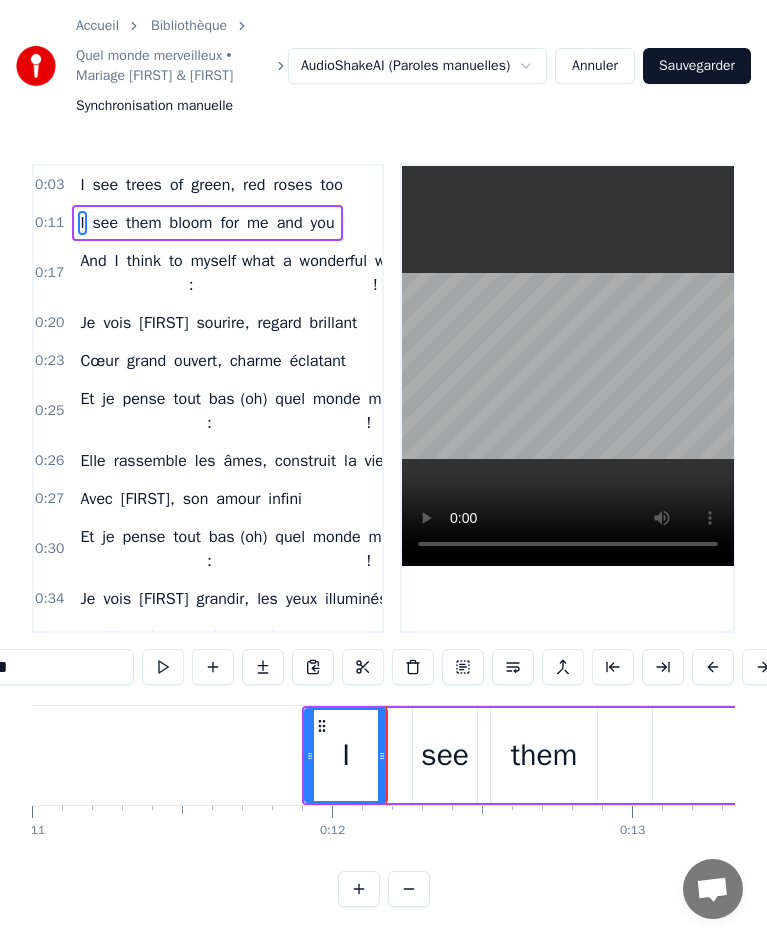 click on "see" at bounding box center [445, 755] 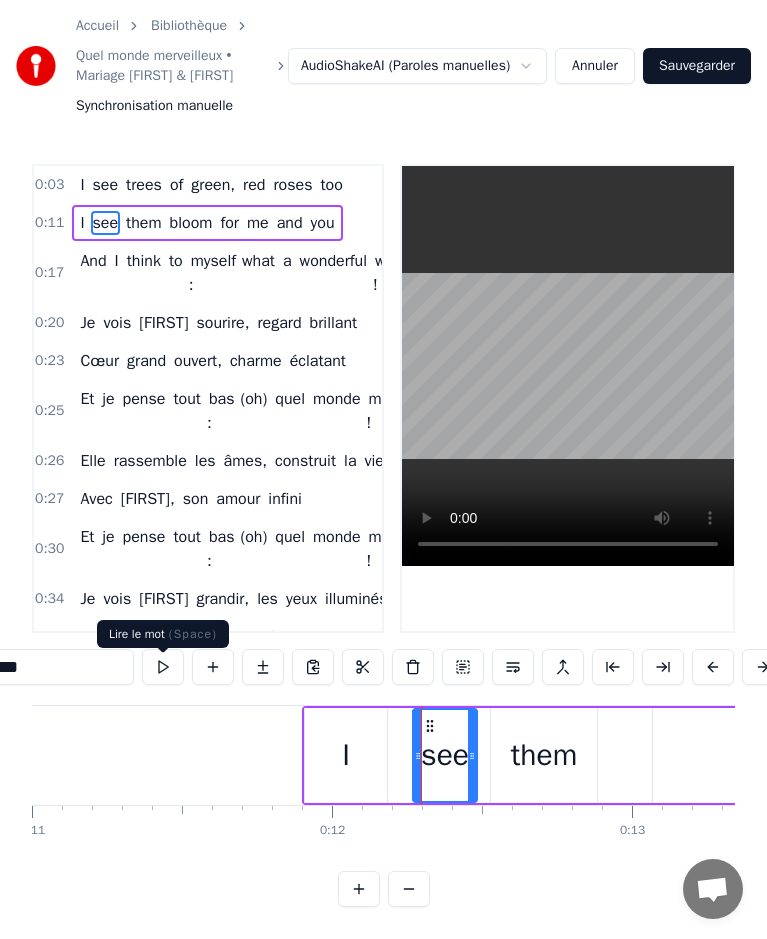 click at bounding box center (163, 667) 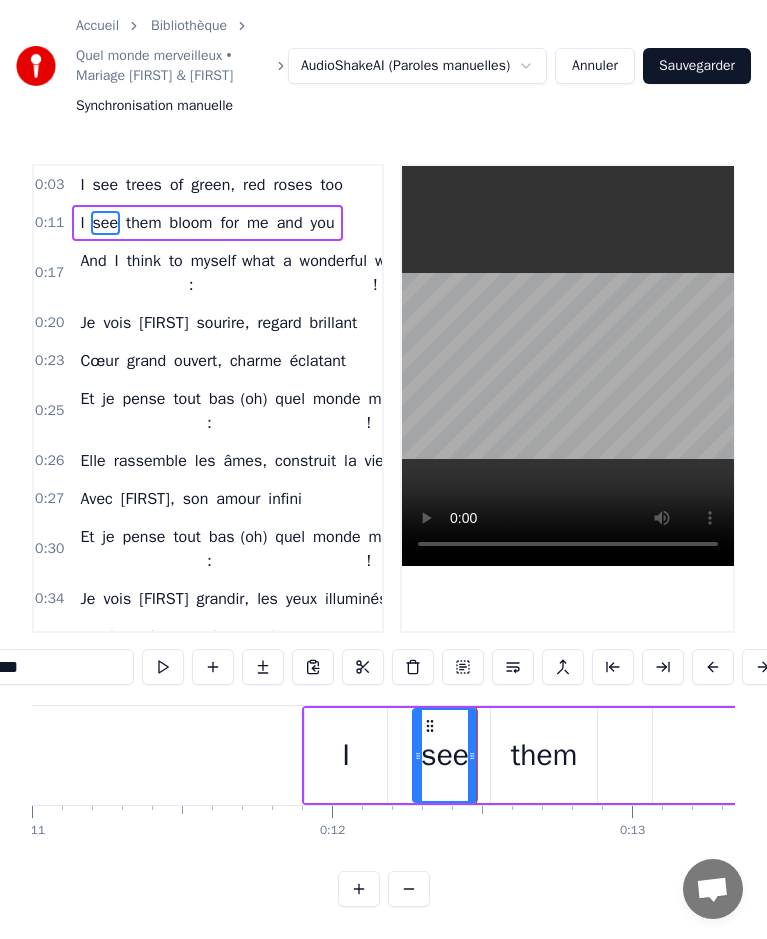 click on "them" at bounding box center [544, 755] 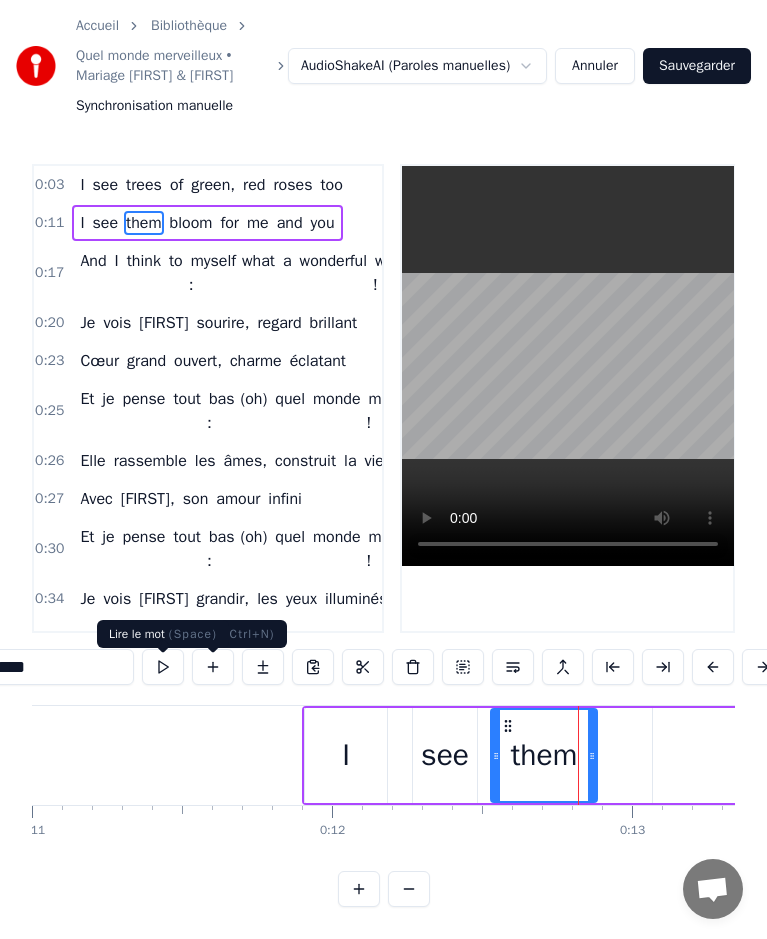 click at bounding box center (163, 667) 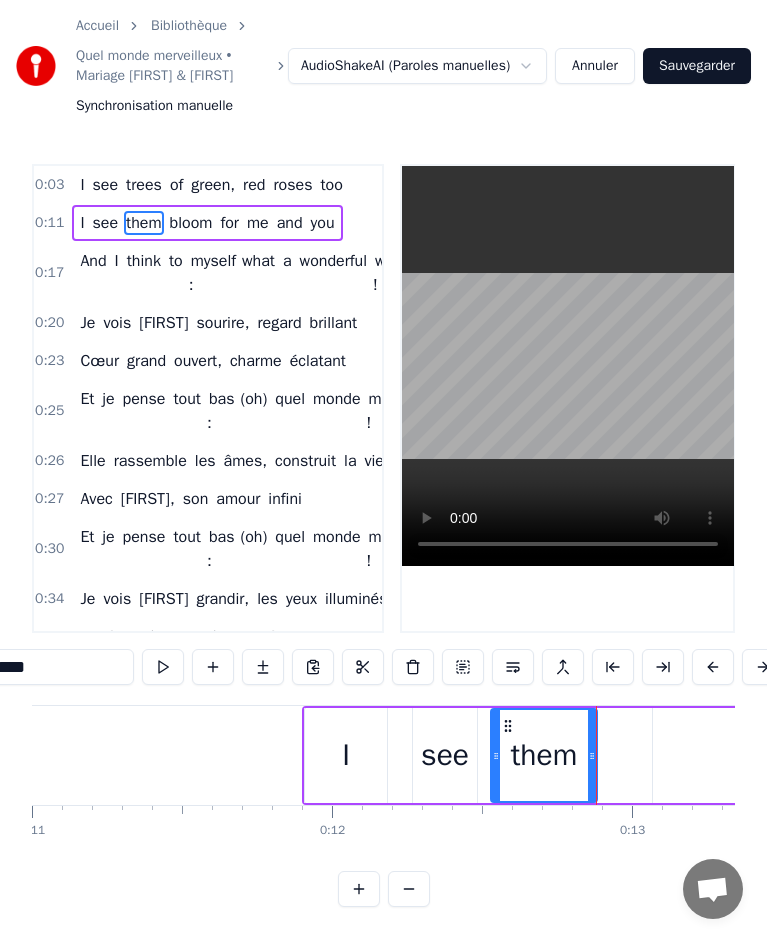 click on "bloom" at bounding box center (886, 755) 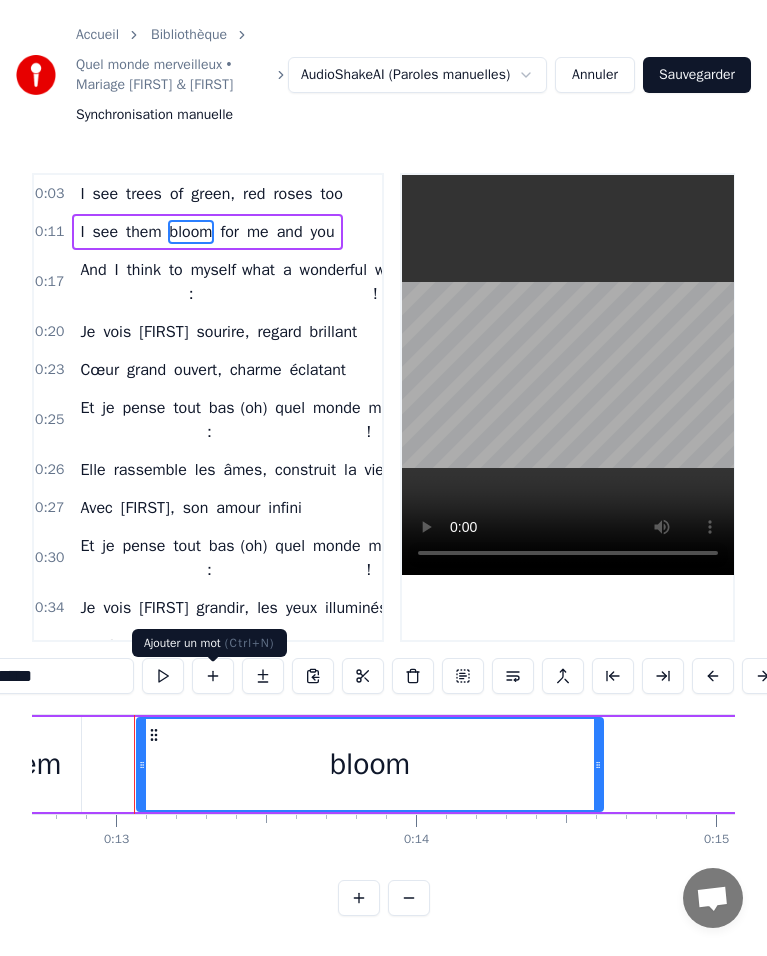 scroll, scrollTop: 0, scrollLeft: 3818, axis: horizontal 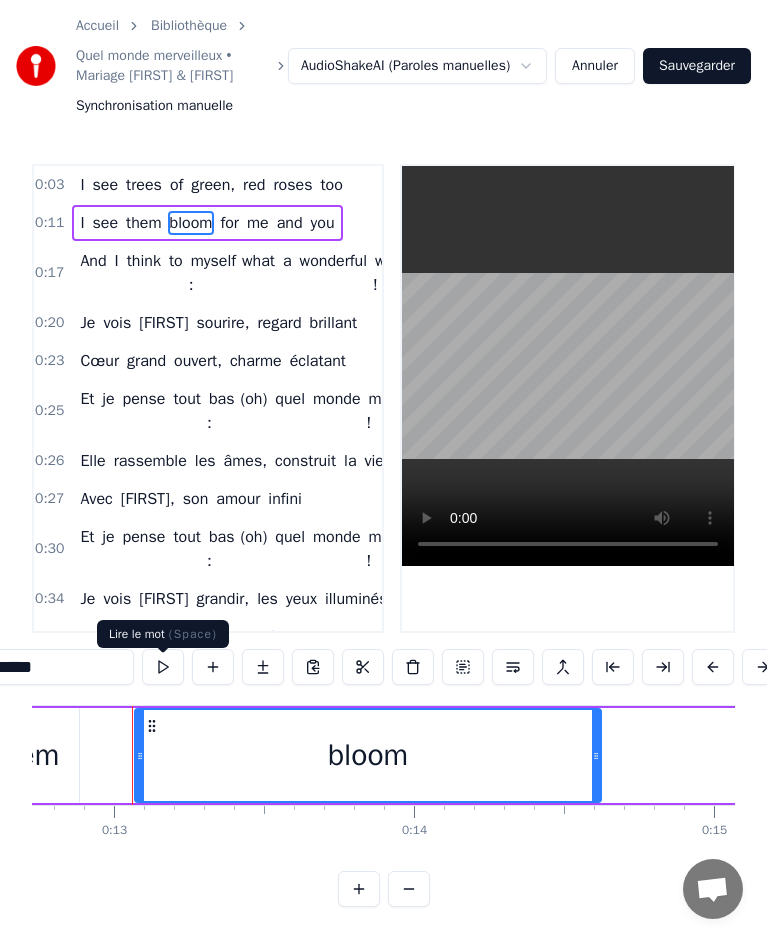 click at bounding box center (163, 667) 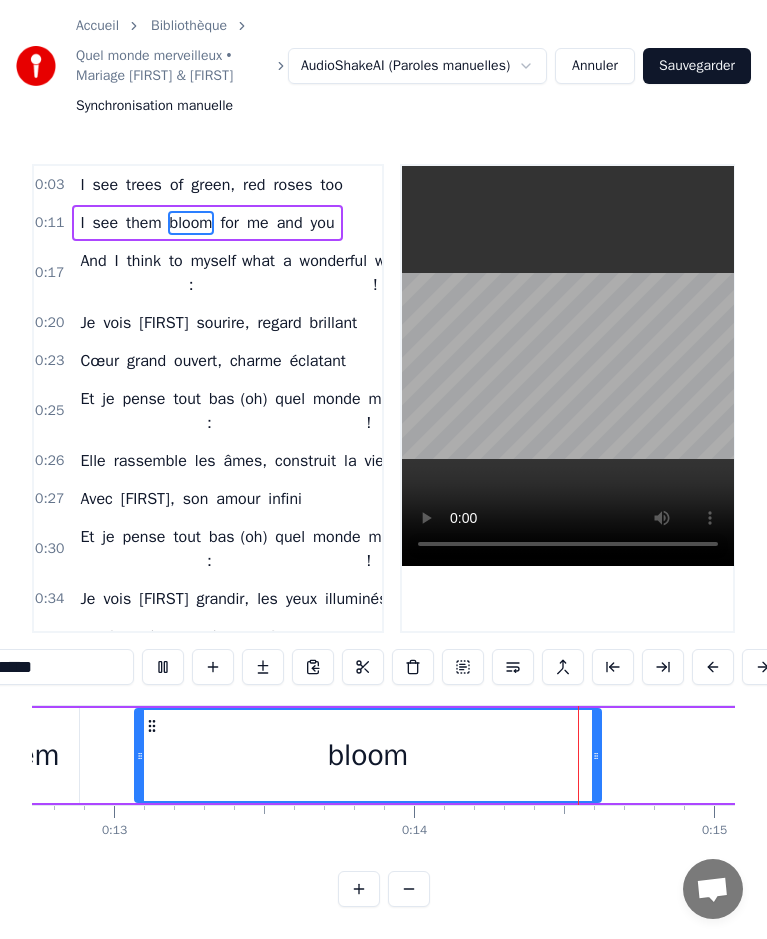 click on "I see them bloom for me and you" at bounding box center [563, 755] 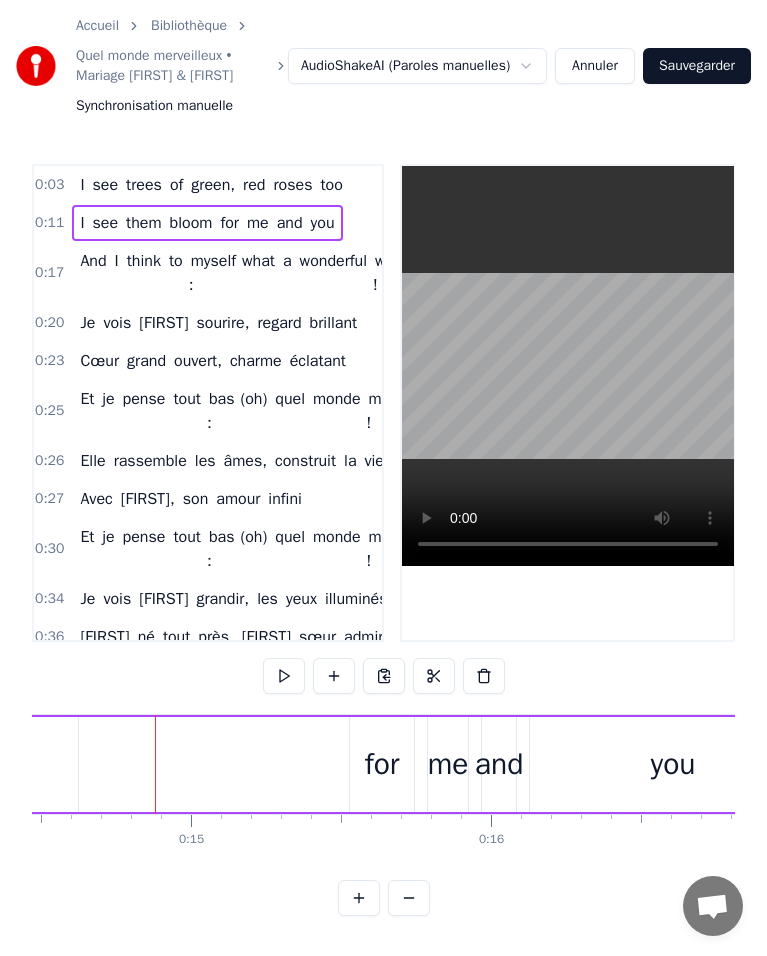 scroll, scrollTop: 0, scrollLeft: 4364, axis: horizontal 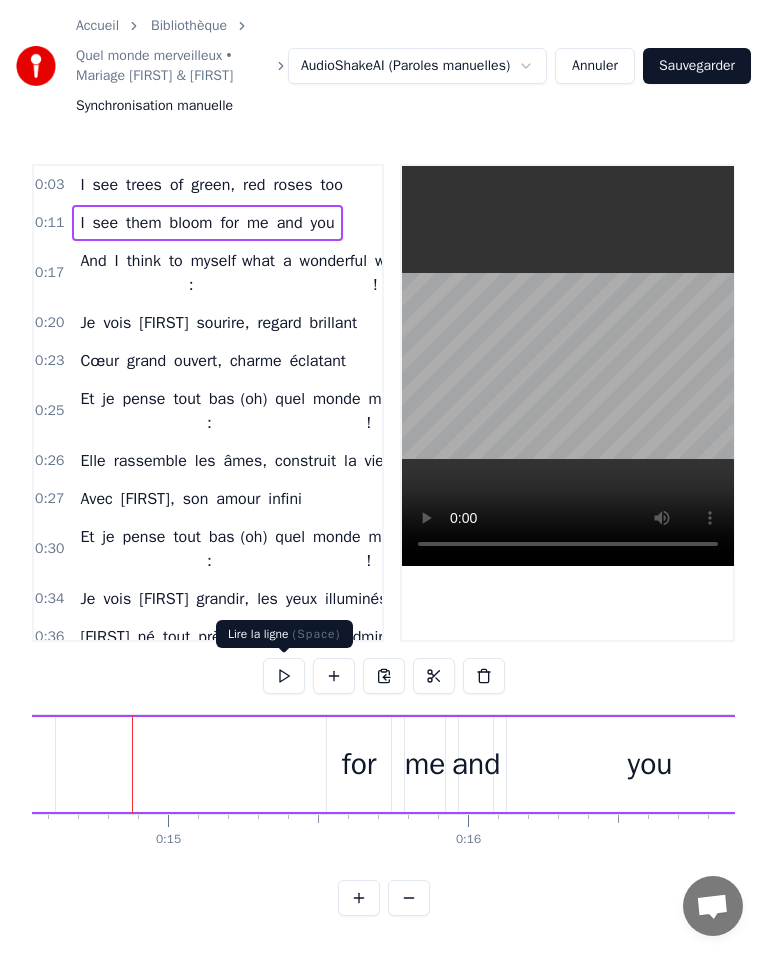 click at bounding box center [284, 676] 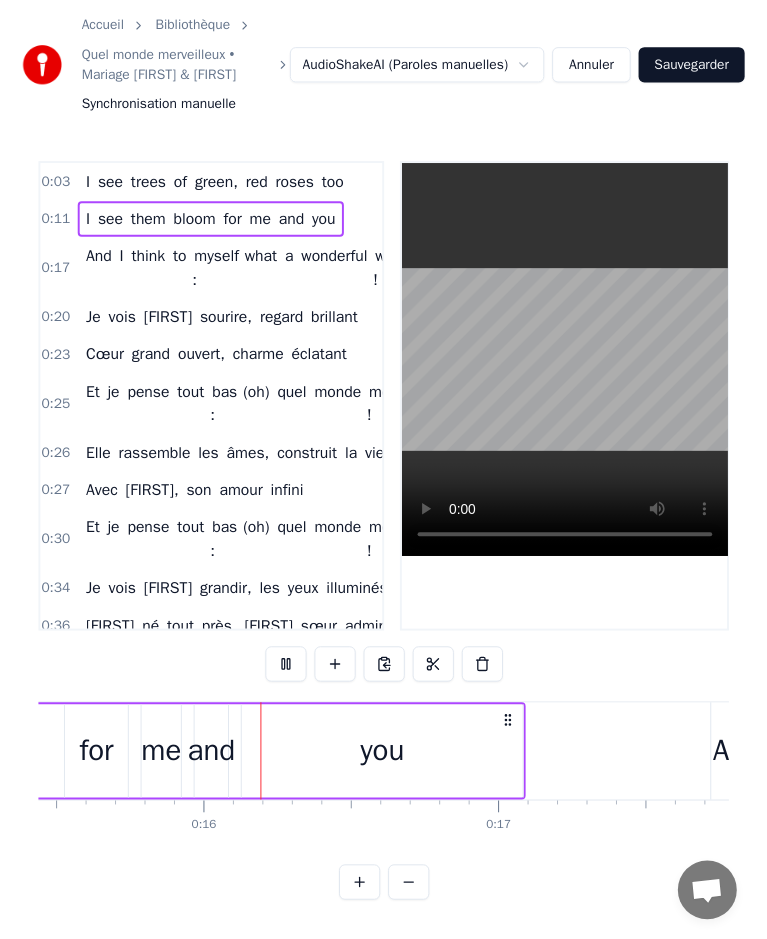 scroll, scrollTop: 0, scrollLeft: 4647, axis: horizontal 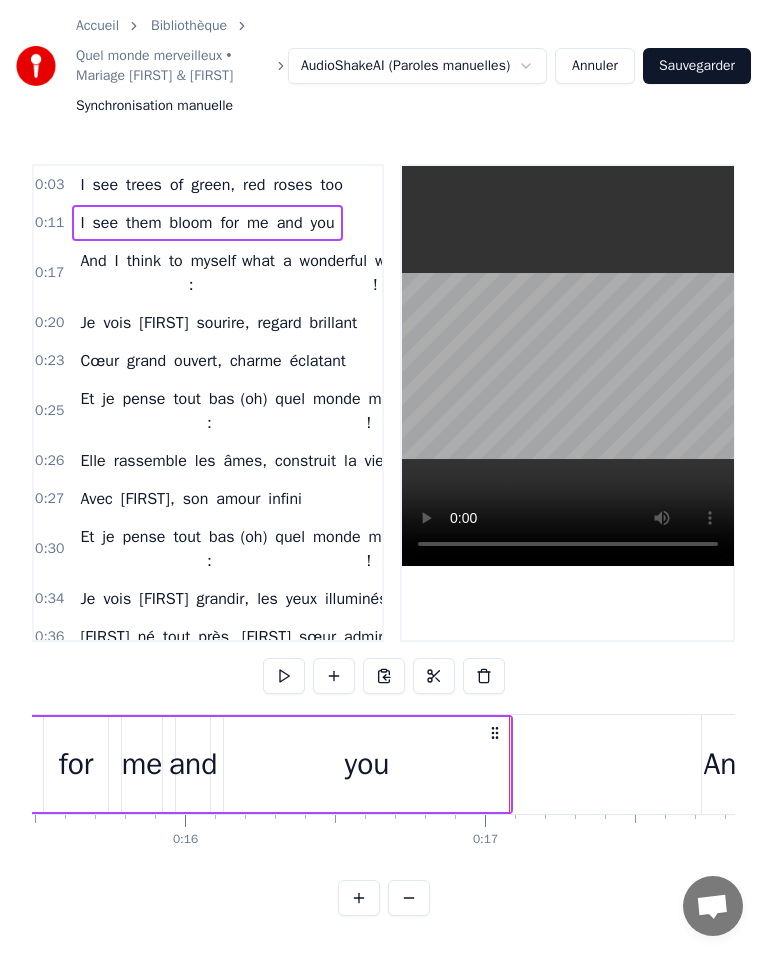 click on "think" at bounding box center [144, 261] 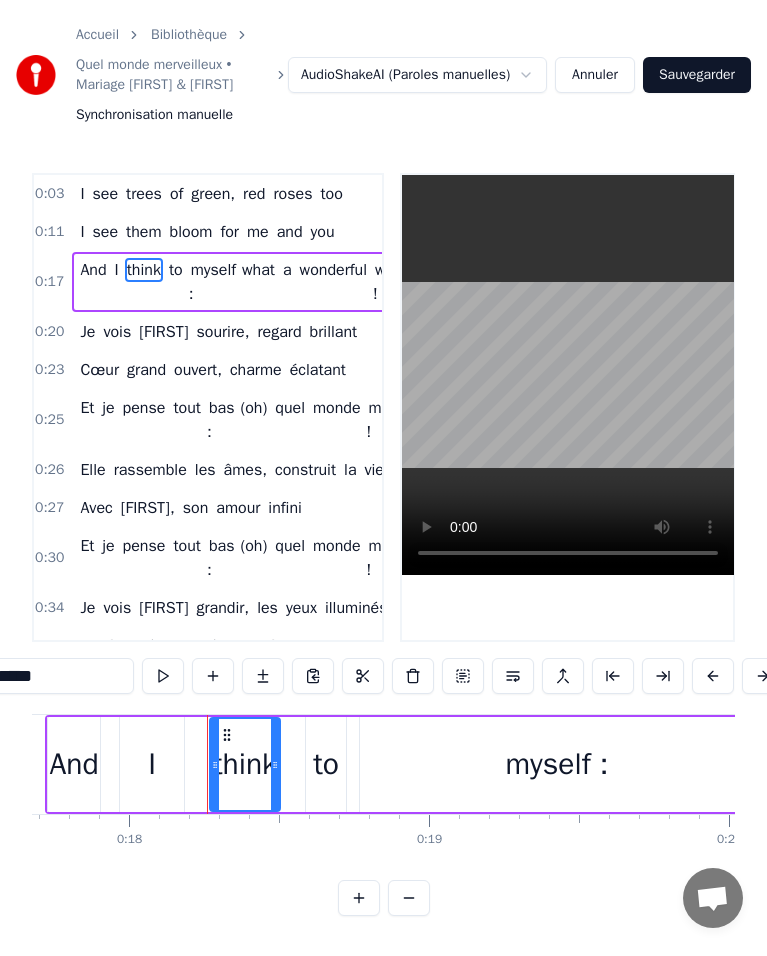 scroll, scrollTop: 0, scrollLeft: 5378, axis: horizontal 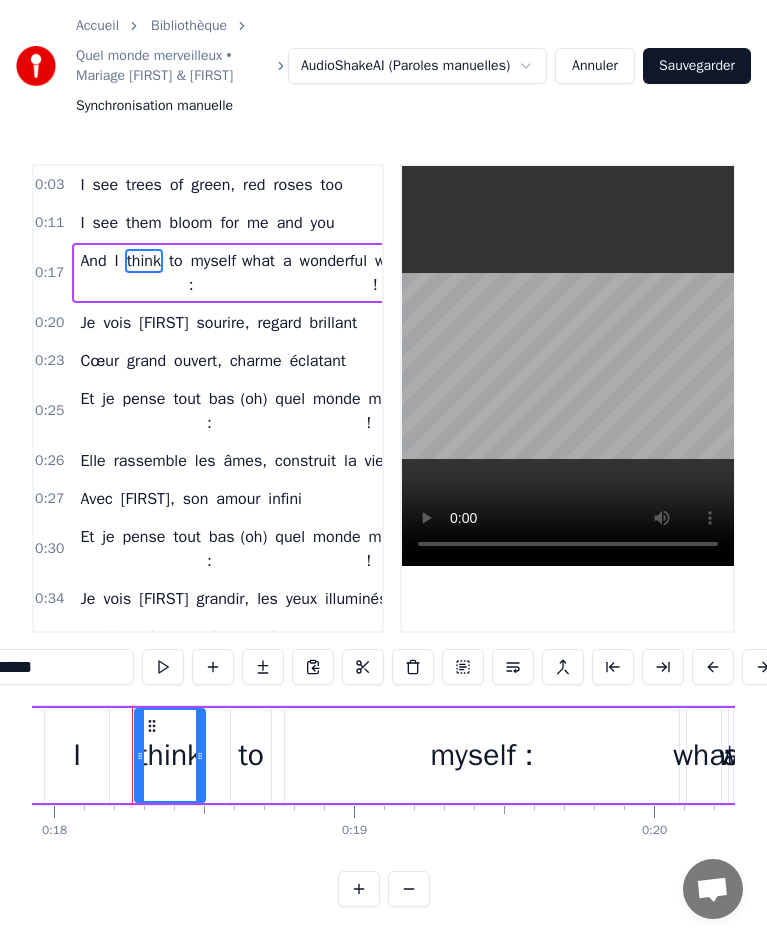 click on "And" at bounding box center [93, 273] 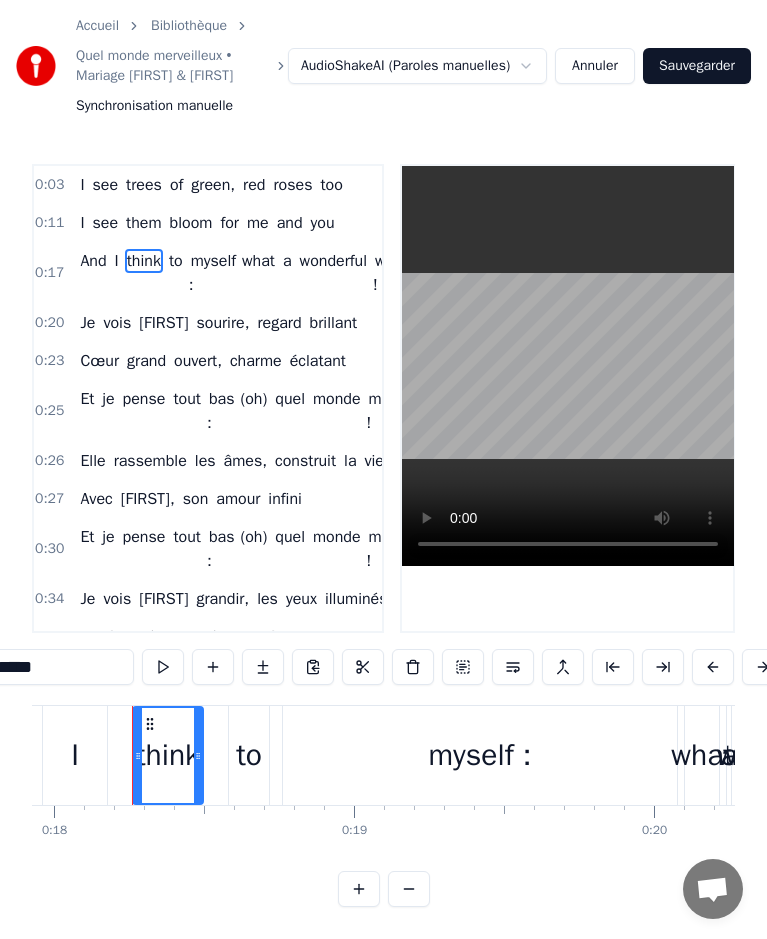 click on "And I think to myself : what a wonderful world !" at bounding box center (244, 273) 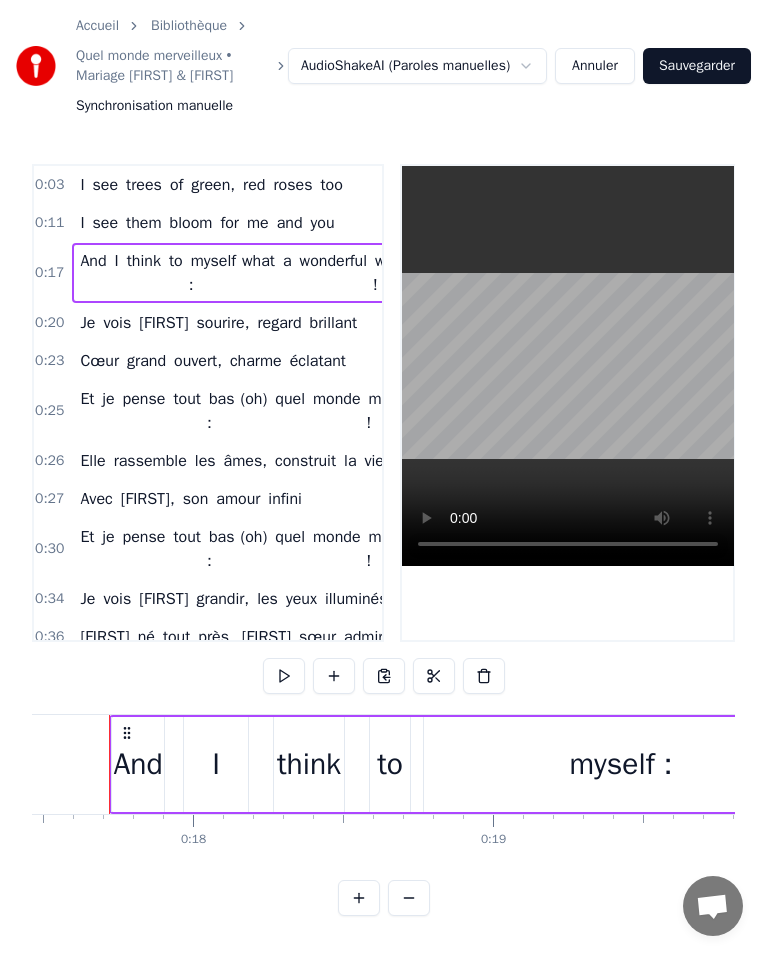 scroll, scrollTop: 0, scrollLeft: 5216, axis: horizontal 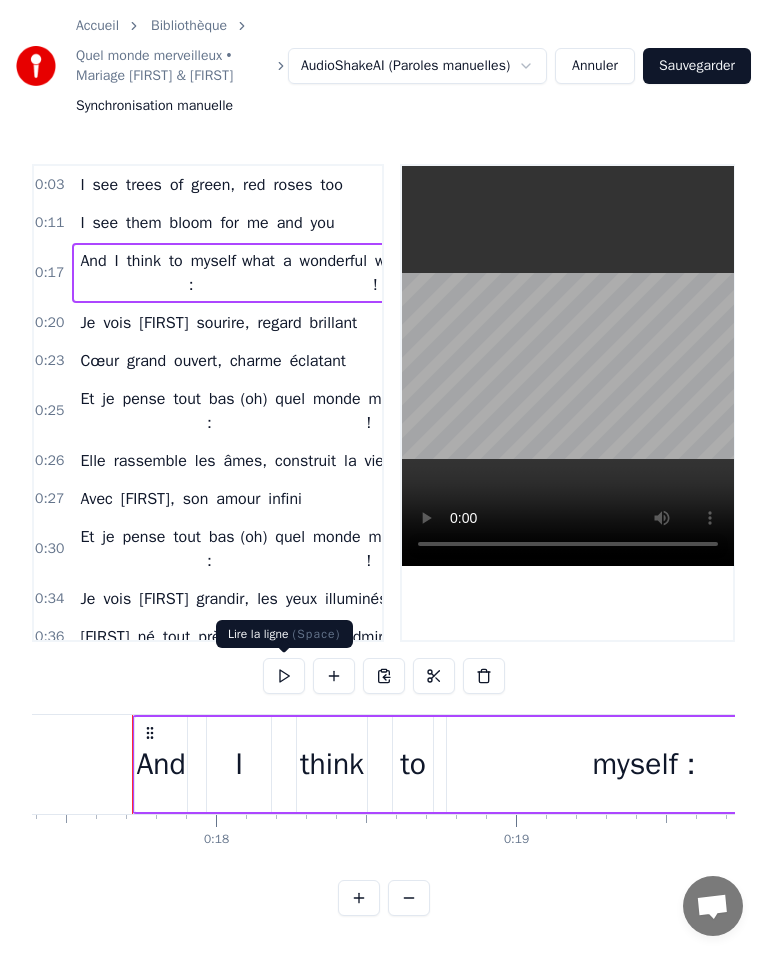 click at bounding box center (284, 676) 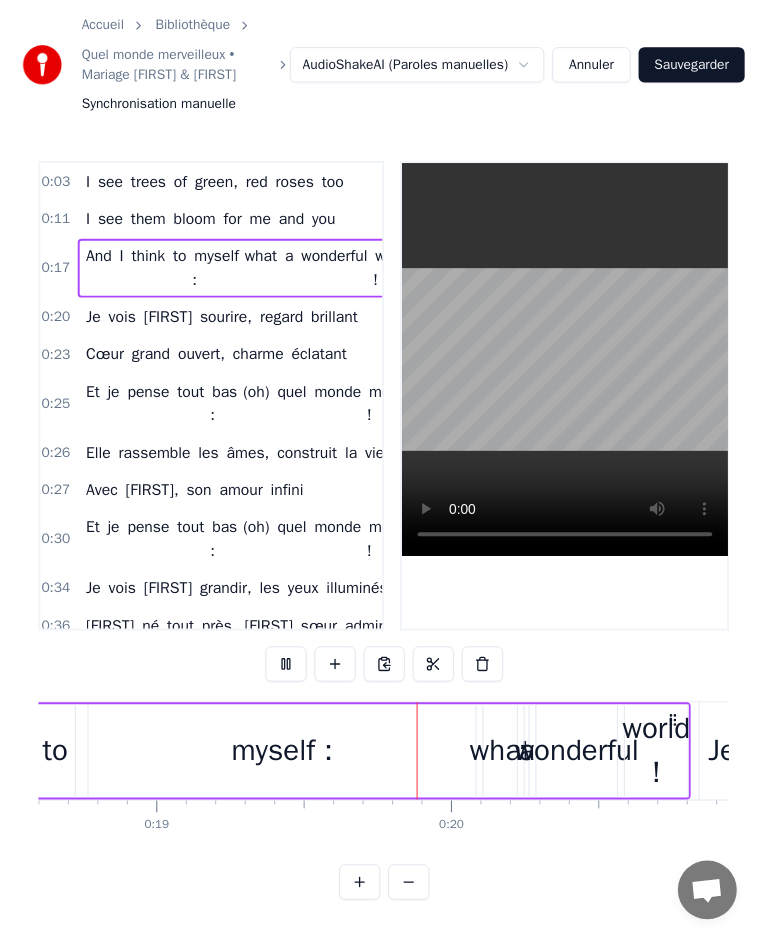 scroll, scrollTop: 0, scrollLeft: 5764, axis: horizontal 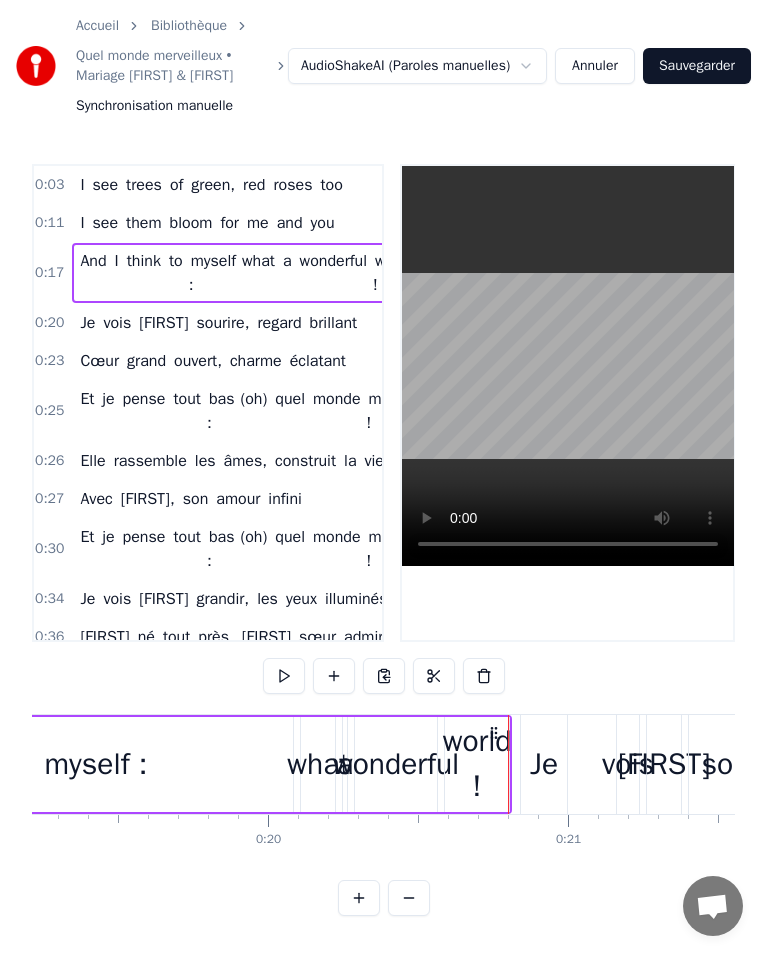 click on "what" at bounding box center (318, 764) 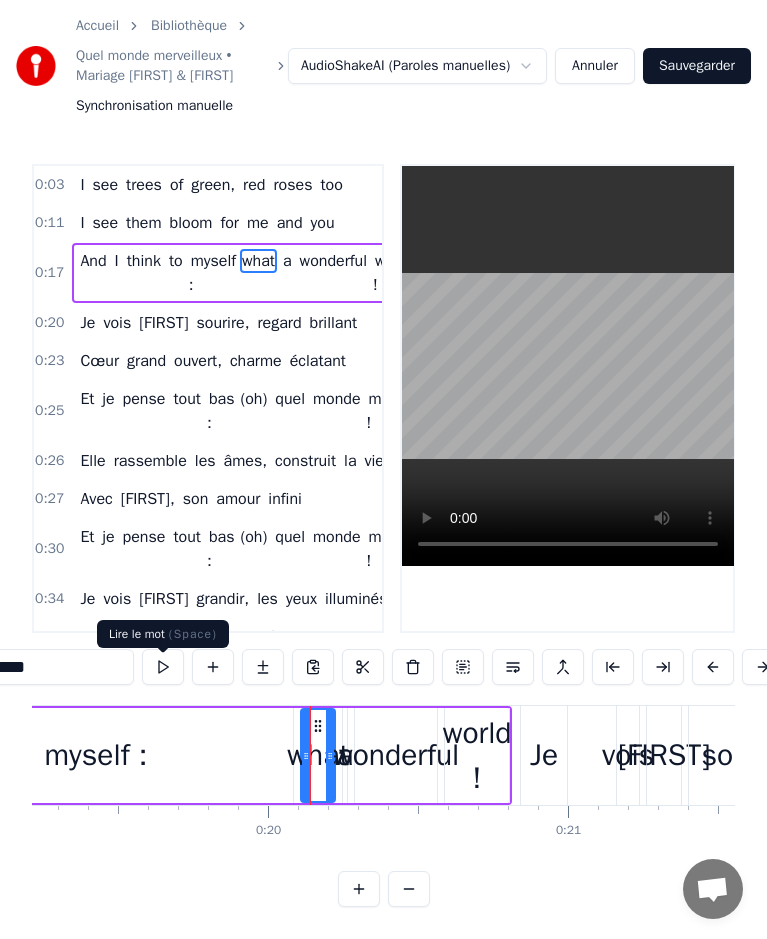 click at bounding box center (163, 667) 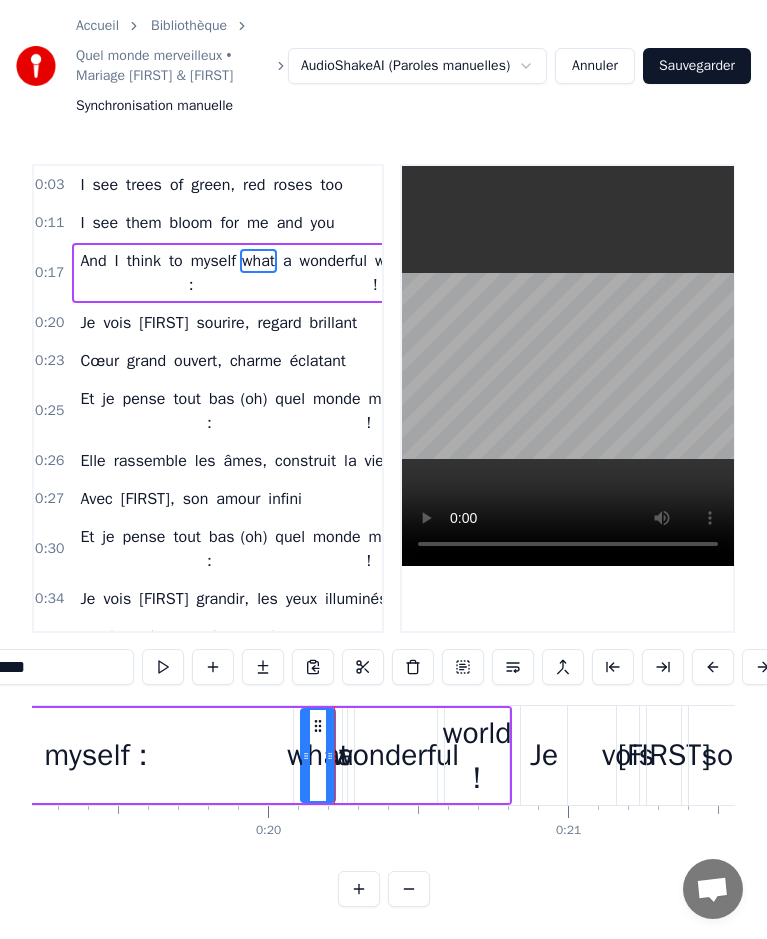 click on "what" at bounding box center (318, 755) 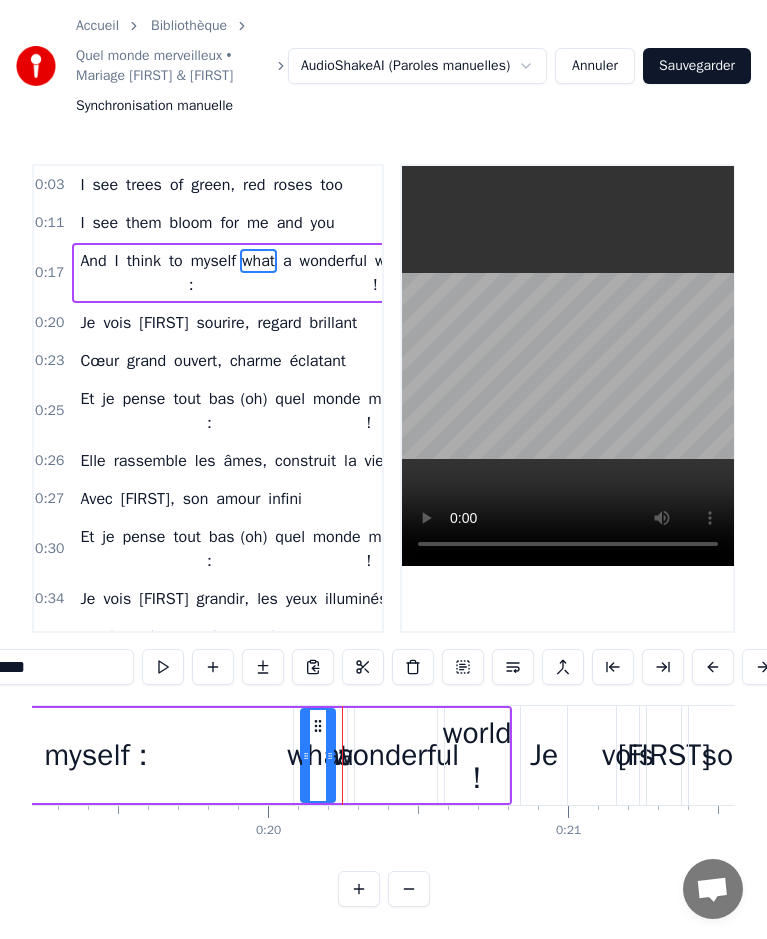 click on "wonderful" at bounding box center (396, 755) 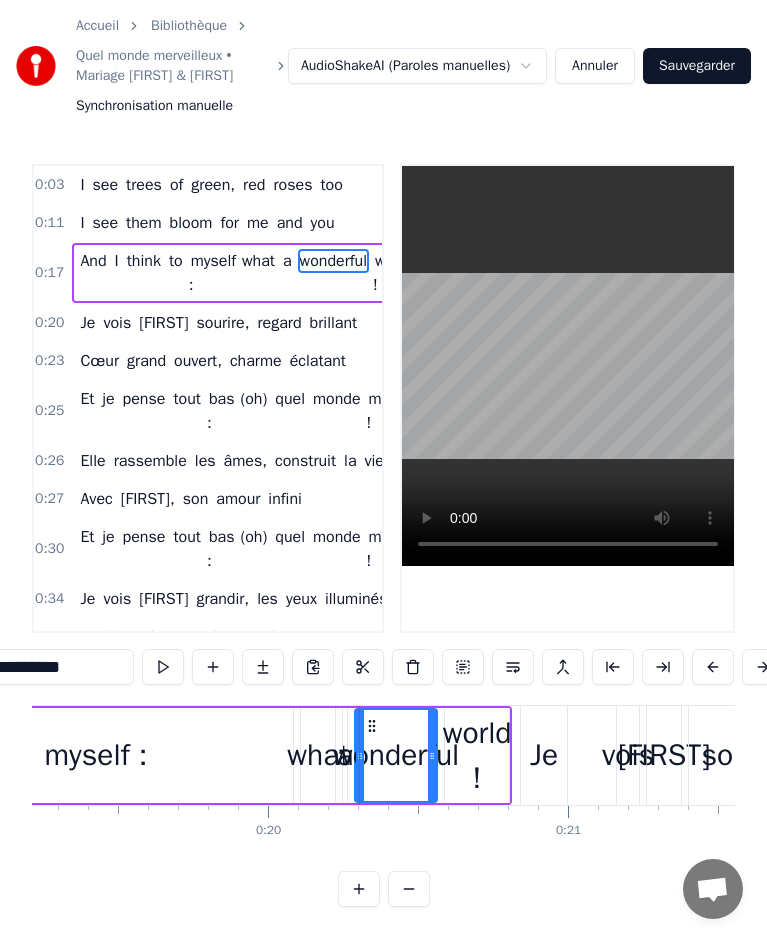 scroll, scrollTop: 0, scrollLeft: 11, axis: horizontal 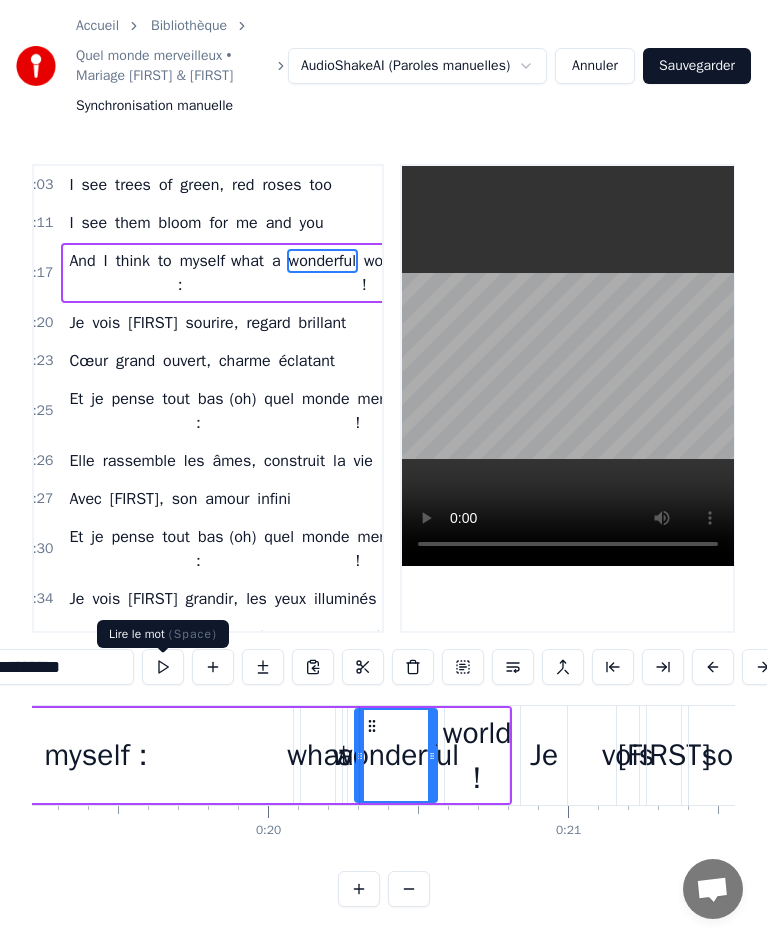 click at bounding box center (163, 667) 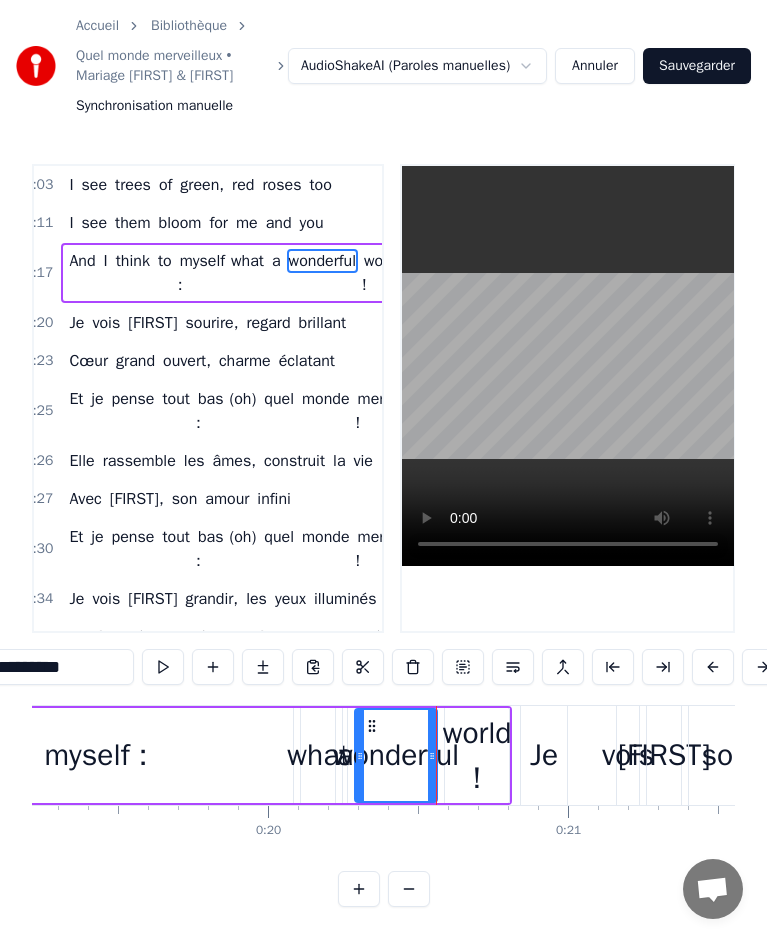 click on "wonderful" at bounding box center (396, 755) 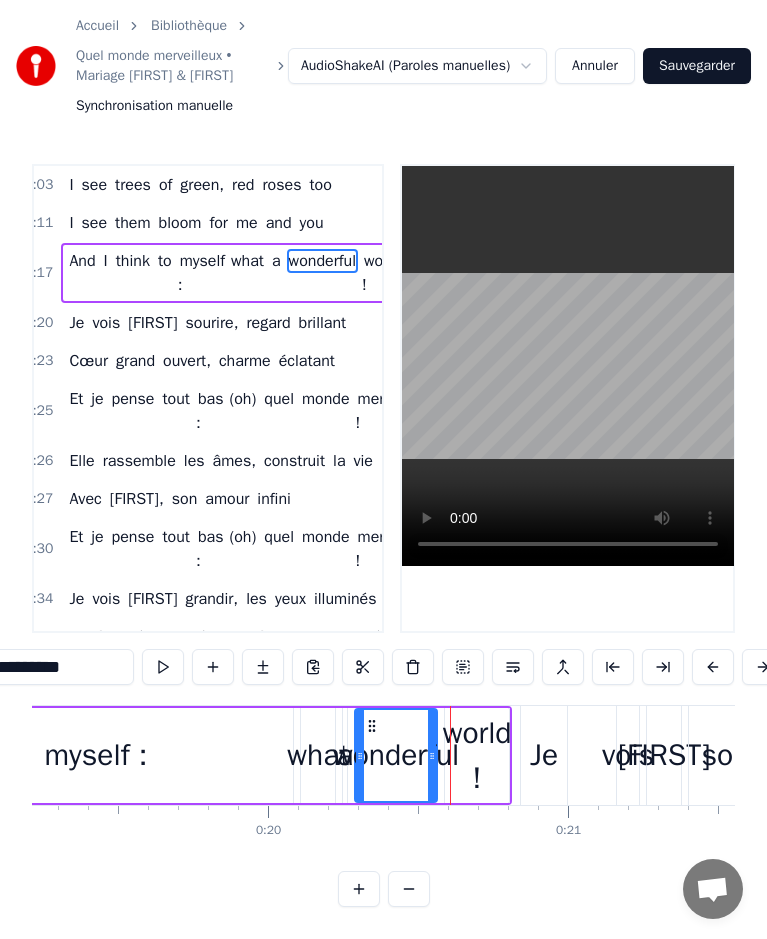 click at bounding box center (163, 667) 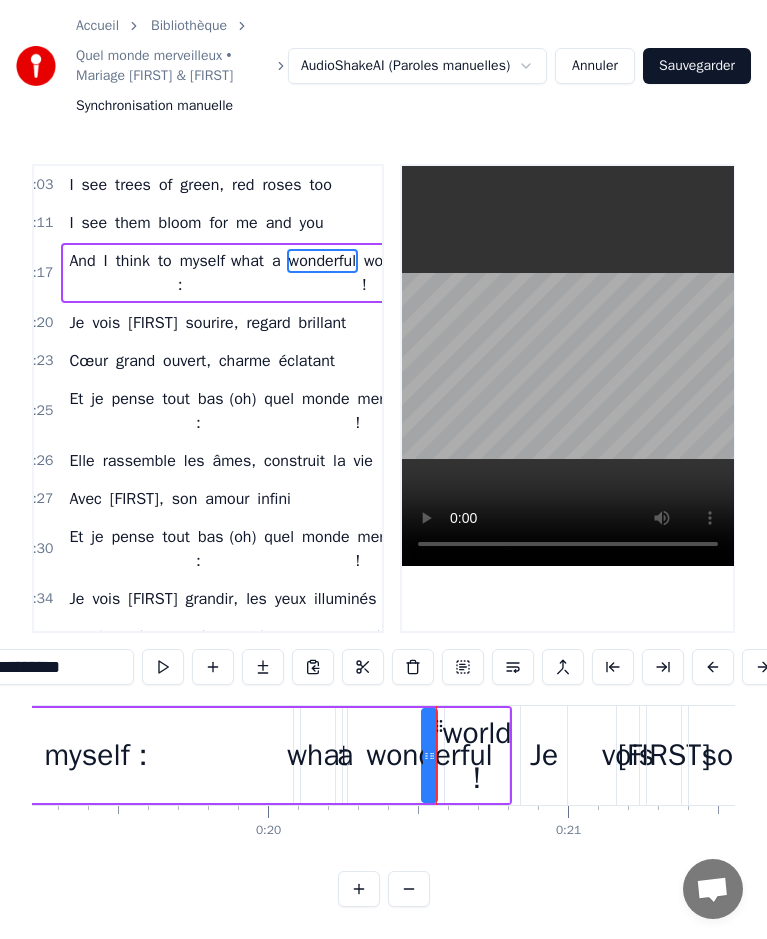 drag, startPoint x: 361, startPoint y: 753, endPoint x: 428, endPoint y: 751, distance: 67.02985 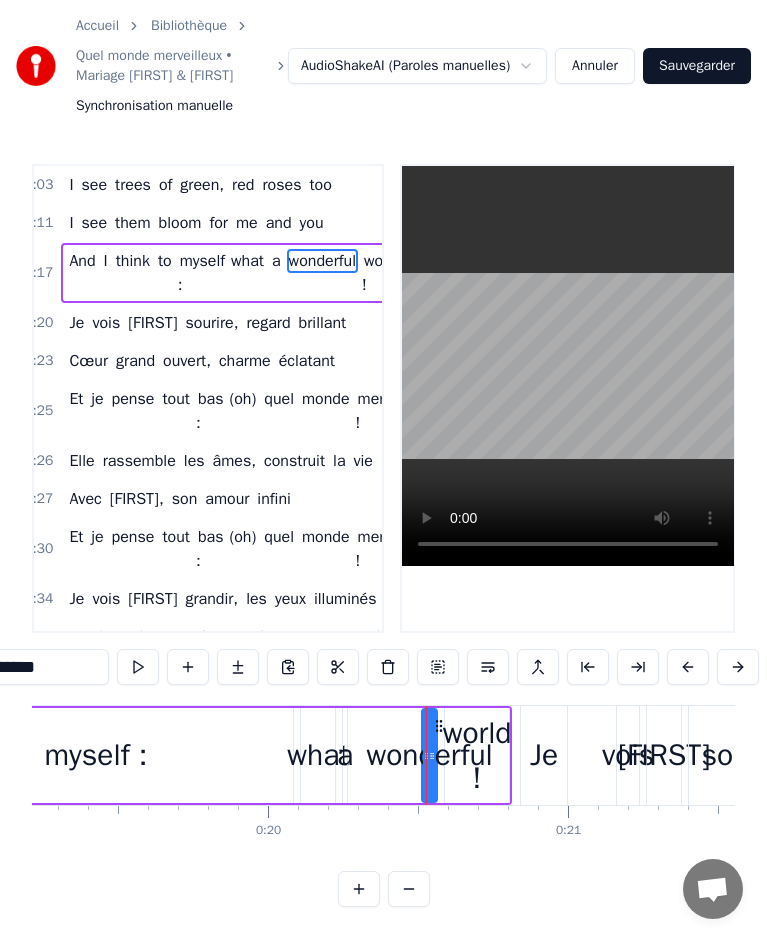 click on "what" at bounding box center [318, 755] 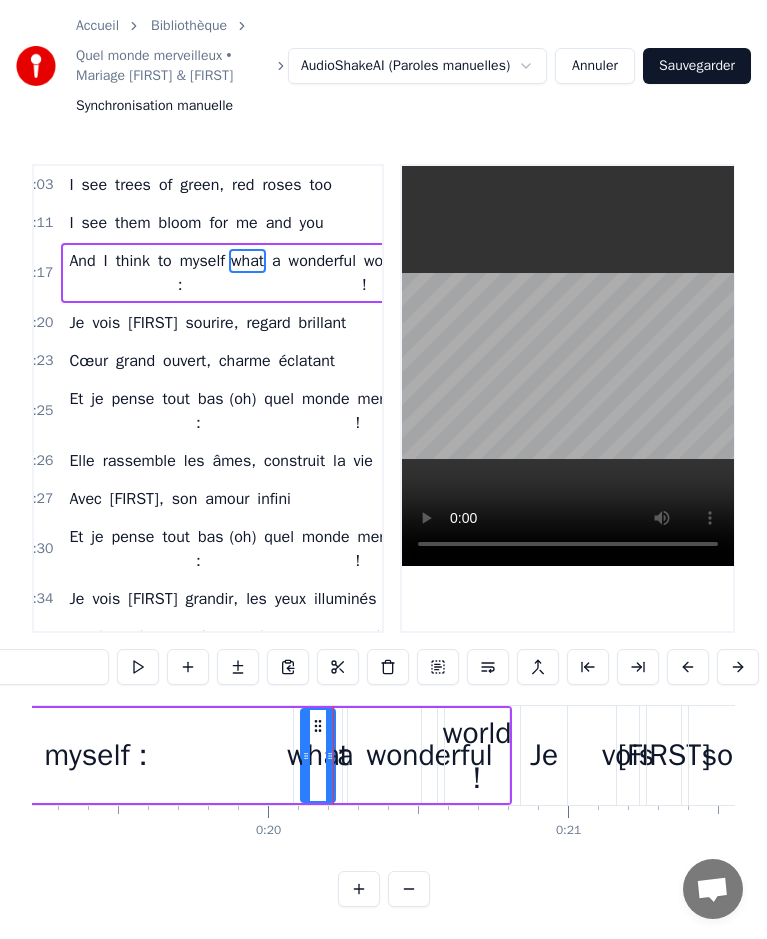 drag, startPoint x: 337, startPoint y: 752, endPoint x: 385, endPoint y: 755, distance: 48.09366 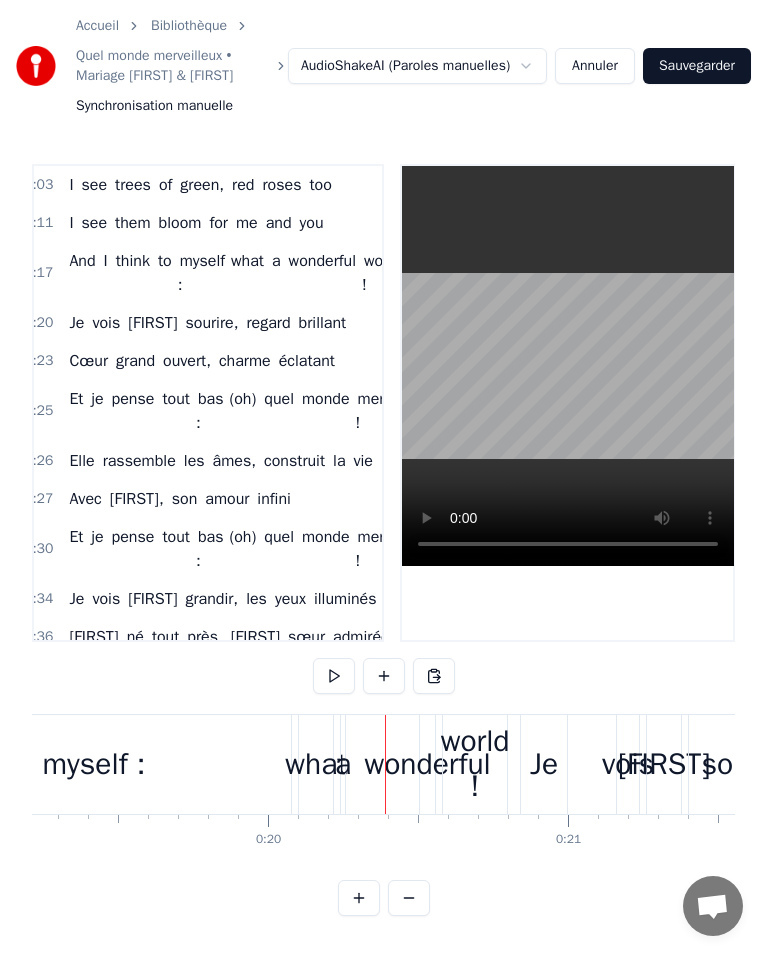 click on "what" at bounding box center (316, 764) 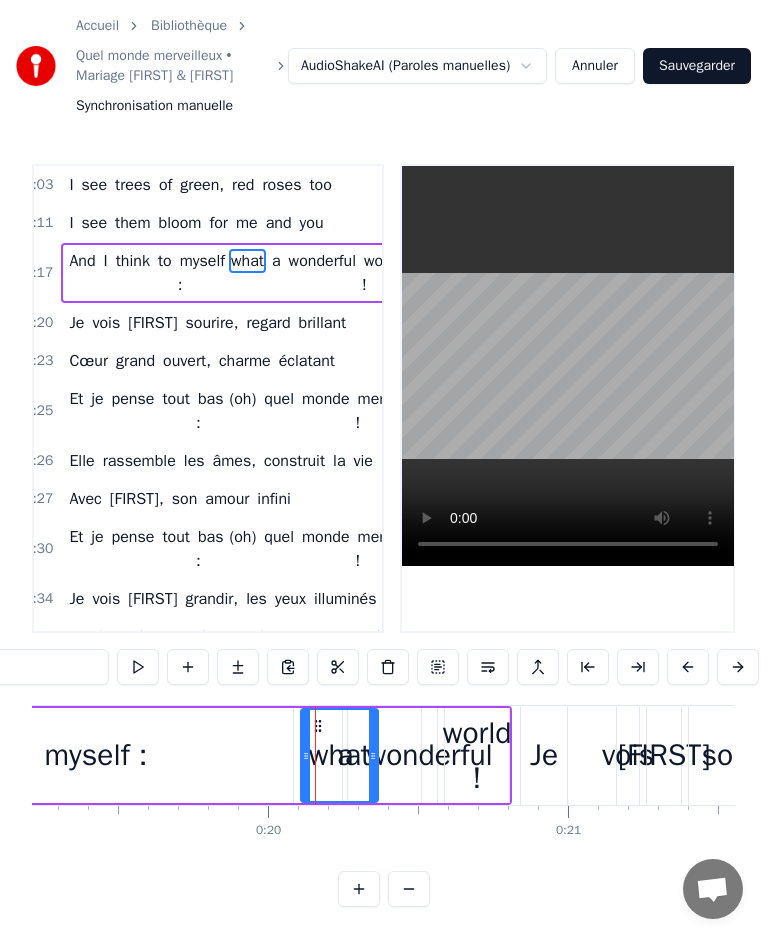 drag, startPoint x: 328, startPoint y: 757, endPoint x: 371, endPoint y: 757, distance: 43 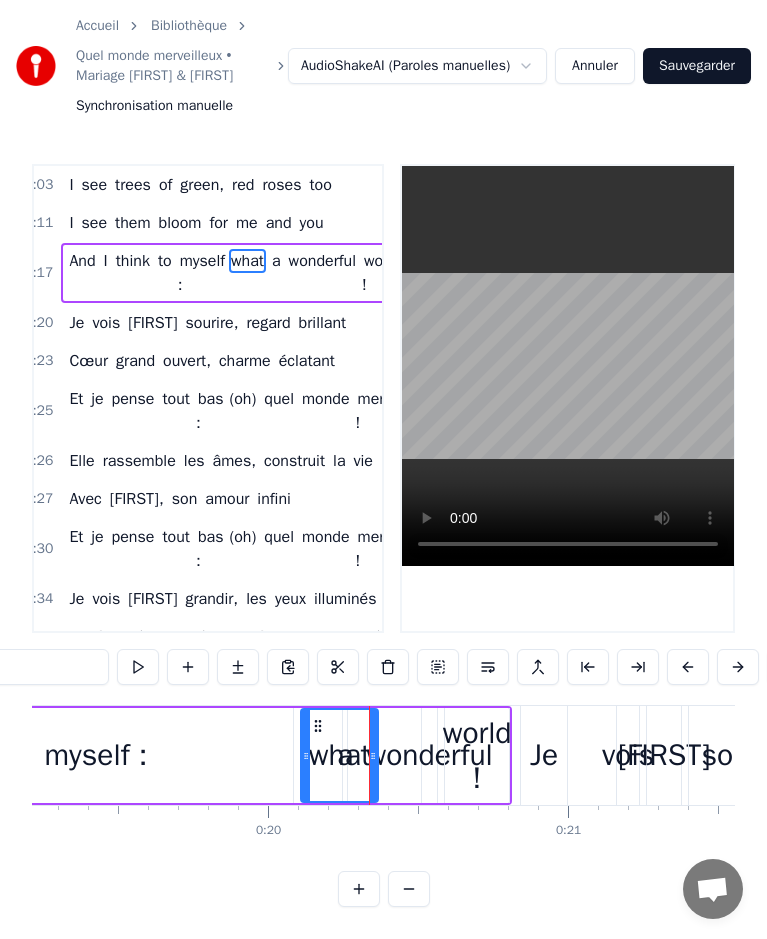 click on "wonderful" at bounding box center (429, 755) 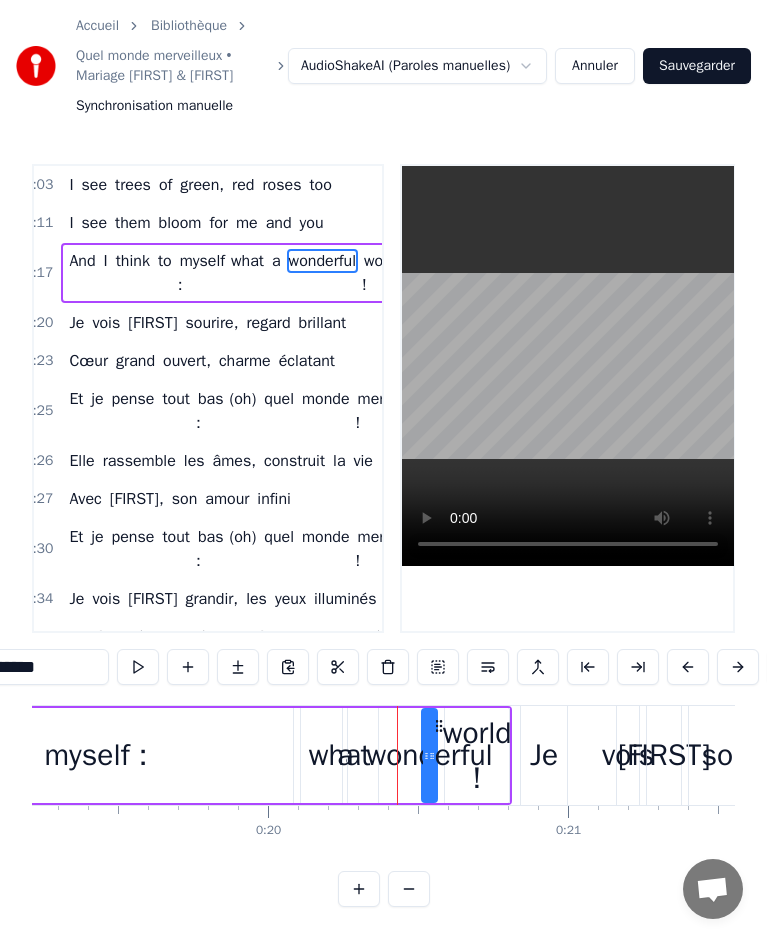 click on "a" at bounding box center (345, 755) 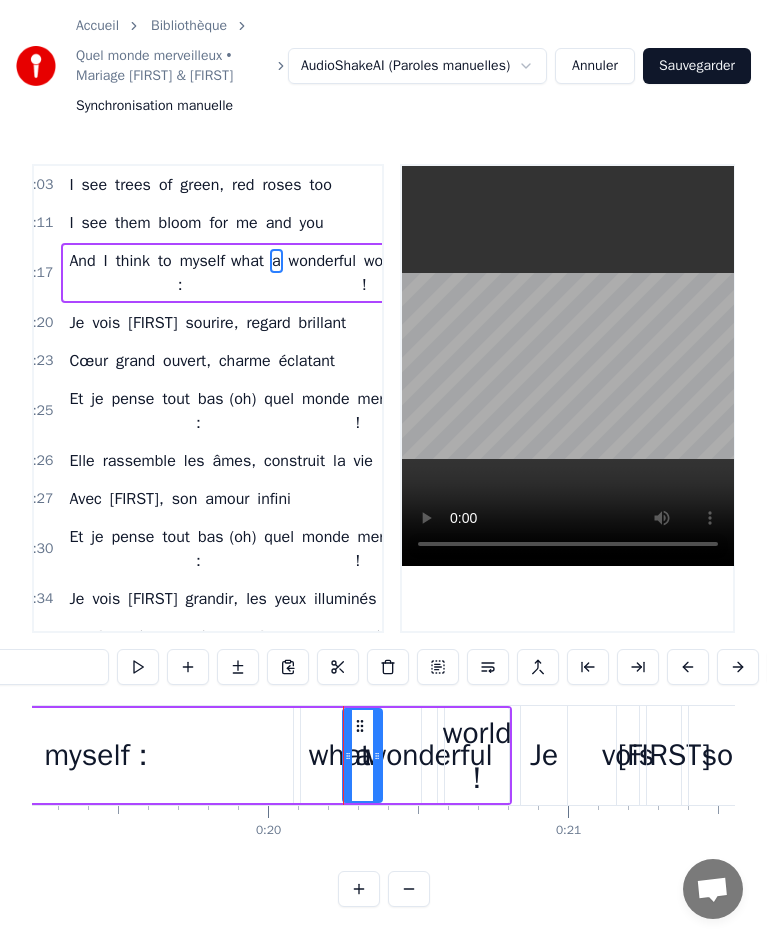 drag, startPoint x: 345, startPoint y: 760, endPoint x: 380, endPoint y: 760, distance: 35 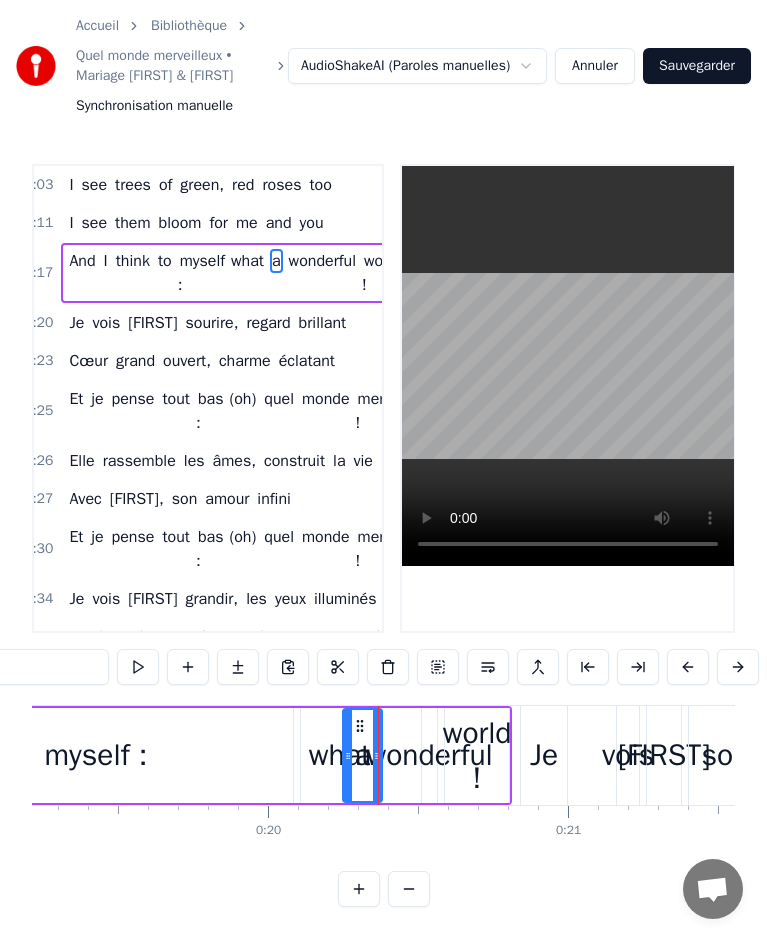 click on "wonderful" at bounding box center (429, 755) 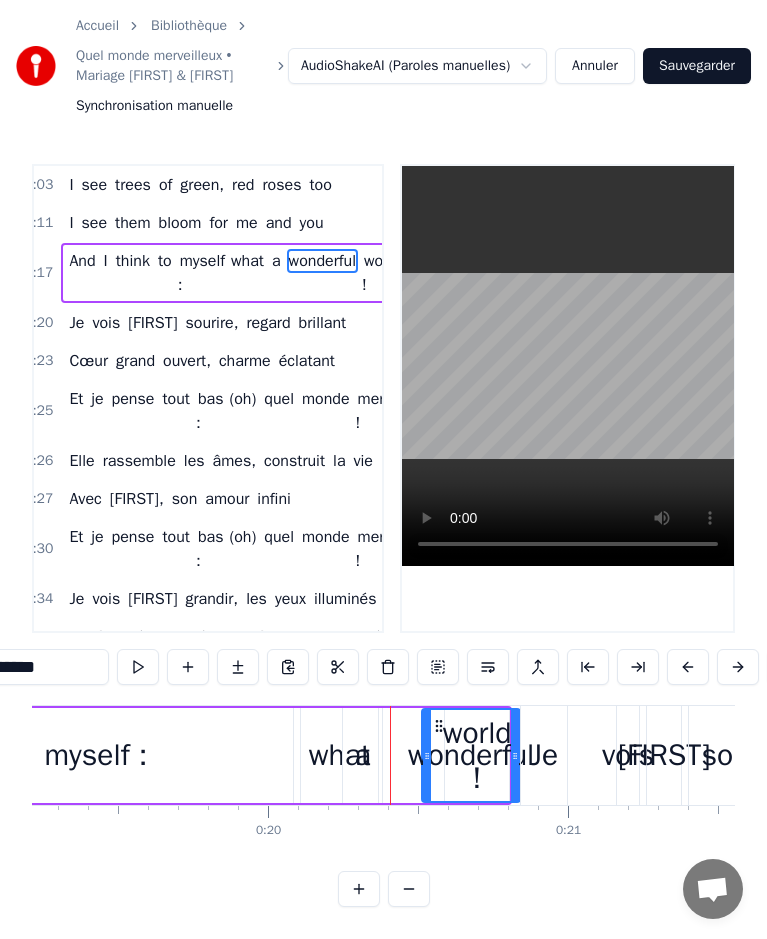 drag, startPoint x: 434, startPoint y: 743, endPoint x: 517, endPoint y: 749, distance: 83.21658 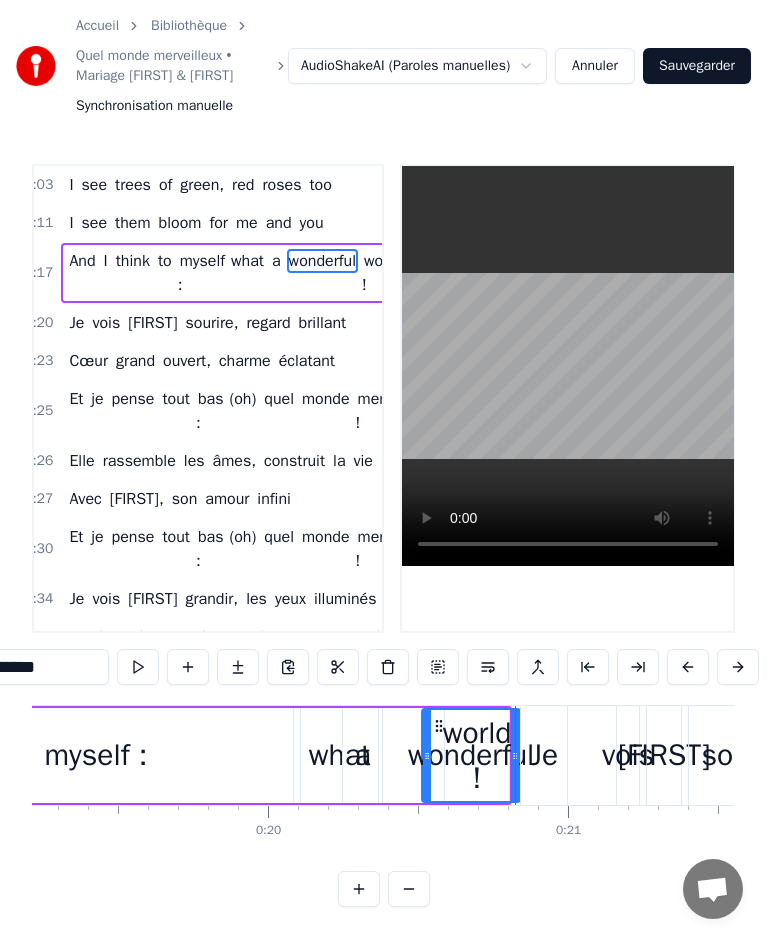 click on "what" at bounding box center (340, 755) 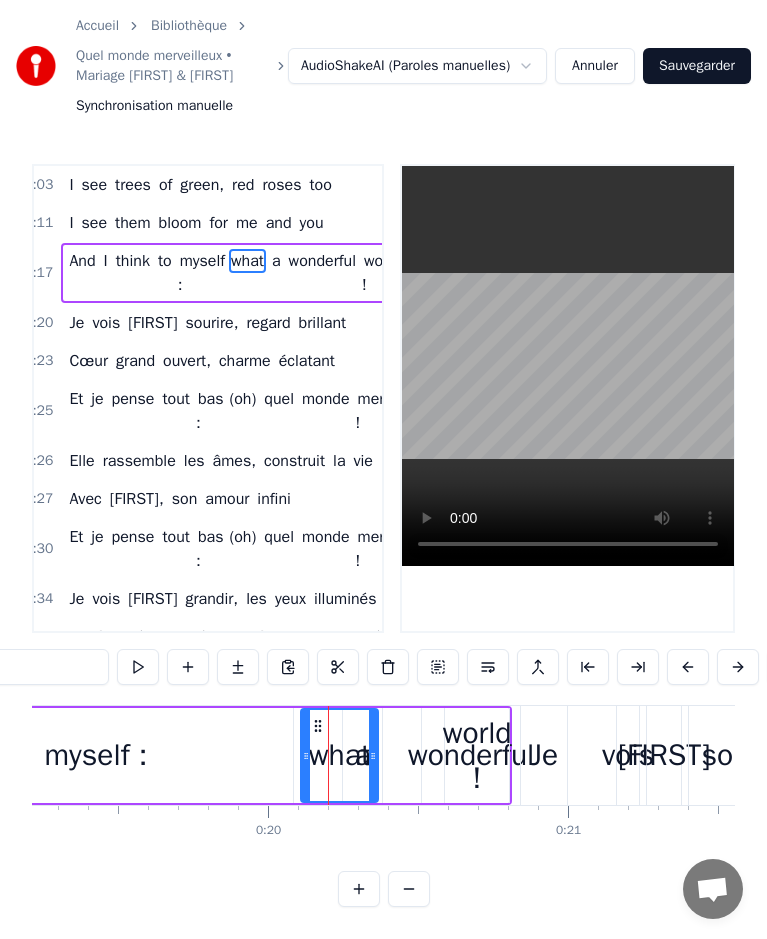 click on "what" at bounding box center (340, 755) 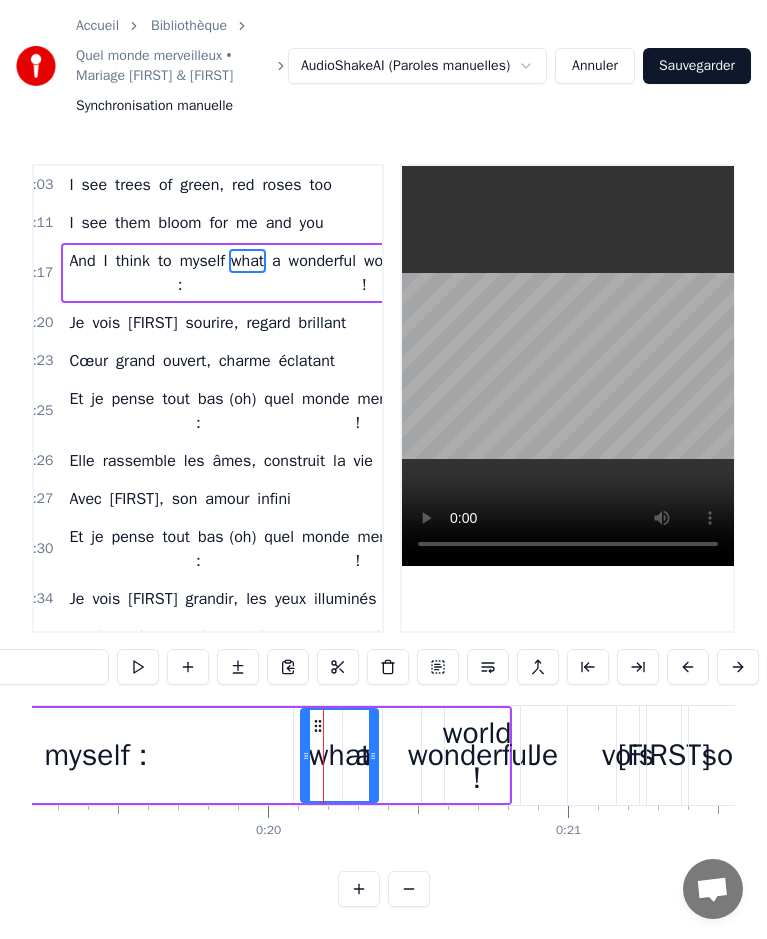click on "what" at bounding box center (340, 755) 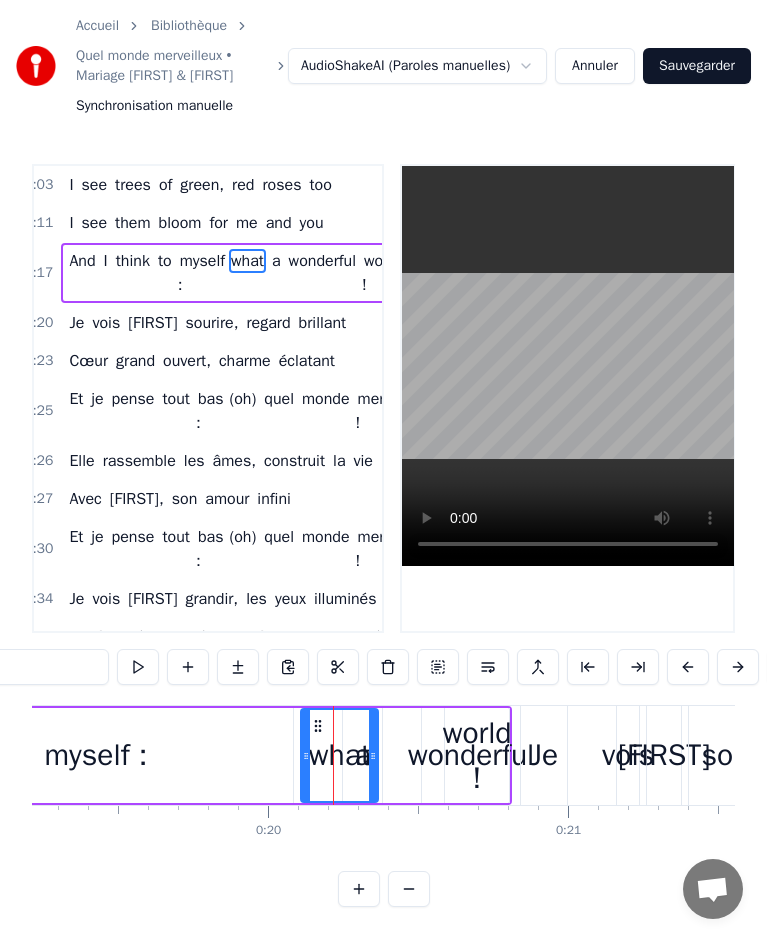 click on "what" at bounding box center (340, 755) 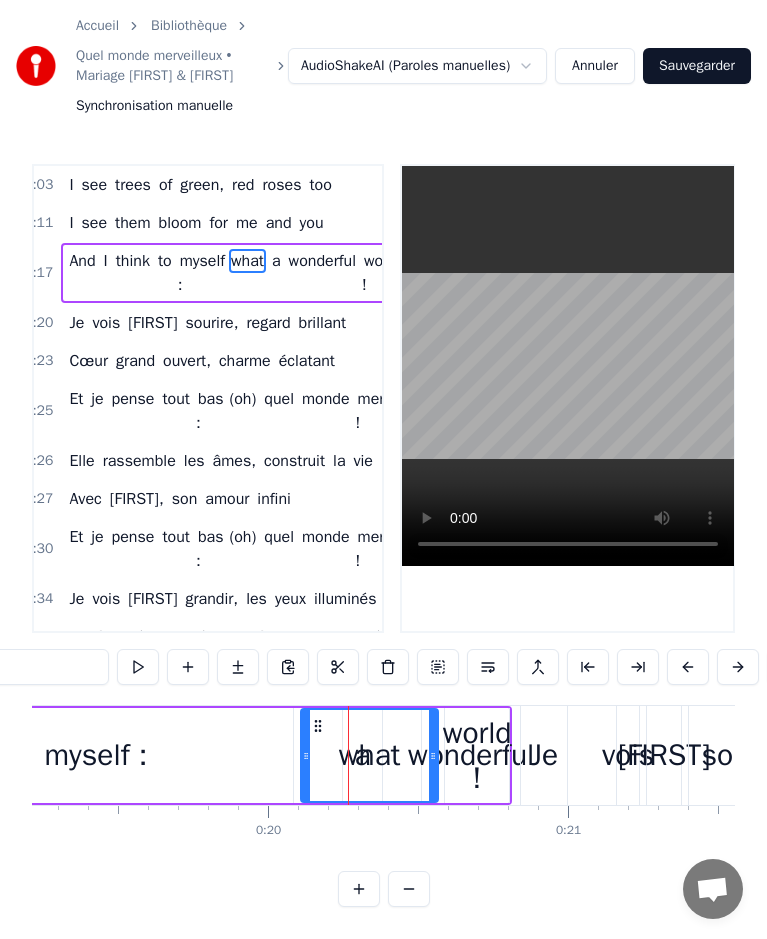 drag, startPoint x: 377, startPoint y: 751, endPoint x: 437, endPoint y: 748, distance: 60.074955 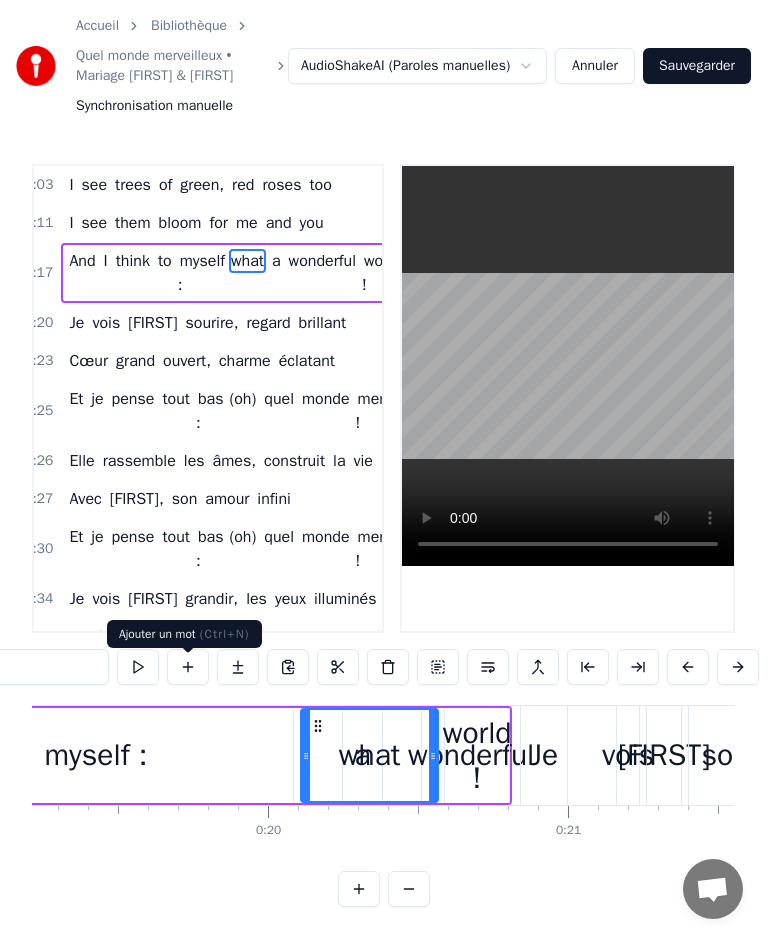 click at bounding box center [188, 667] 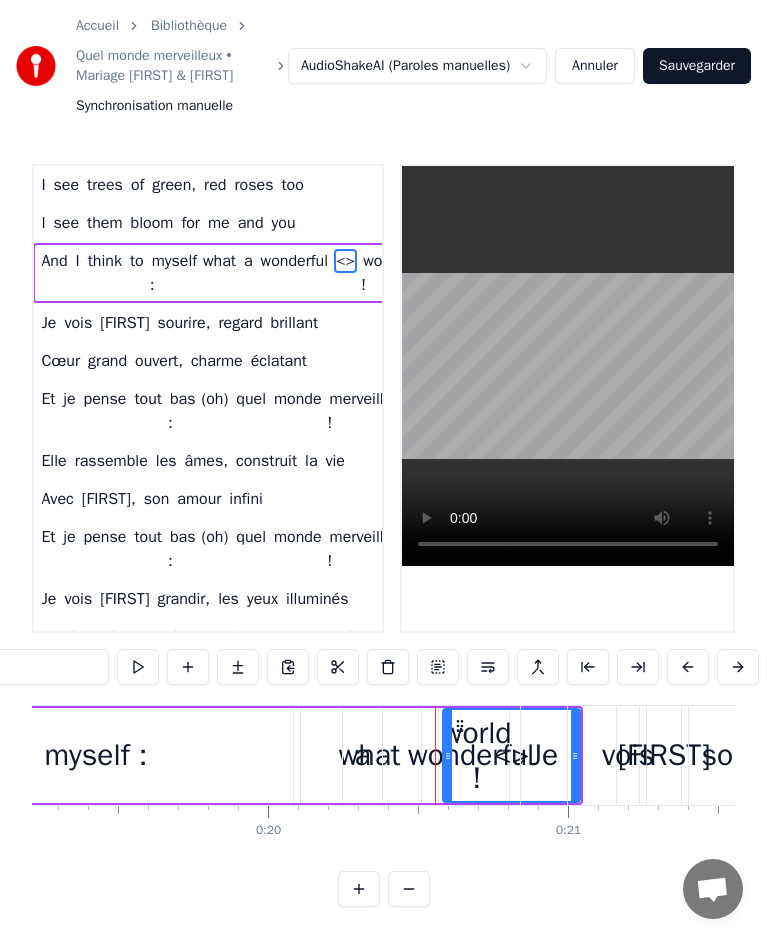 scroll, scrollTop: 0, scrollLeft: 40, axis: horizontal 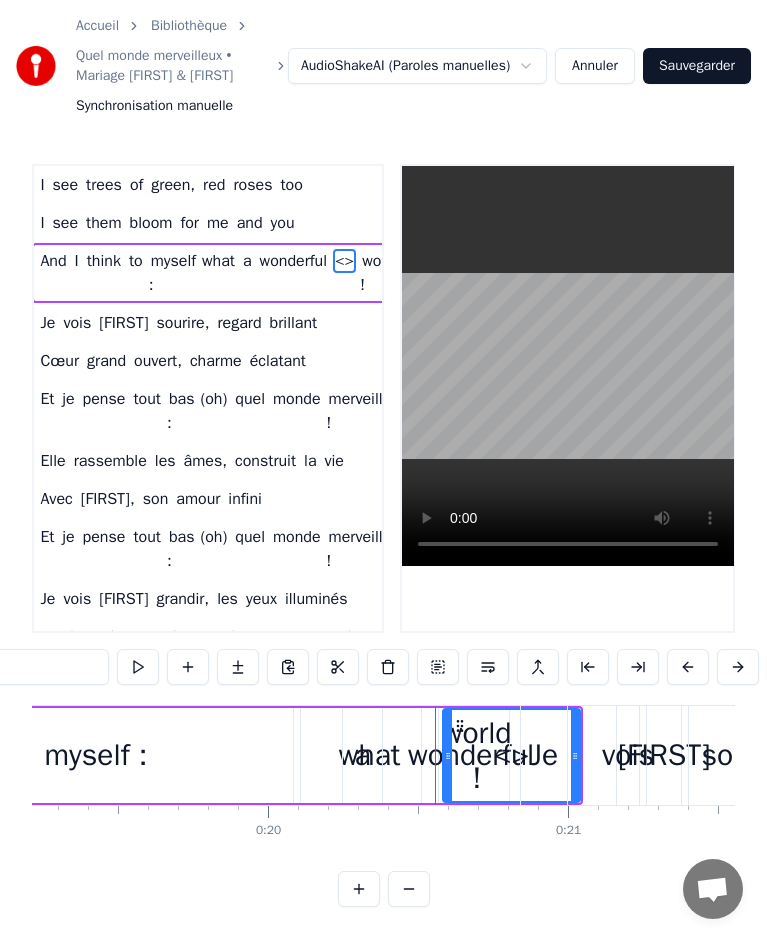 click at bounding box center (188, 667) 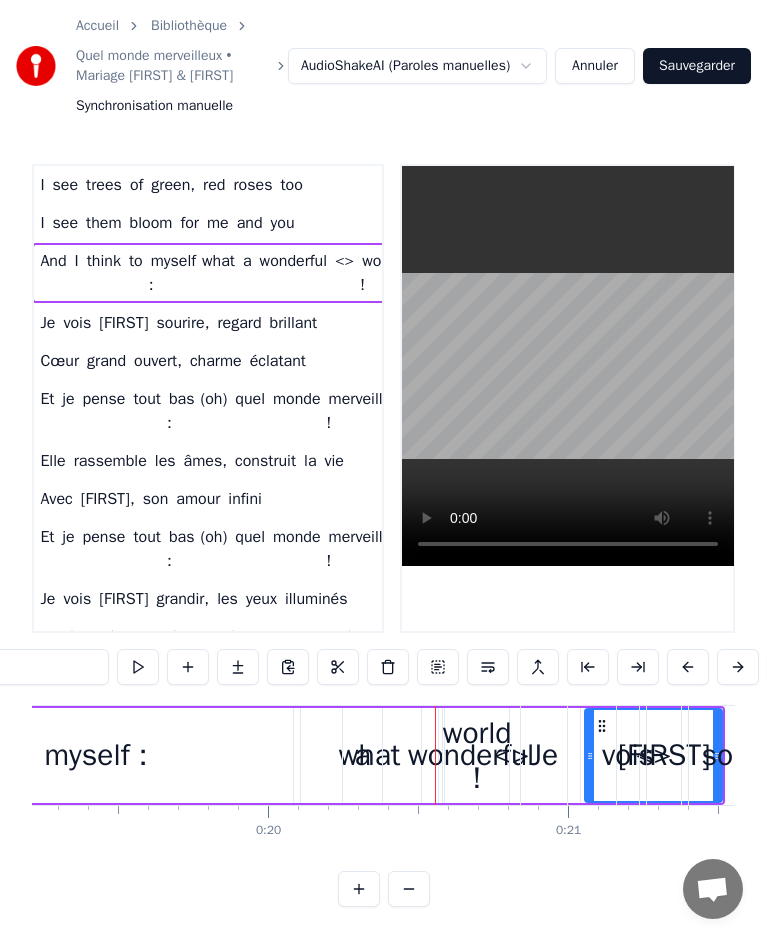 scroll, scrollTop: 0, scrollLeft: 116, axis: horizontal 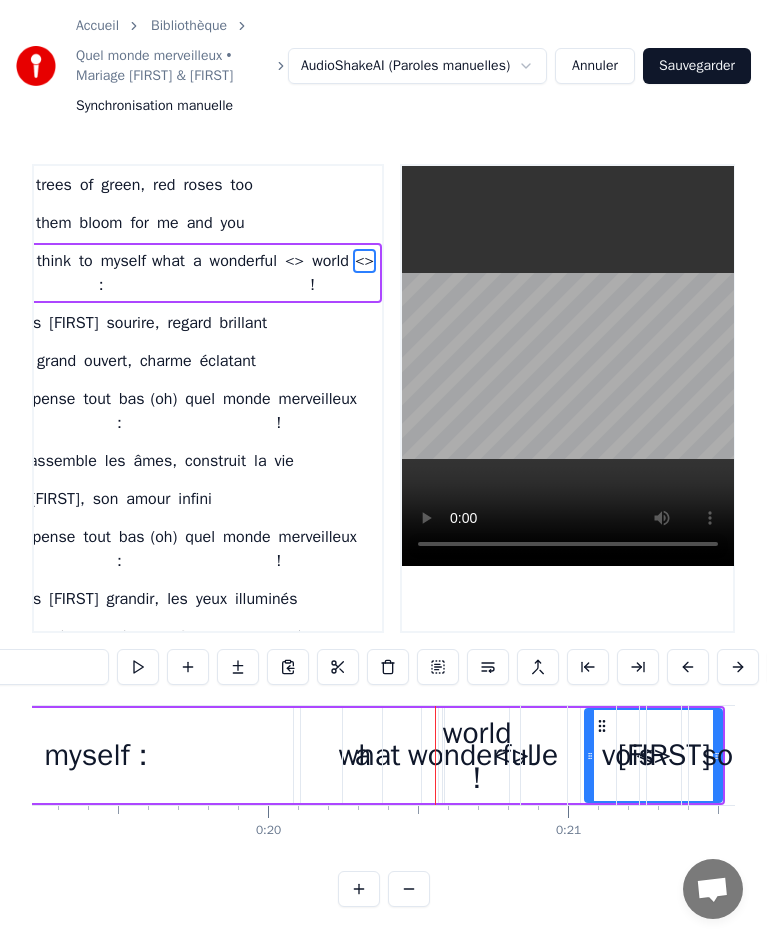 click on "[FIRST]" at bounding box center (664, 755) 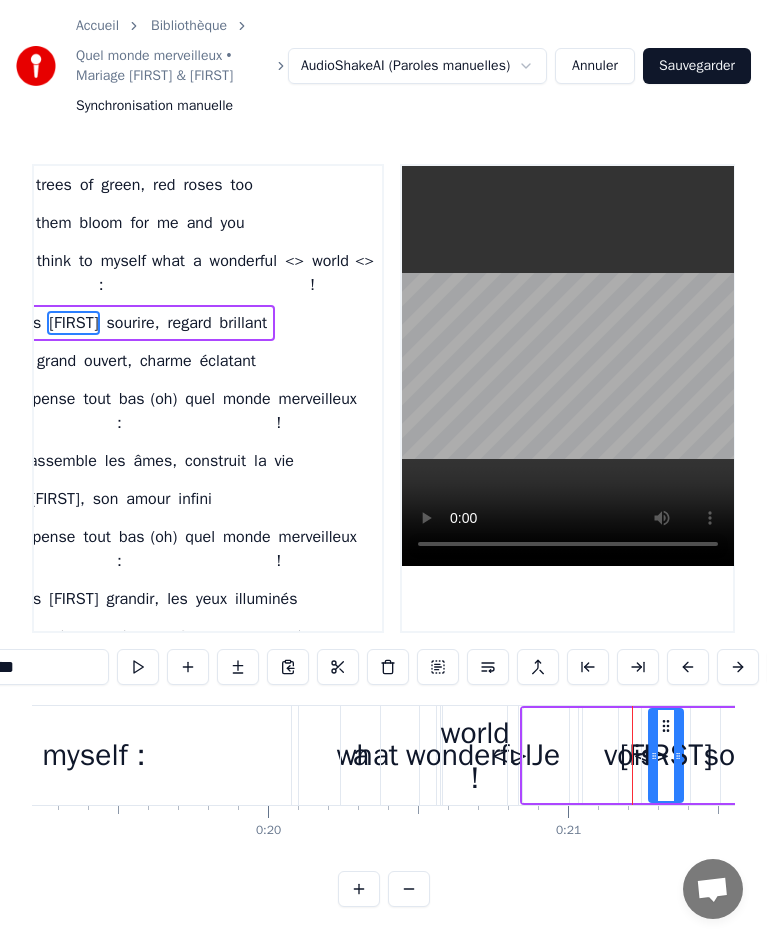 scroll, scrollTop: 0, scrollLeft: 98, axis: horizontal 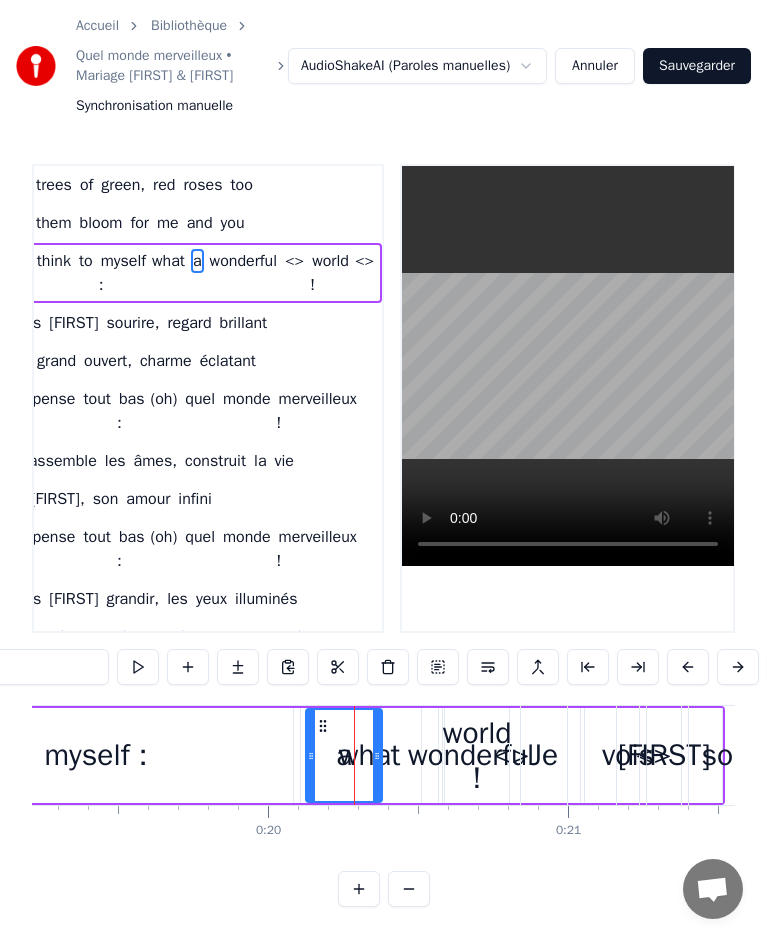 drag, startPoint x: 348, startPoint y: 766, endPoint x: 311, endPoint y: 769, distance: 37.12142 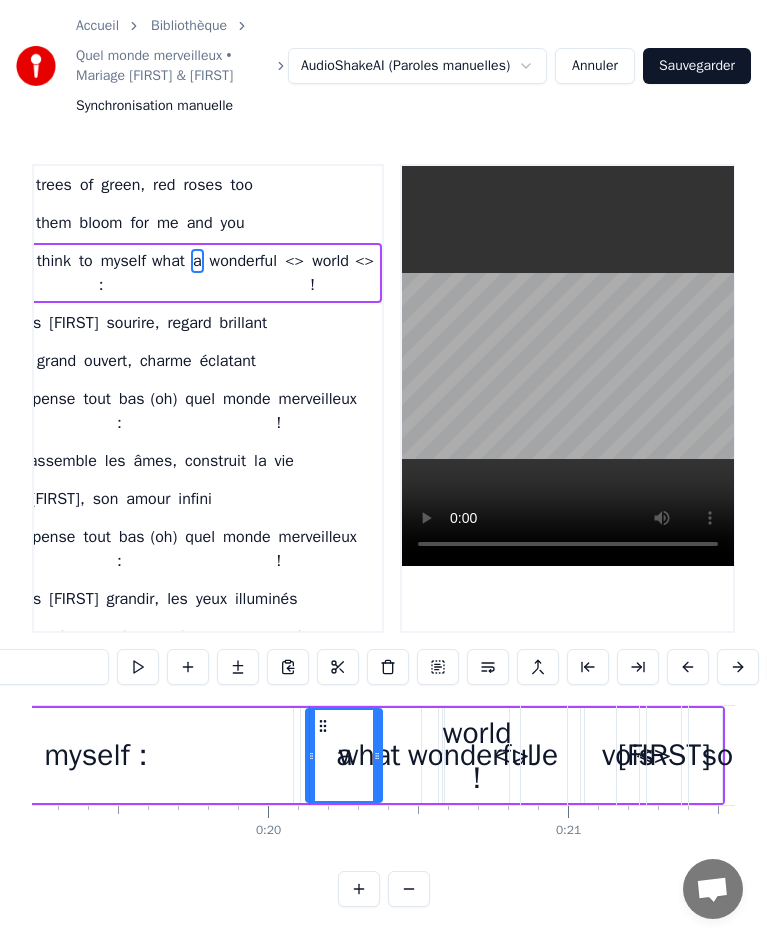 click on "a" at bounding box center (344, 755) 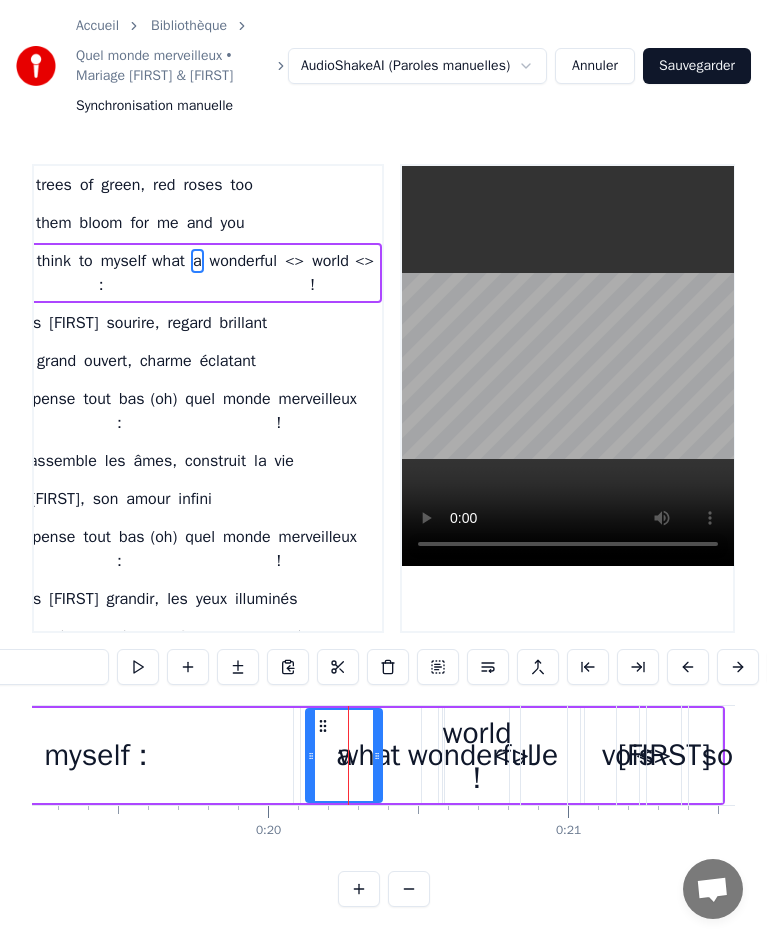 click on "myself :" at bounding box center (96, 755) 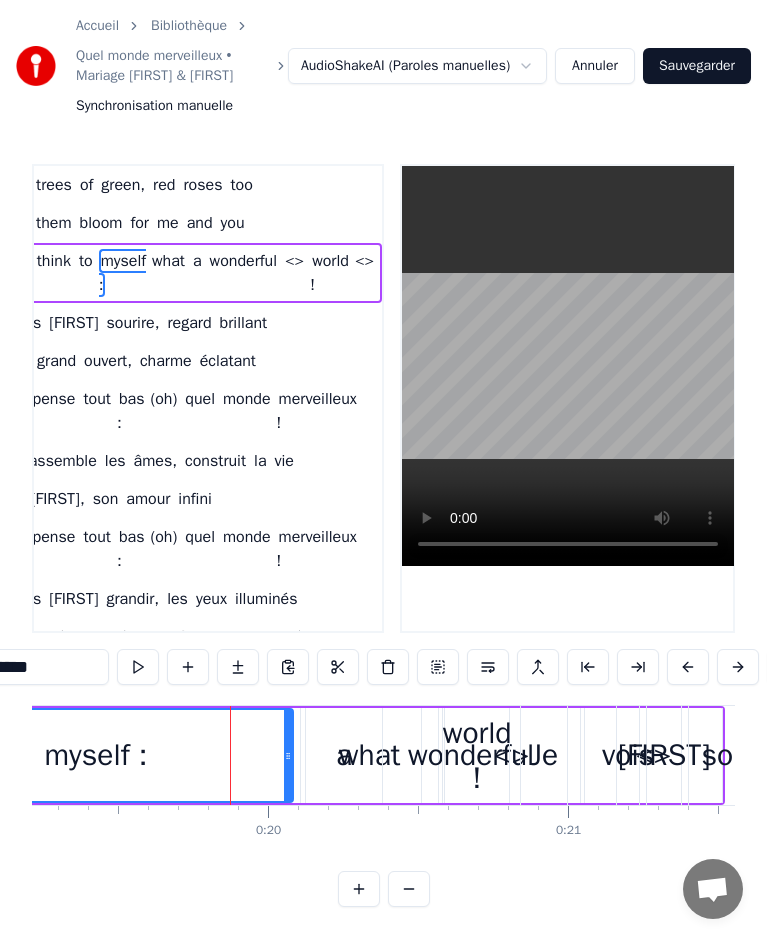 click on "a" at bounding box center [344, 755] 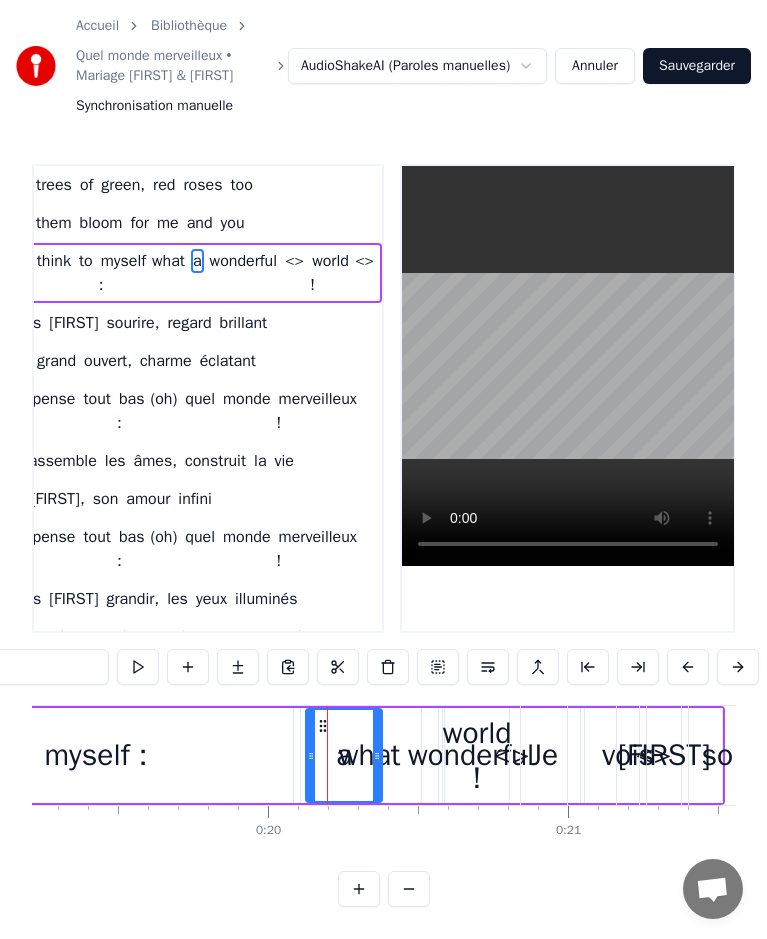 click on "world !" at bounding box center (477, 756) 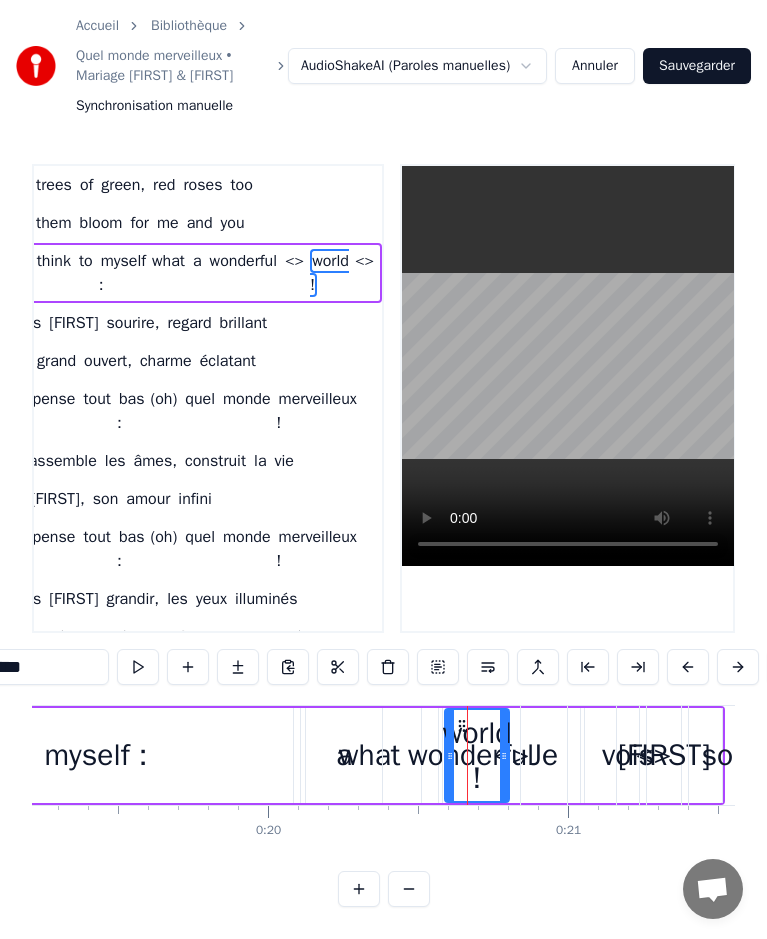click on "[FIRST]" at bounding box center [664, 755] 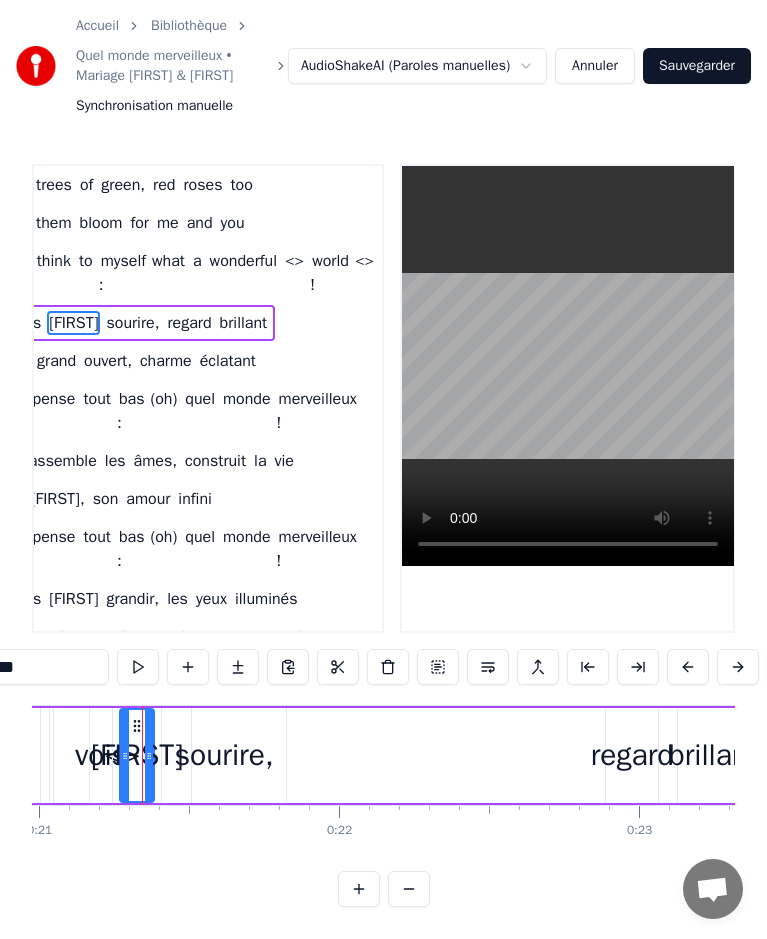scroll, scrollTop: 0, scrollLeft: 6303, axis: horizontal 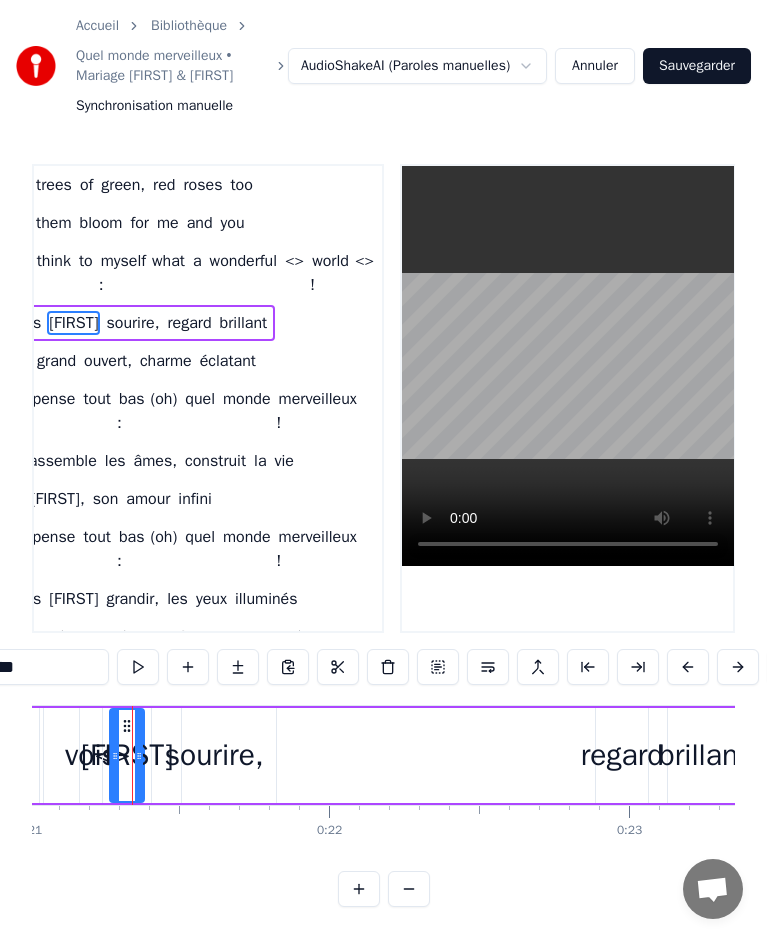 click on "regard" at bounding box center [622, 755] 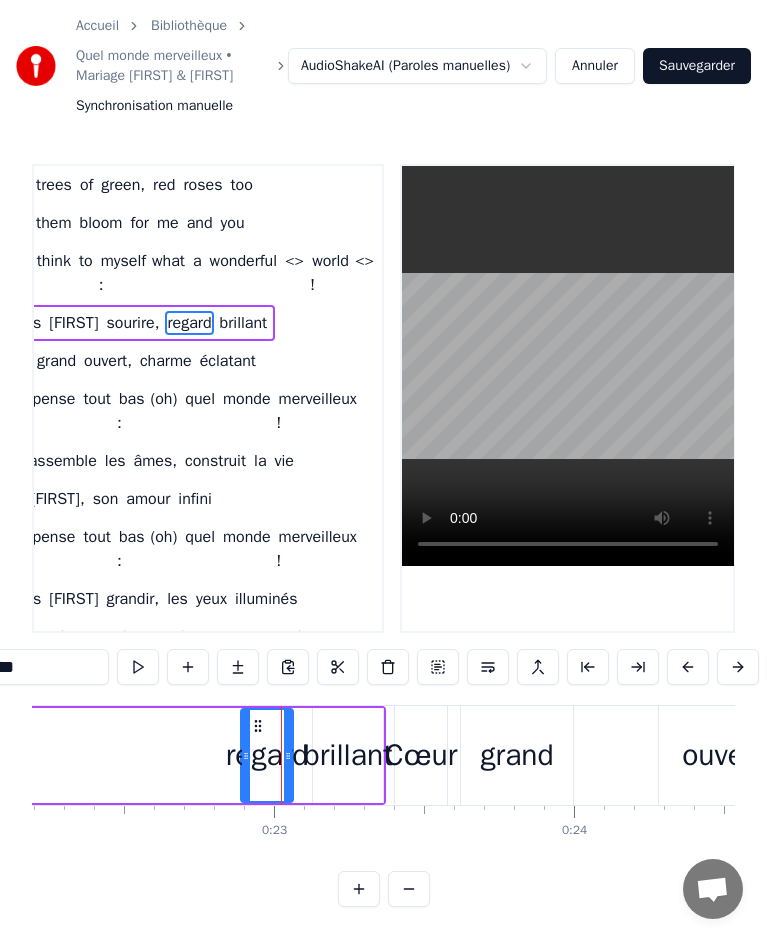 scroll, scrollTop: 0, scrollLeft: 6807, axis: horizontal 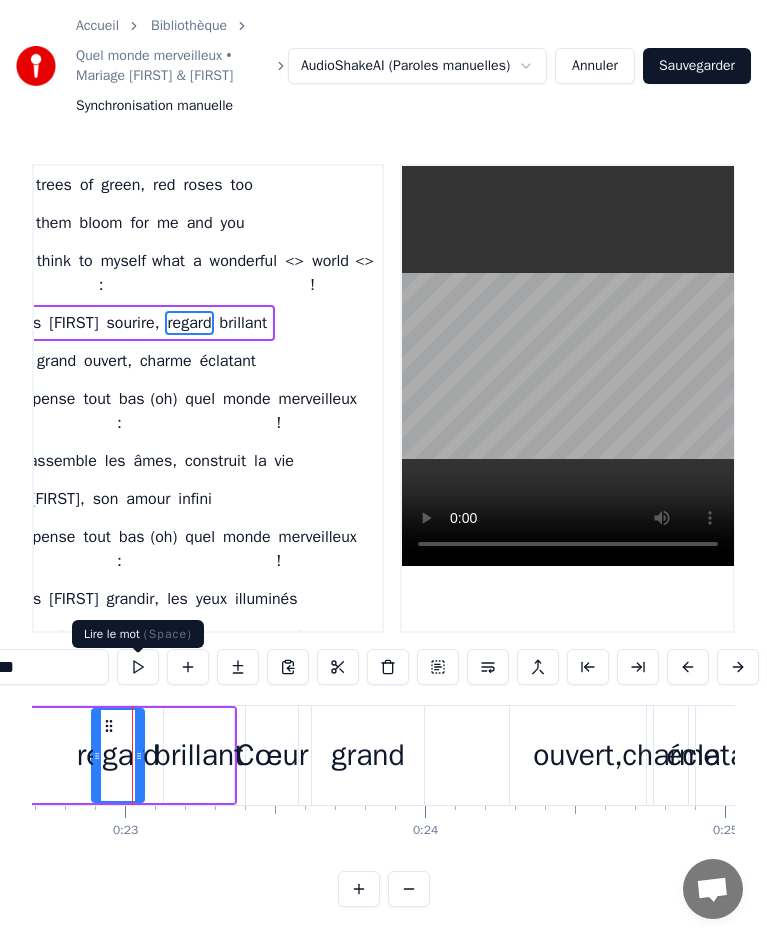 click at bounding box center [138, 667] 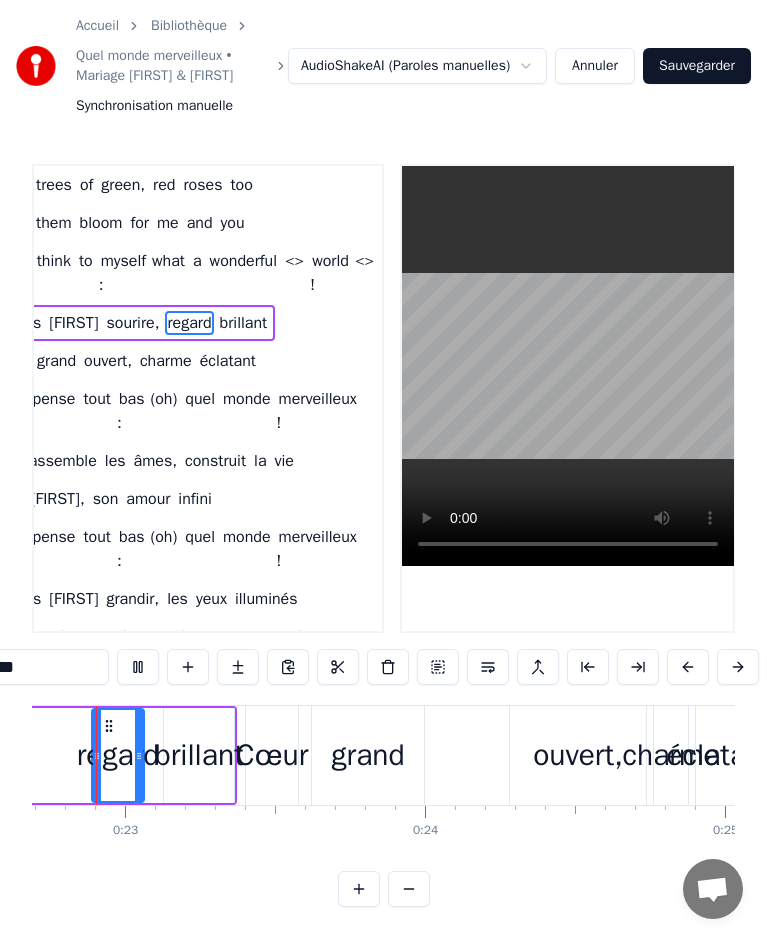 scroll, scrollTop: 0, scrollLeft: 6764, axis: horizontal 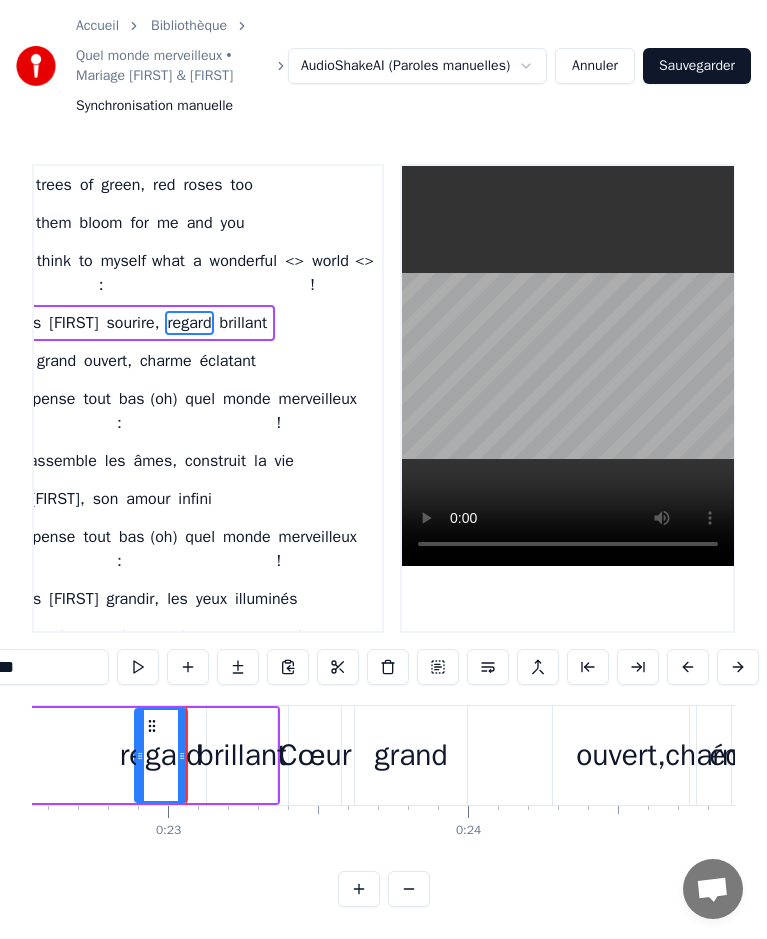 click on "brillant" at bounding box center (242, 755) 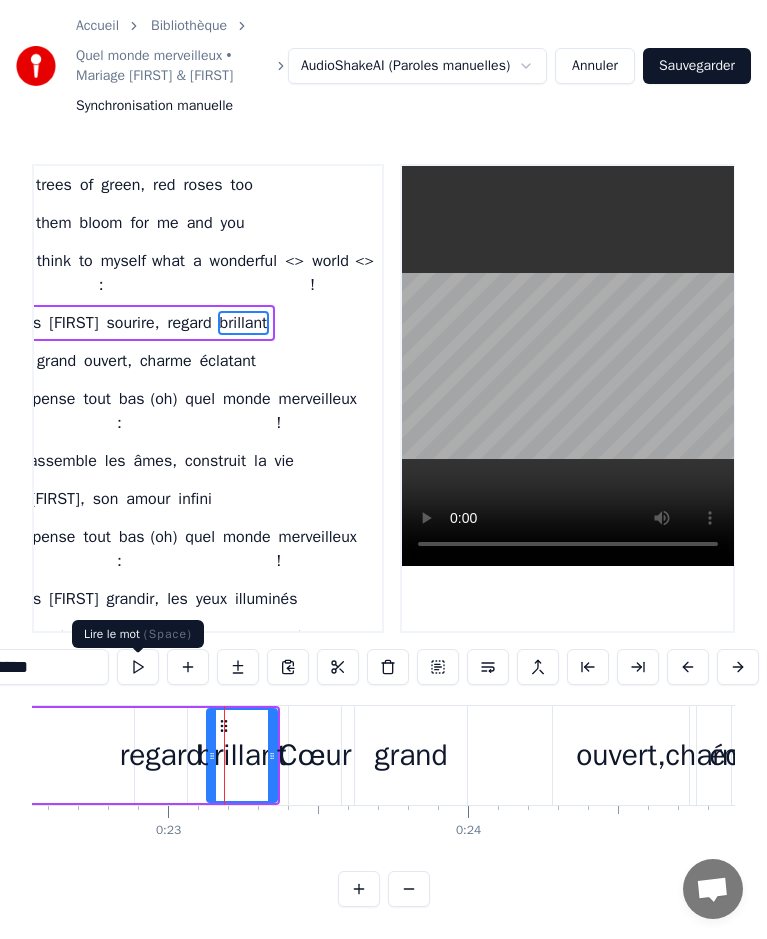 click at bounding box center [138, 667] 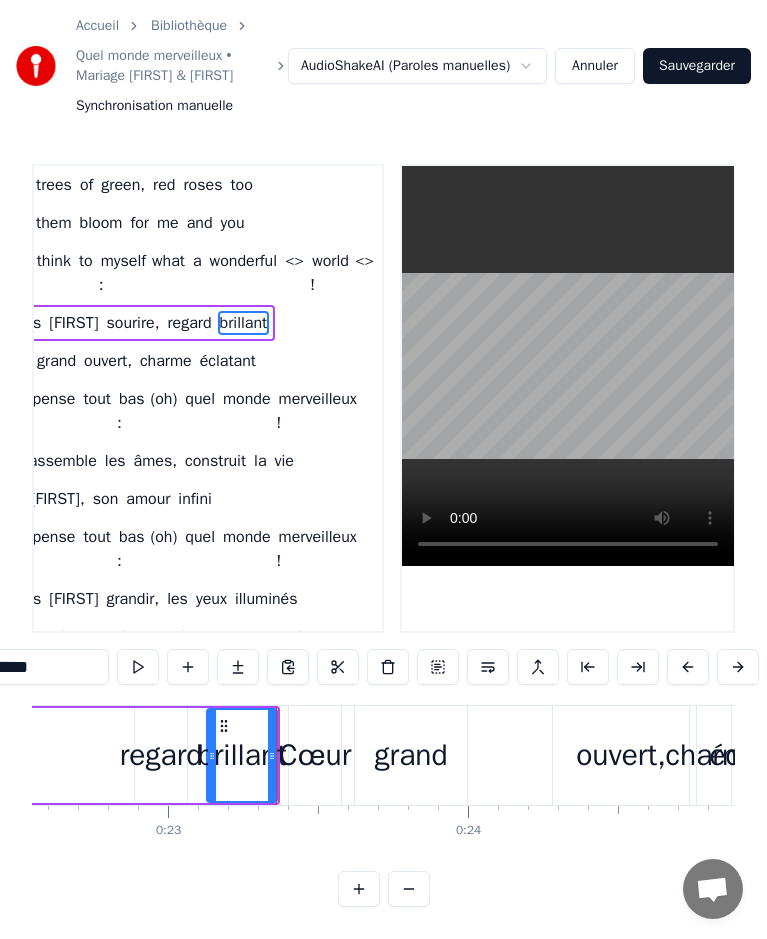 click on "Annuler" at bounding box center (595, 66) 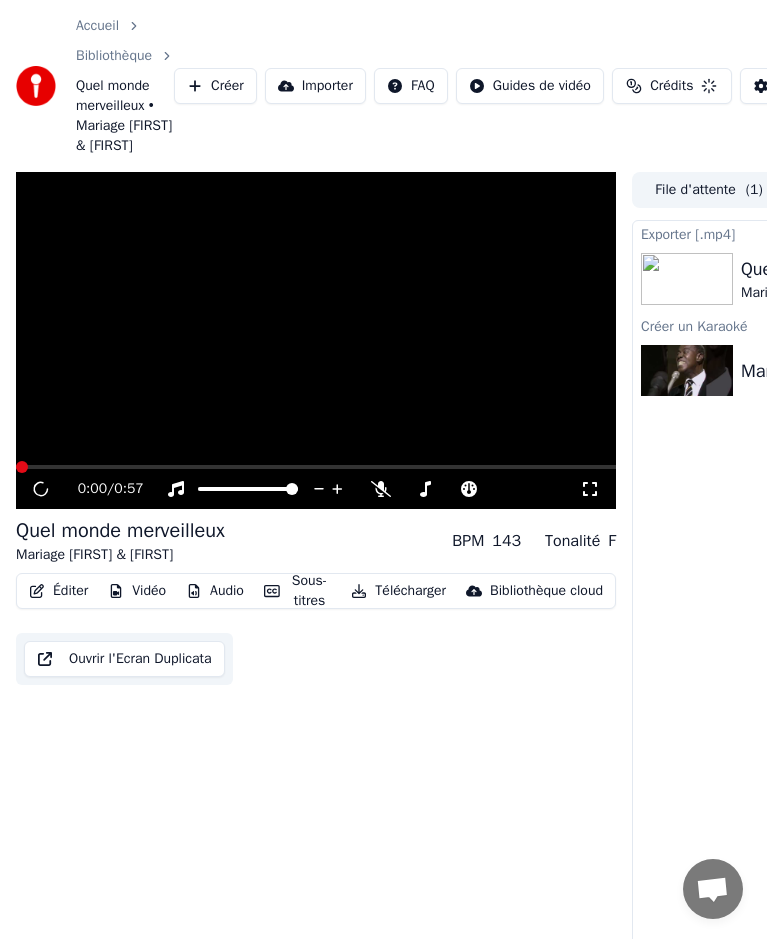 scroll, scrollTop: 94, scrollLeft: 0, axis: vertical 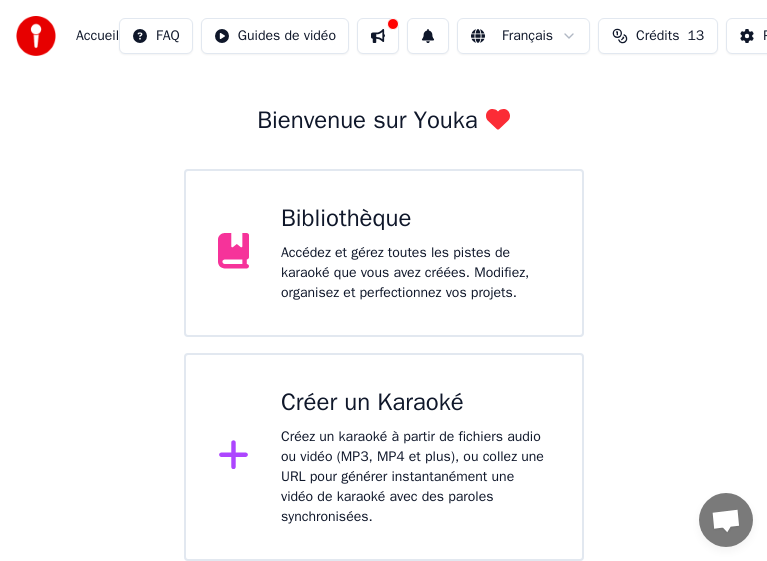 click on "Créez un karaoké à partir de fichiers audio ou vidéo (MP3, MP4 et plus), ou collez une URL pour générer instantanément une vidéo de karaoké avec des paroles synchronisées." at bounding box center (415, 477) 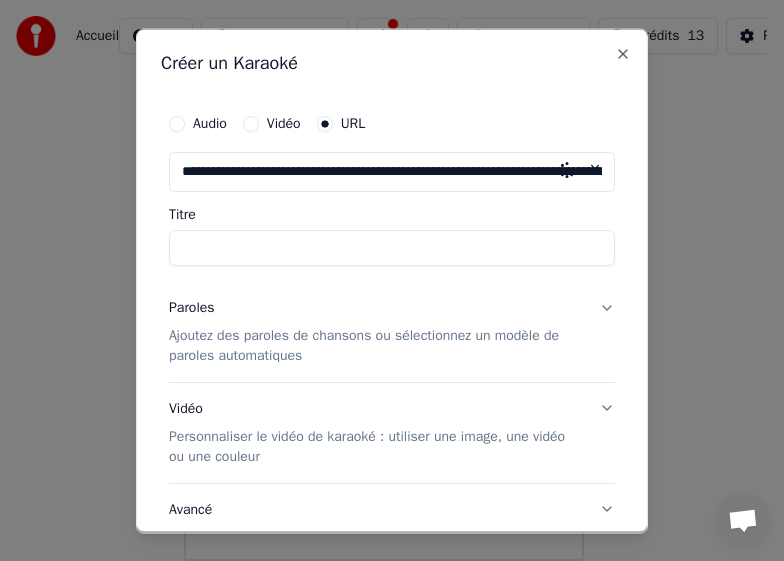 scroll, scrollTop: 0, scrollLeft: 4856, axis: horizontal 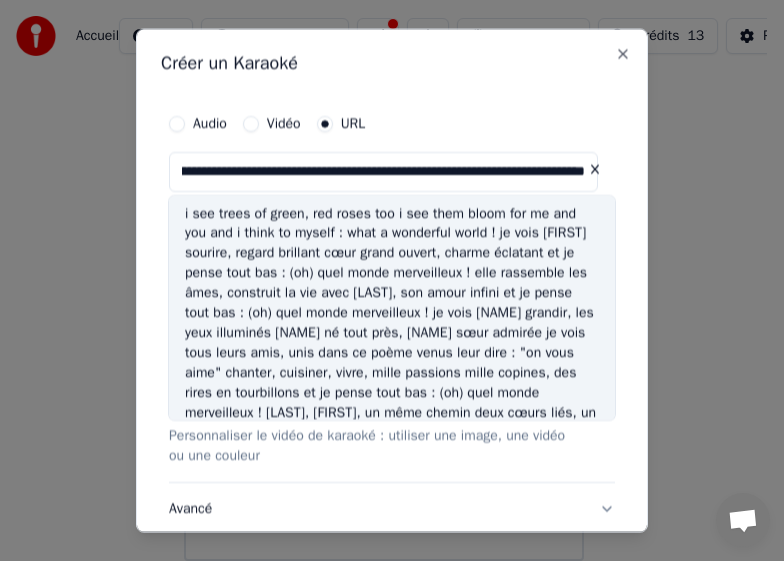type on "**********" 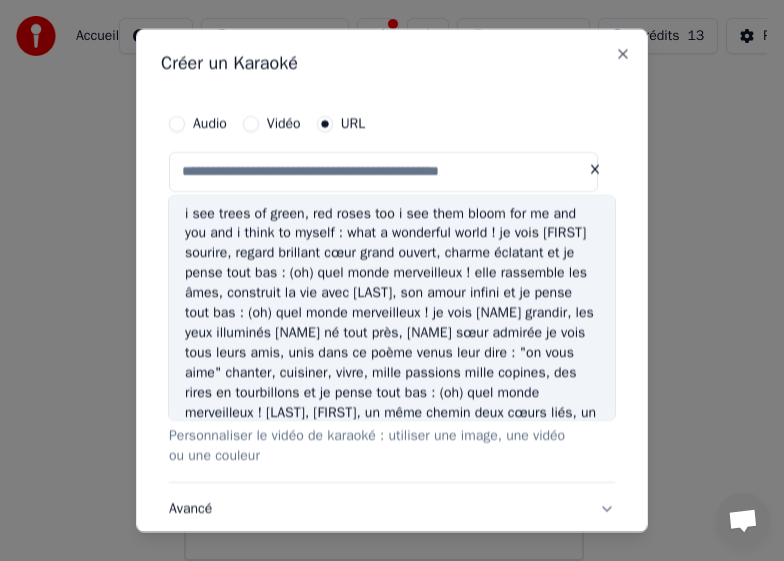 scroll, scrollTop: 0, scrollLeft: 0, axis: both 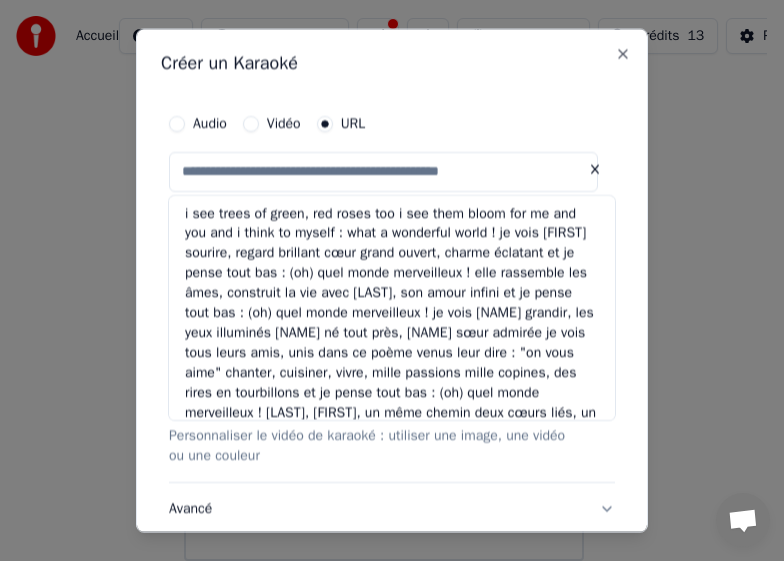 click at bounding box center (595, 169) 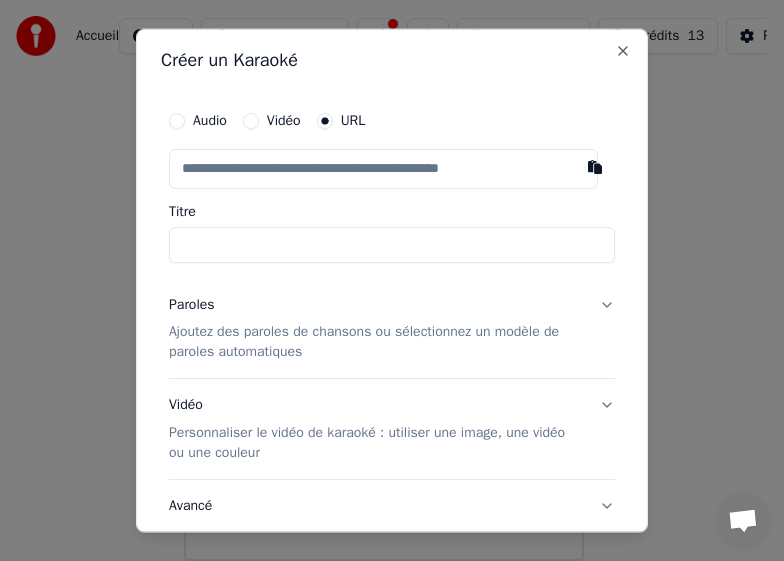 scroll, scrollTop: 0, scrollLeft: 0, axis: both 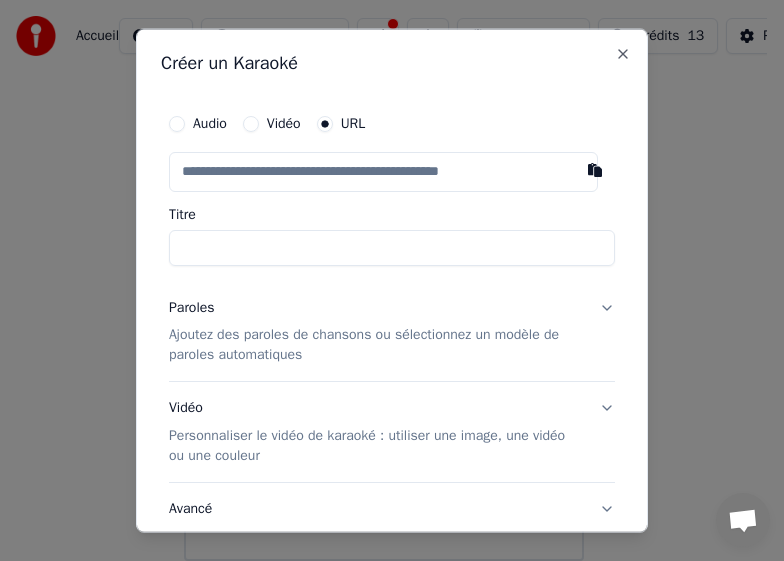 click at bounding box center (383, 171) 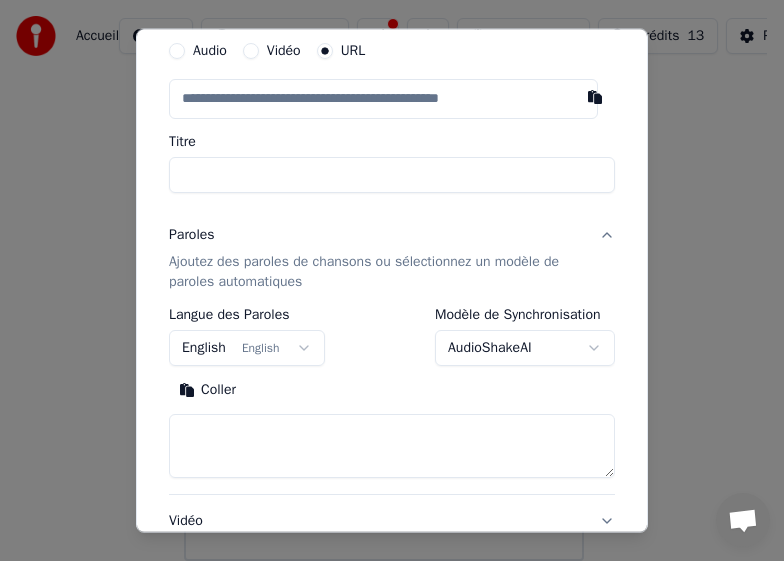 scroll, scrollTop: 100, scrollLeft: 0, axis: vertical 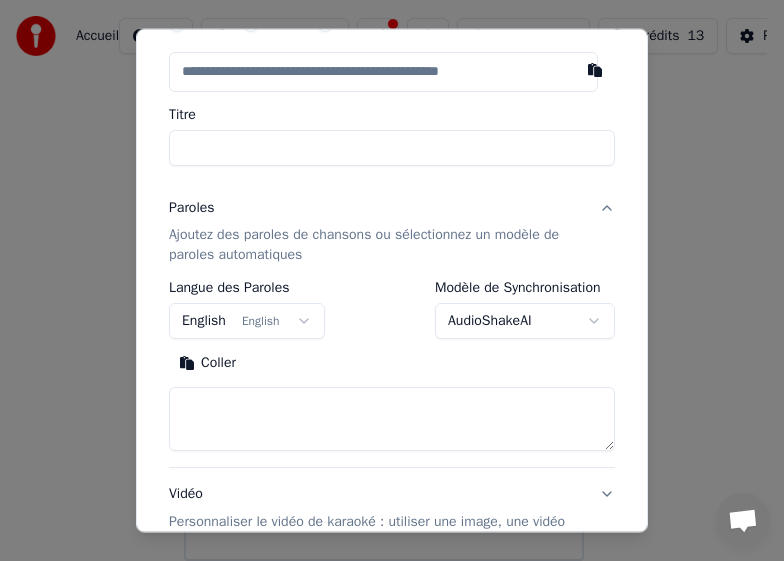 click at bounding box center [392, 419] 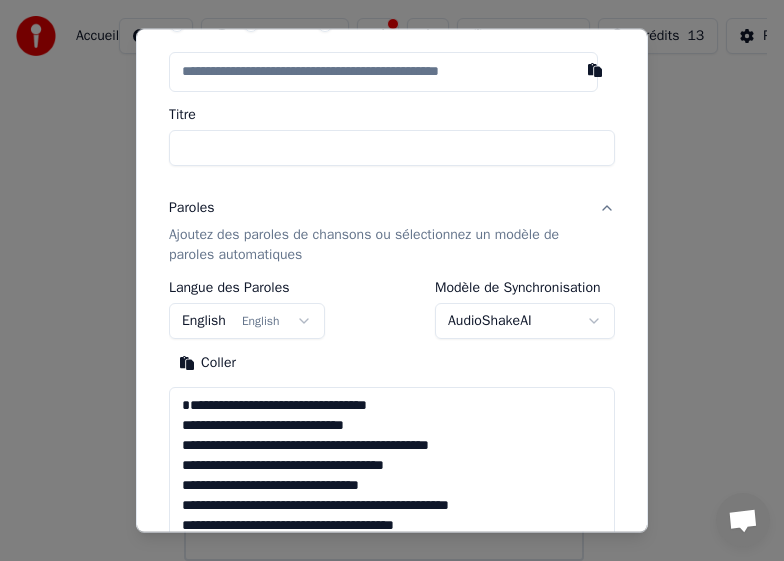 scroll, scrollTop: 365, scrollLeft: 0, axis: vertical 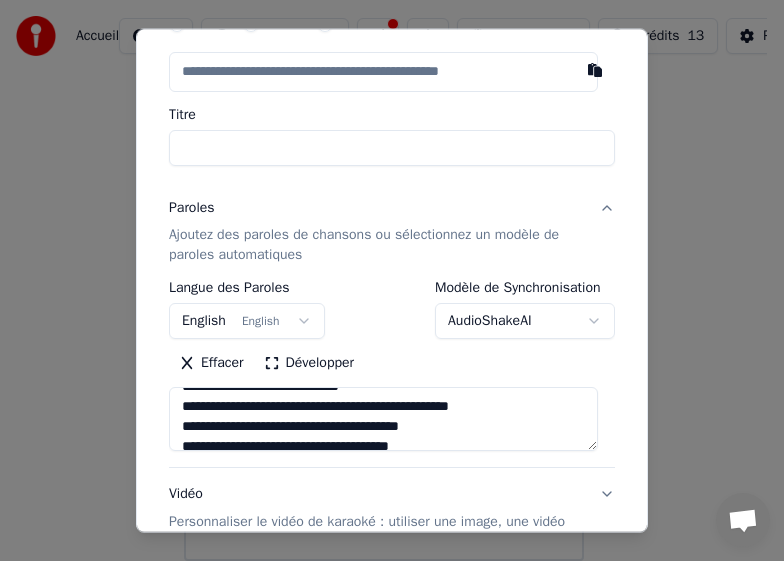 drag, startPoint x: 282, startPoint y: 436, endPoint x: 242, endPoint y: 417, distance: 44.28318 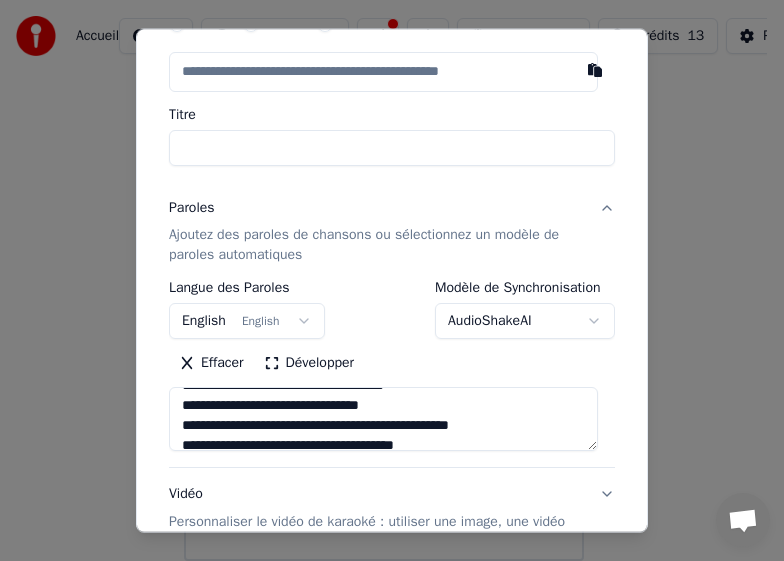 scroll, scrollTop: 0, scrollLeft: 0, axis: both 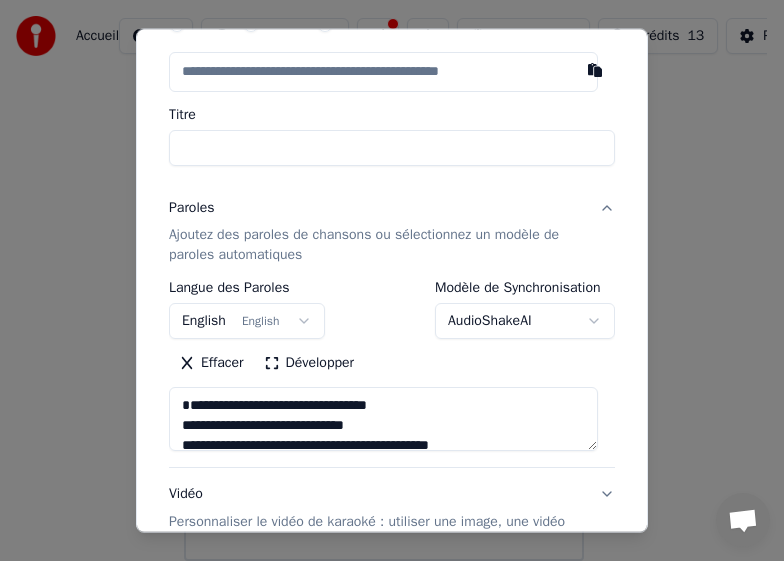 drag, startPoint x: 178, startPoint y: 407, endPoint x: 491, endPoint y: 390, distance: 313.46133 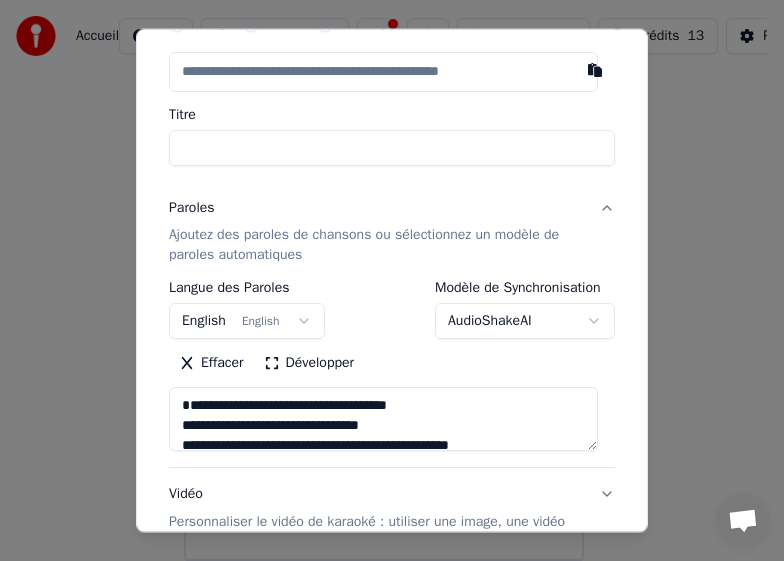 drag, startPoint x: 318, startPoint y: 443, endPoint x: 425, endPoint y: 435, distance: 107.298645 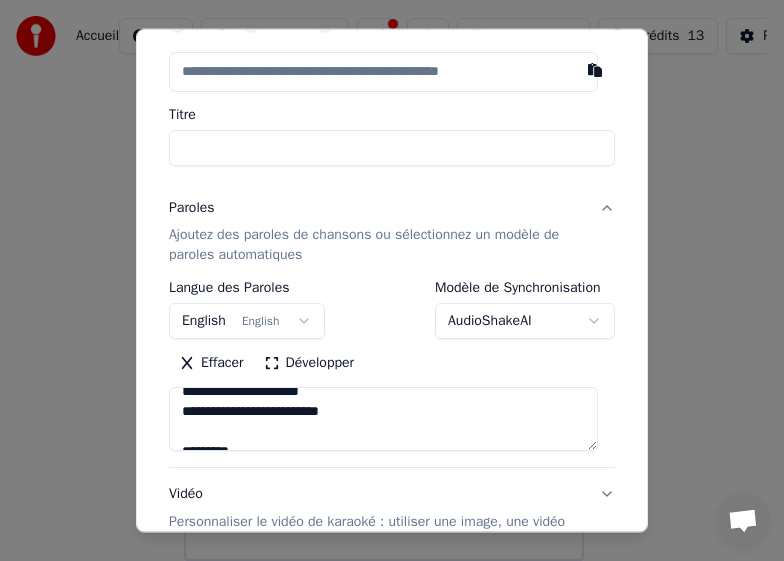 scroll, scrollTop: 514, scrollLeft: 0, axis: vertical 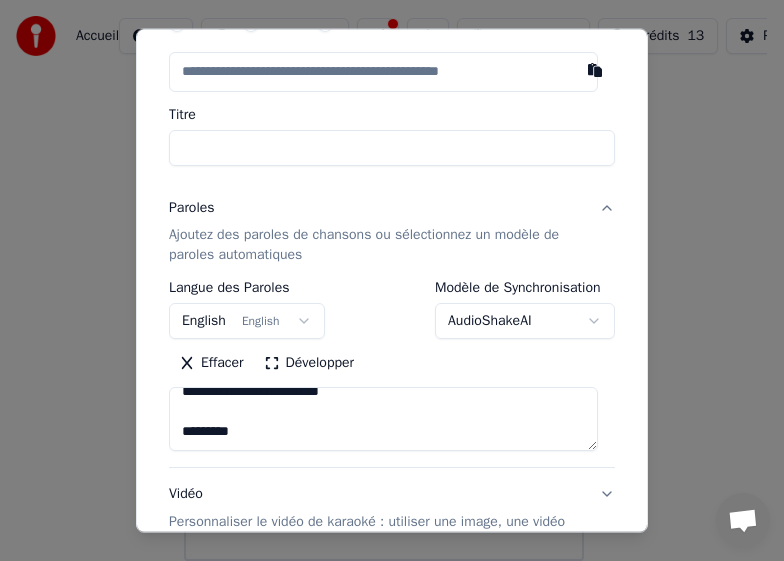 type on "**********" 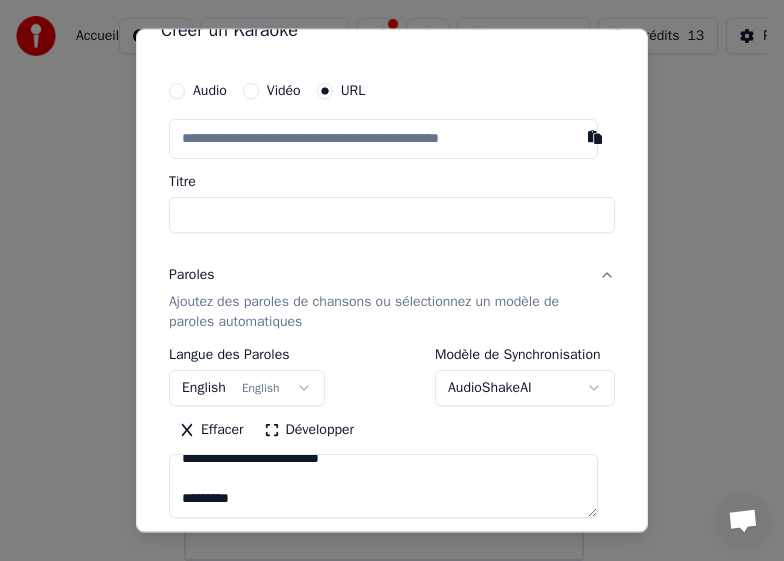 scroll, scrollTop: 0, scrollLeft: 0, axis: both 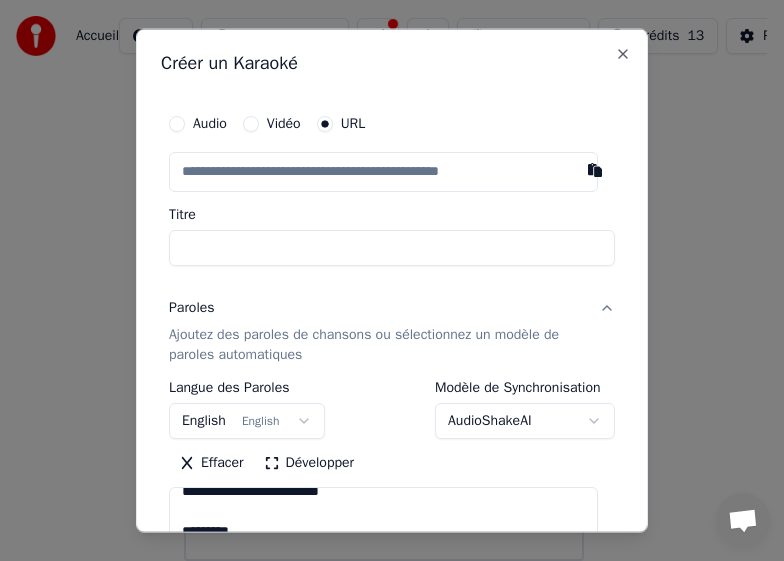 click at bounding box center [383, 171] 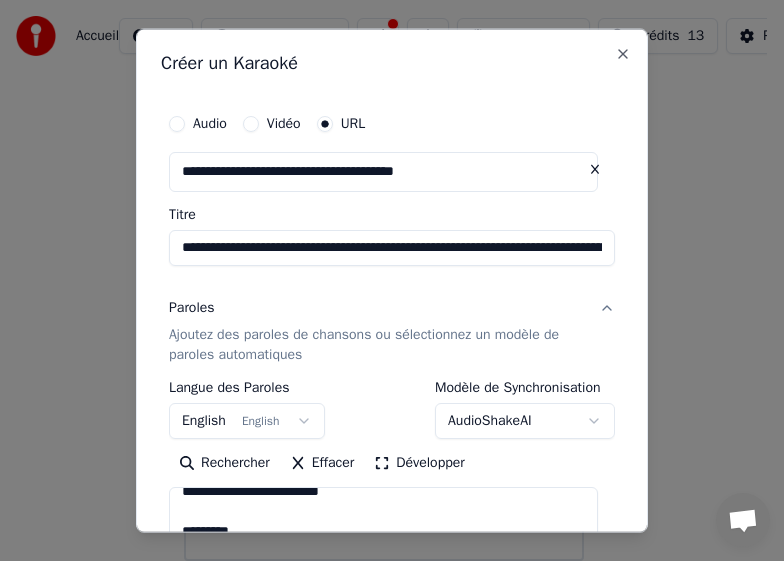 type on "**********" 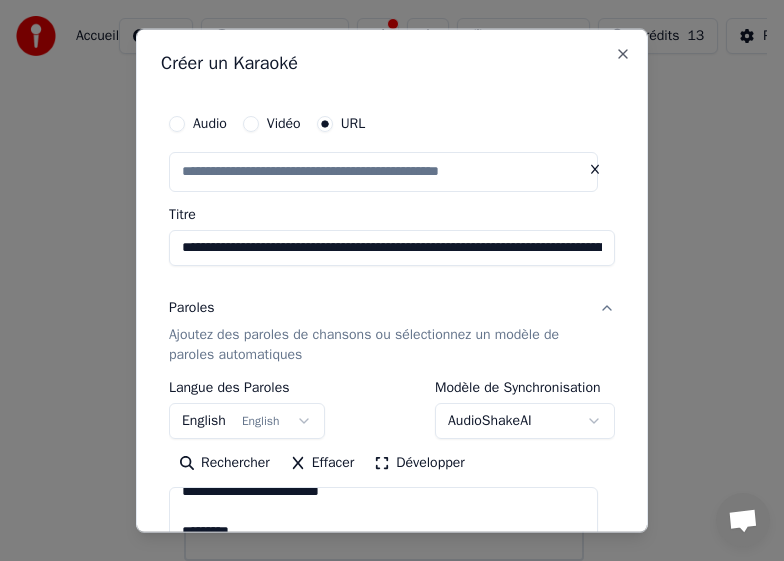 scroll, scrollTop: 0, scrollLeft: 250, axis: horizontal 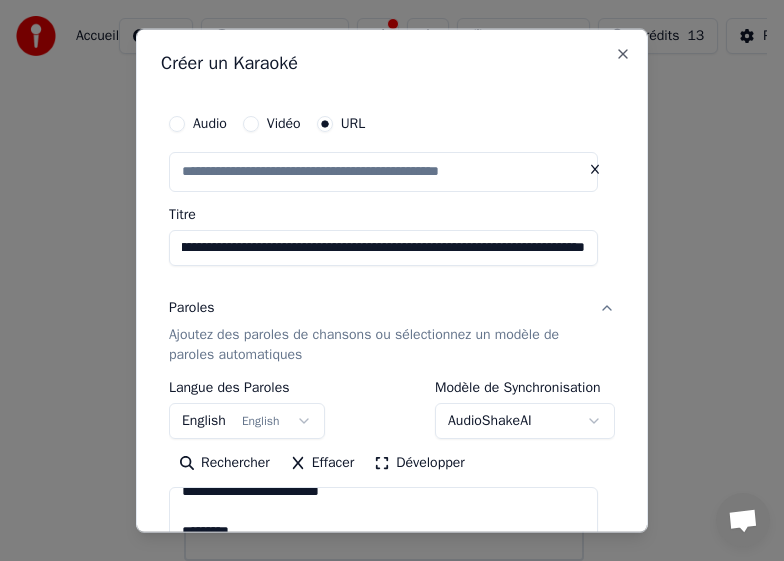 drag, startPoint x: 184, startPoint y: 242, endPoint x: 934, endPoint y: 241, distance: 750.0007 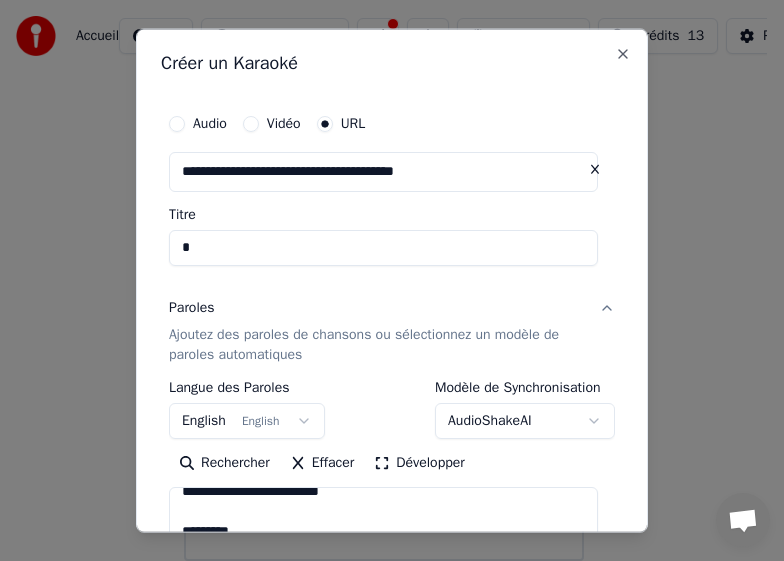 scroll, scrollTop: 0, scrollLeft: 0, axis: both 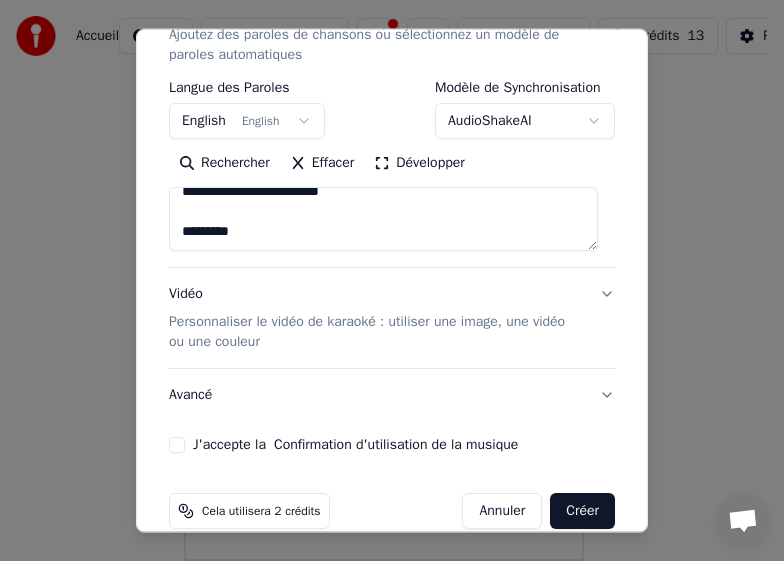 type on "**********" 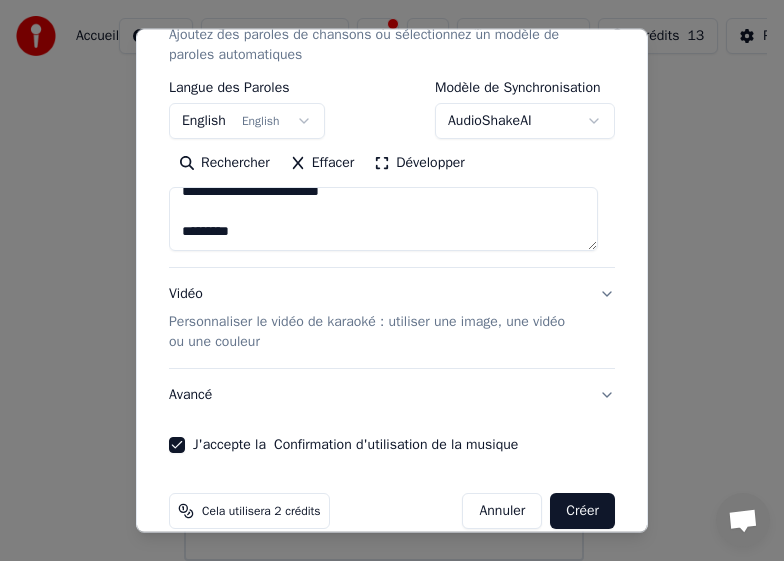 click on "Personnaliser le vidéo de karaoké : utiliser une image, une vidéo ou une couleur" at bounding box center [376, 332] 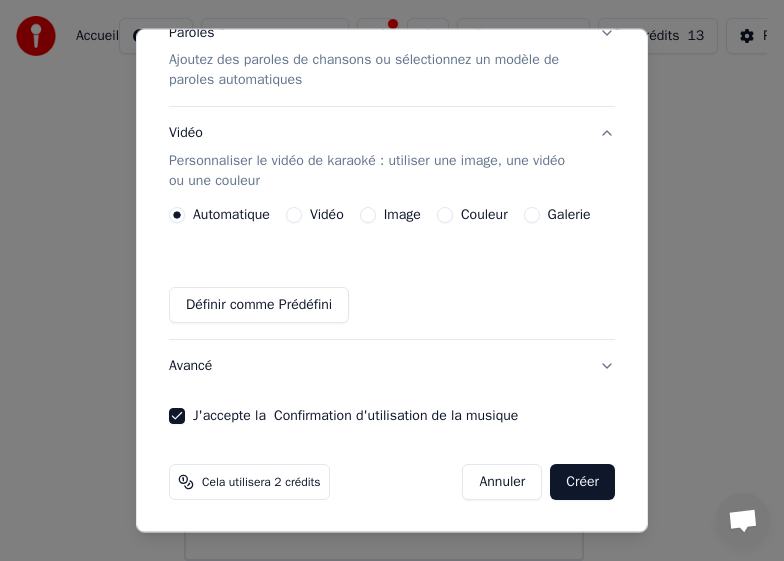 click on "Créer" at bounding box center (582, 482) 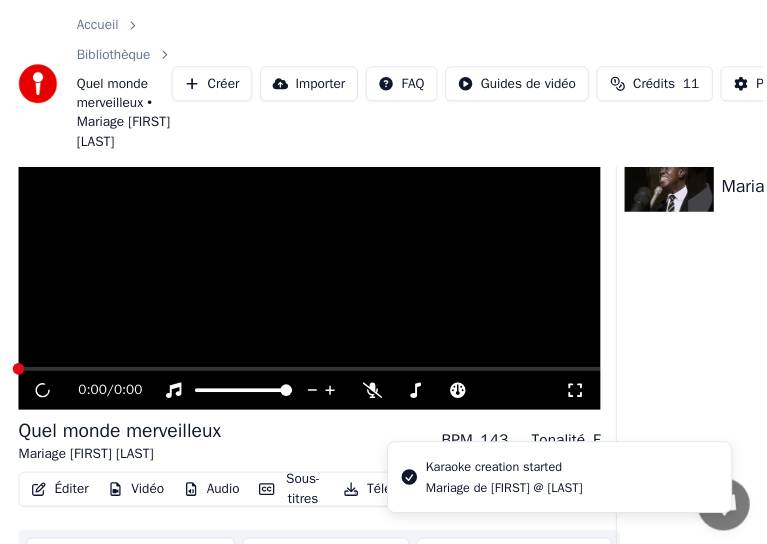 scroll, scrollTop: 136, scrollLeft: 0, axis: vertical 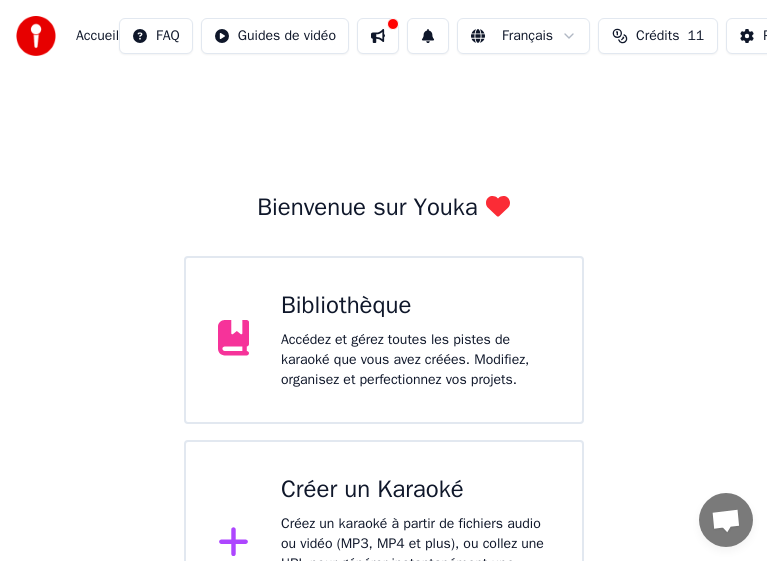 click on "Créer un Karaoké" at bounding box center [415, 490] 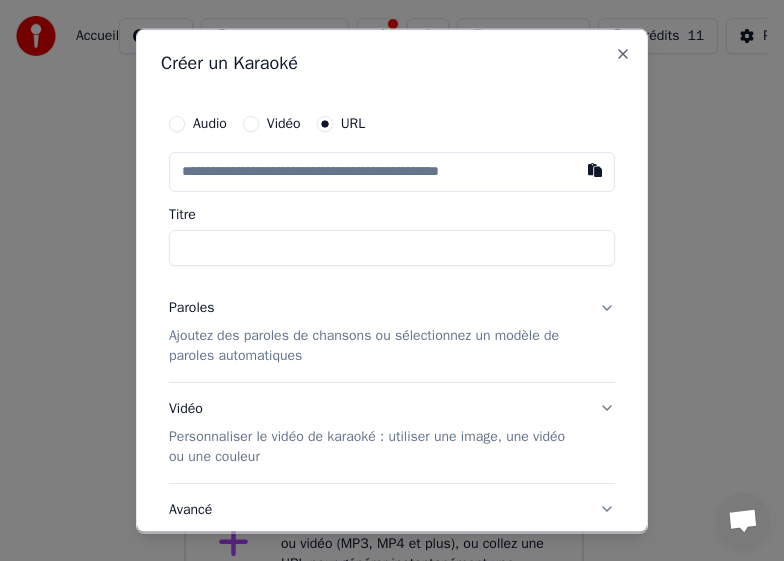 click at bounding box center [392, 171] 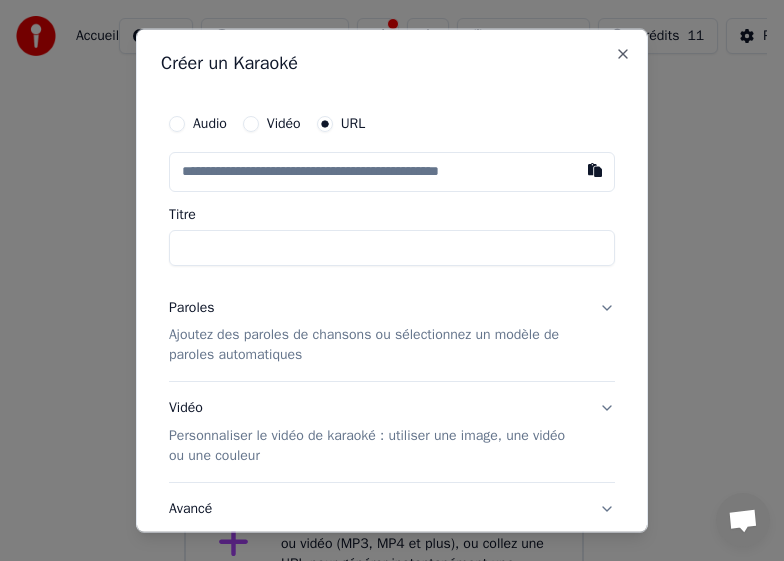 click on "Ajoutez des paroles de chansons ou sélectionnez un modèle de paroles automatiques" at bounding box center (376, 345) 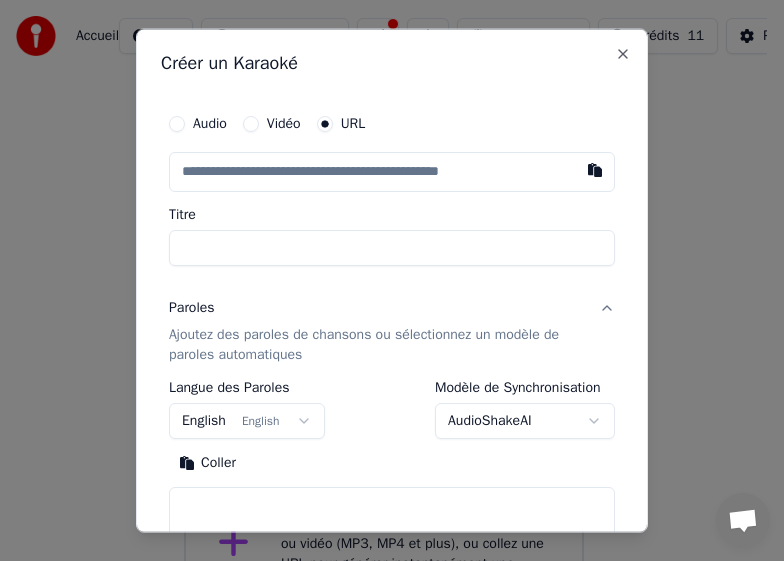 click at bounding box center (392, 519) 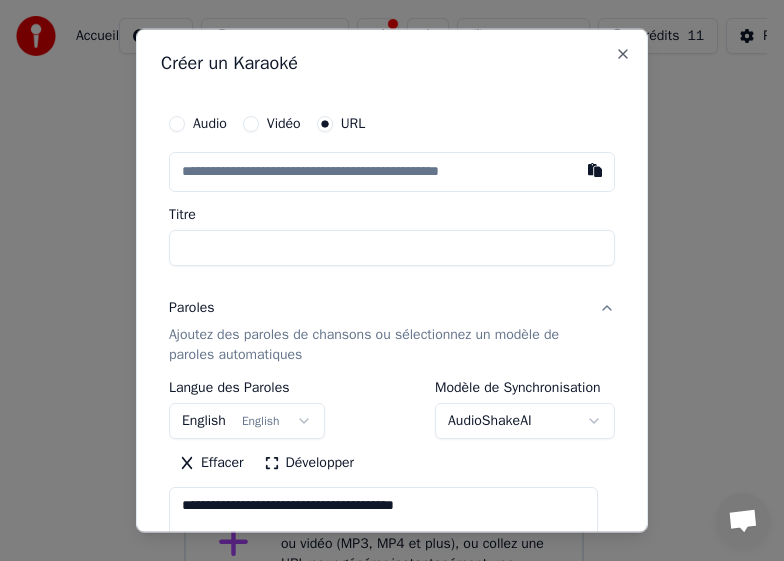 type on "**********" 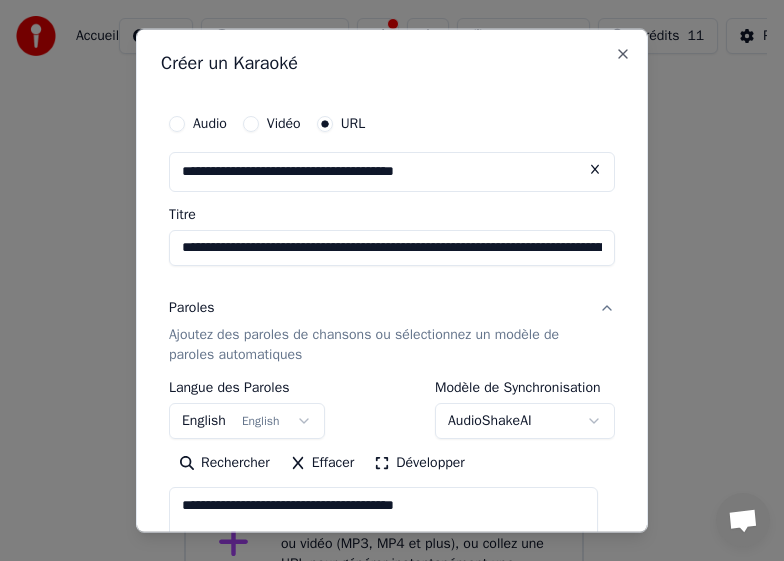 type on "**********" 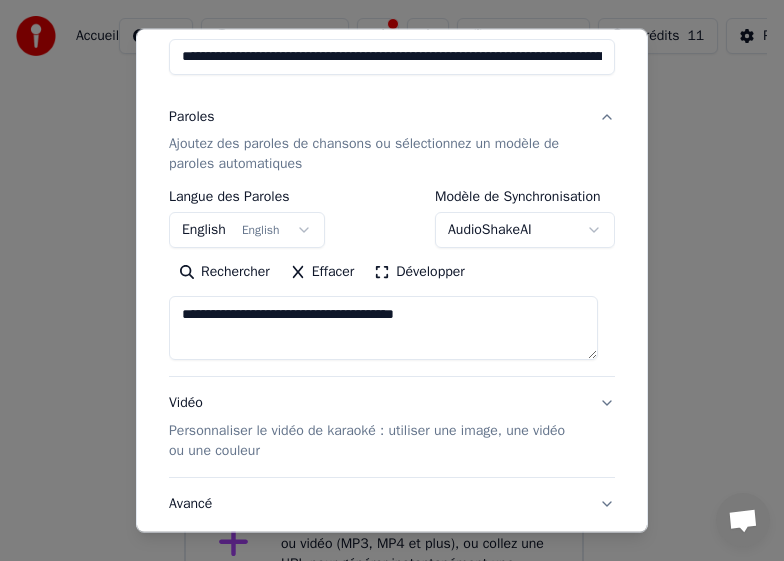 scroll, scrollTop: 200, scrollLeft: 0, axis: vertical 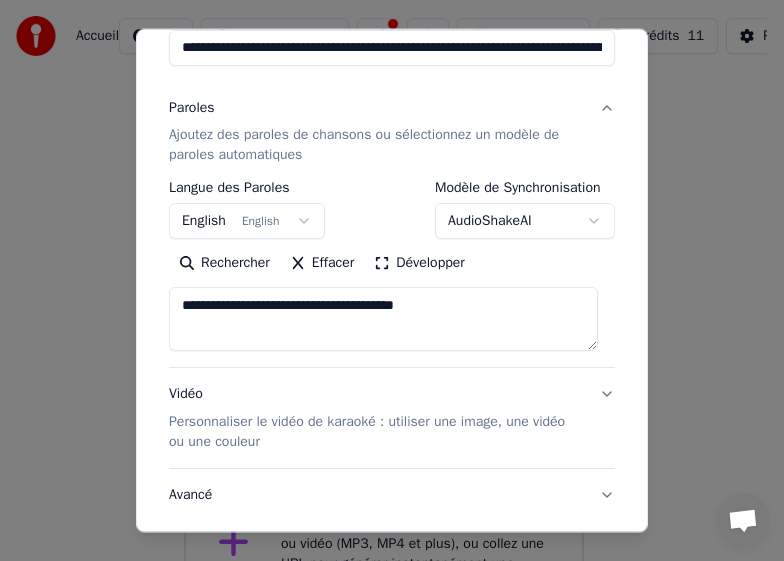 type on "**********" 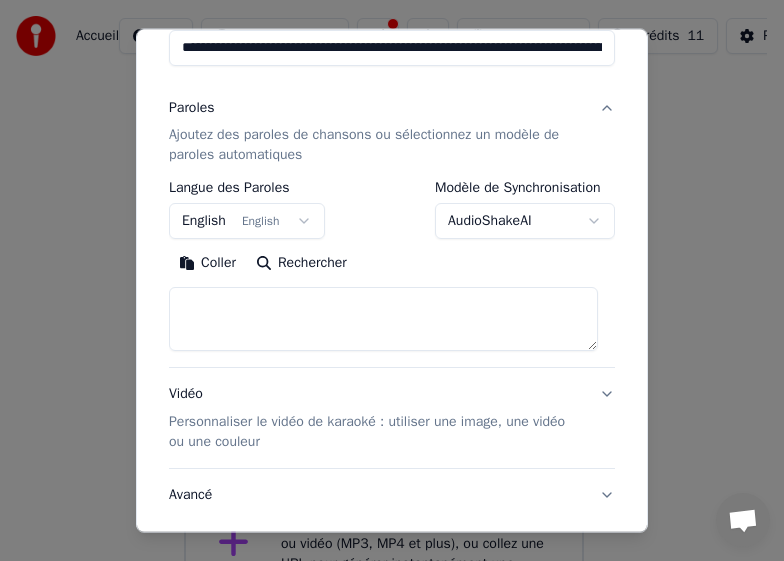 click at bounding box center (383, 319) 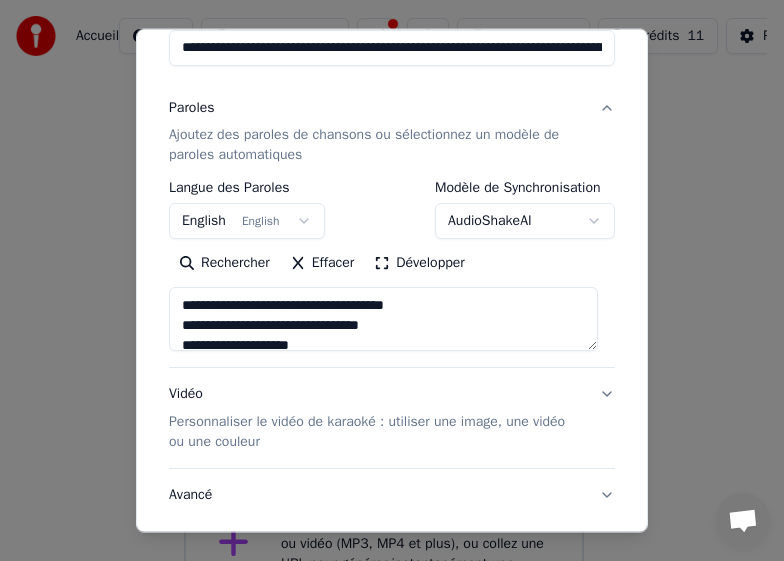 scroll, scrollTop: 405, scrollLeft: 0, axis: vertical 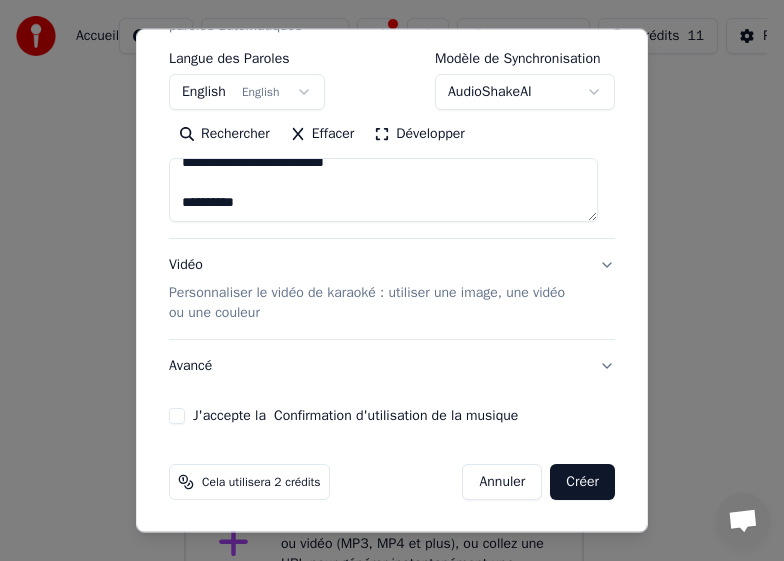 type on "**********" 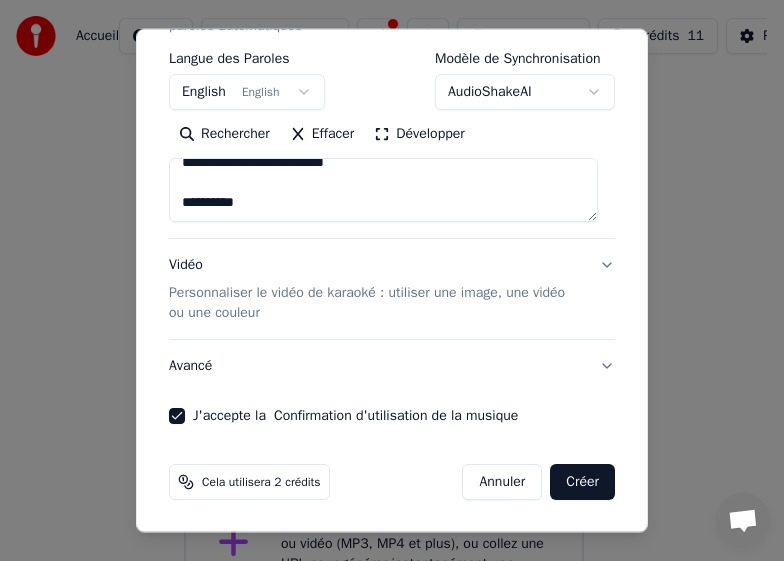 click on "Personnaliser le vidéo de karaoké : utiliser une image, une vidéo ou une couleur" at bounding box center [376, 303] 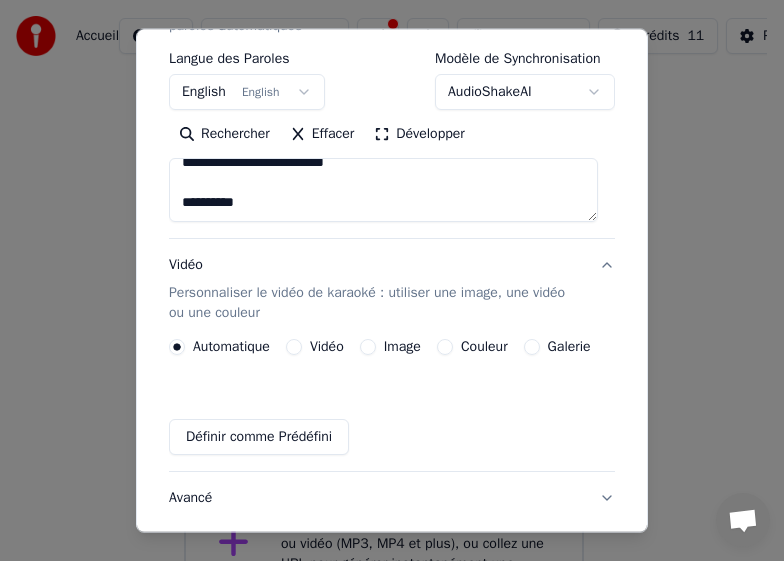 scroll, scrollTop: 307, scrollLeft: 0, axis: vertical 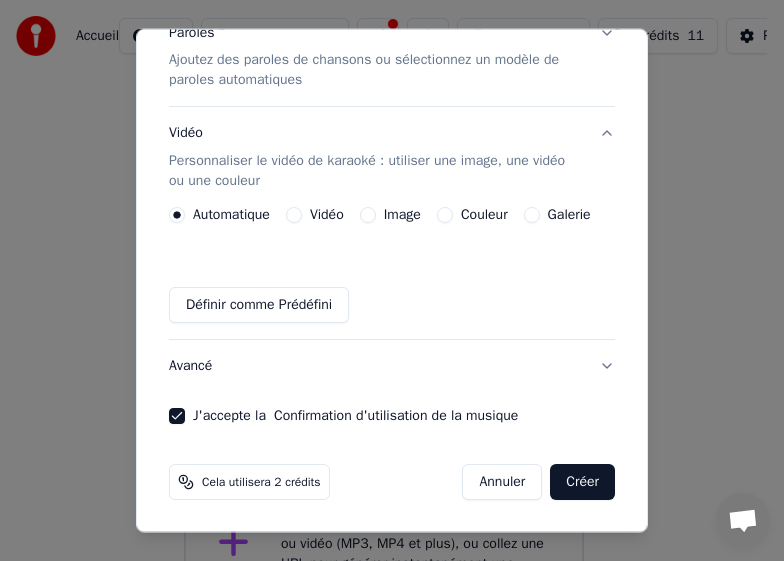 click on "Image" at bounding box center (368, 215) 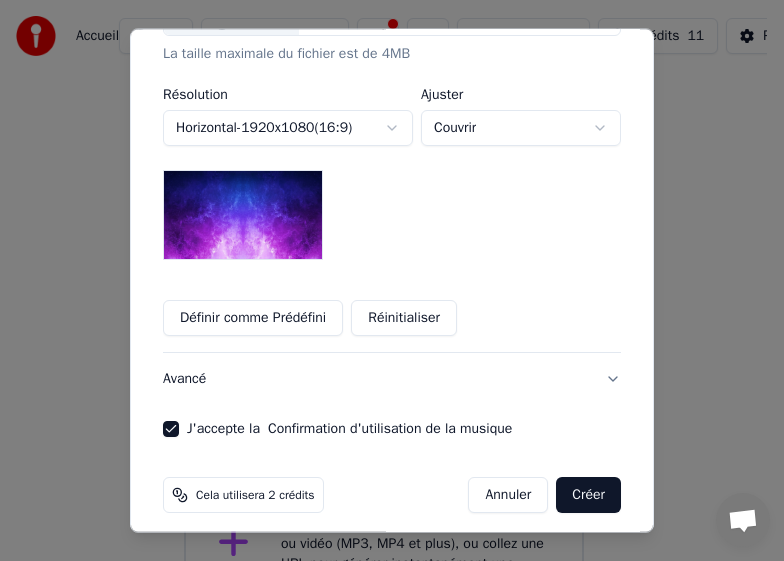 scroll, scrollTop: 537, scrollLeft: 0, axis: vertical 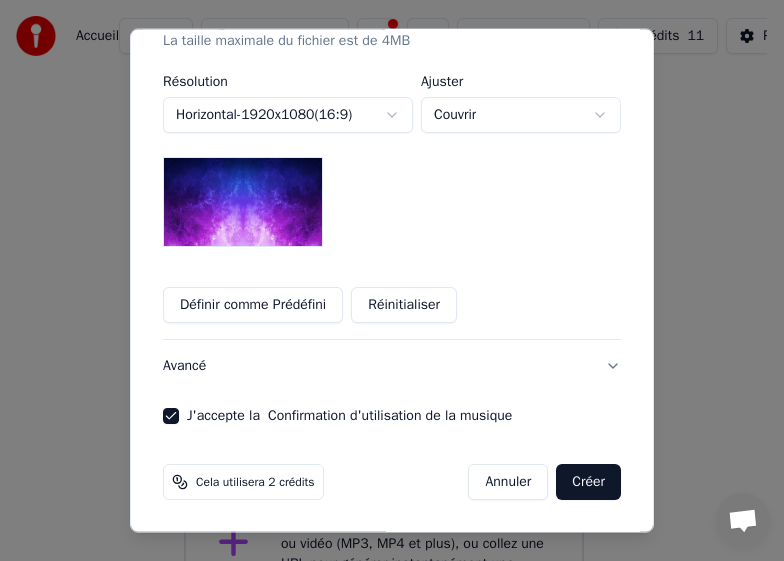 click on "Créer" at bounding box center [588, 482] 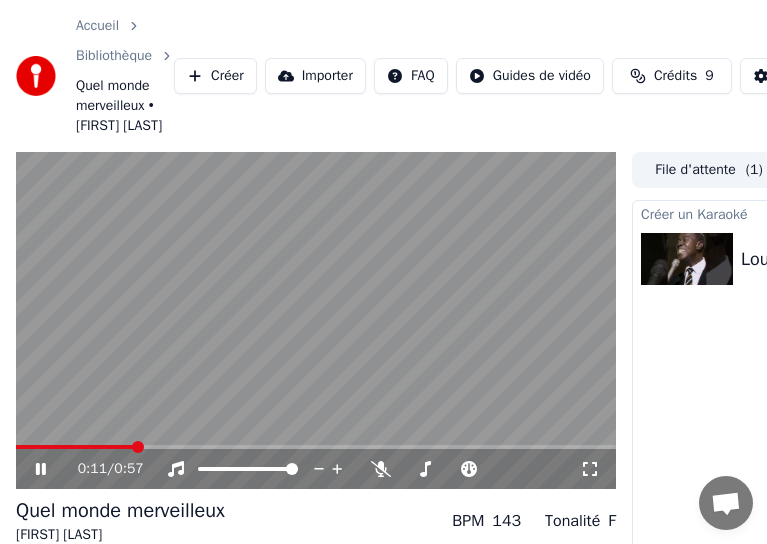 click on "Créer" at bounding box center [215, 76] 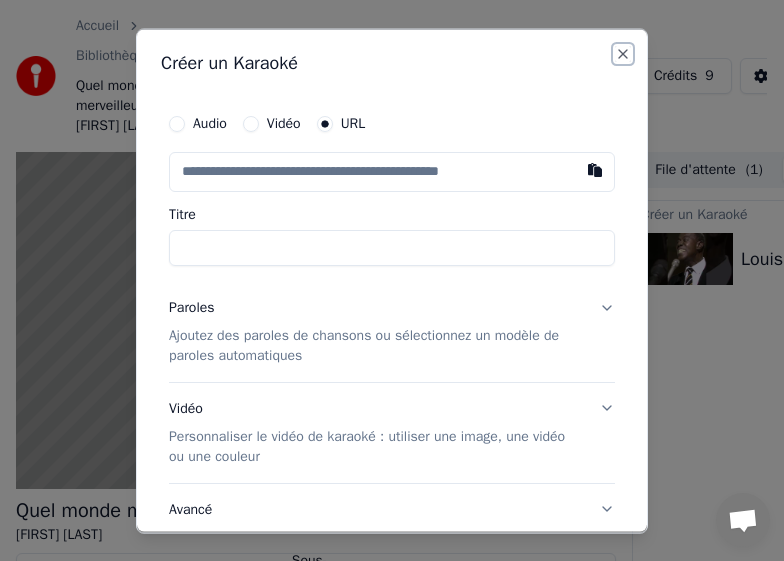 click on "Close" at bounding box center (623, 53) 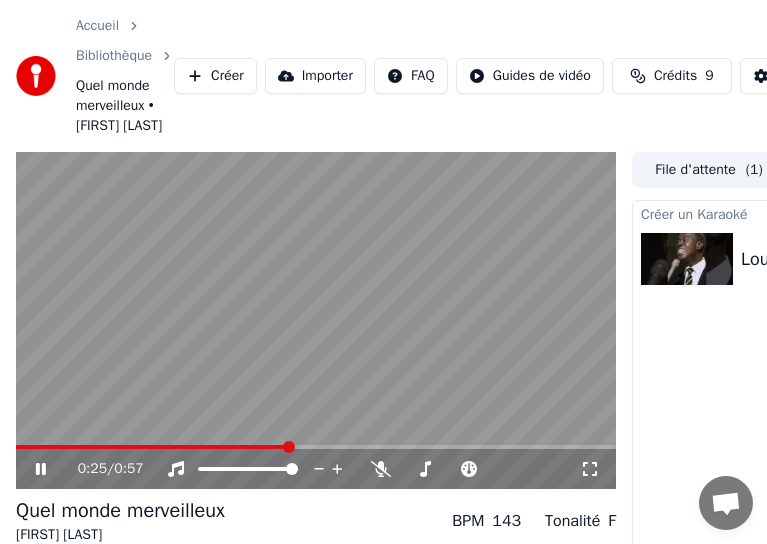 click on "Créer" at bounding box center (215, 76) 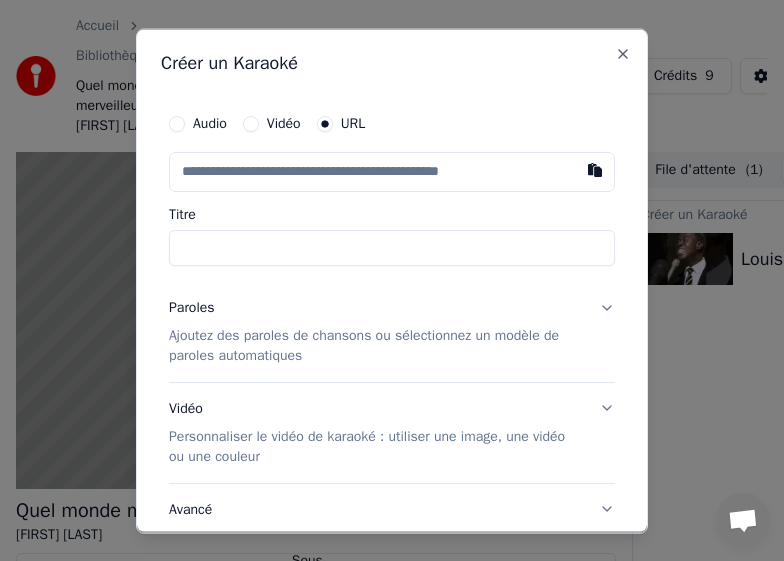 click on "Ajoutez des paroles de chansons ou sélectionnez un modèle de paroles automatiques" at bounding box center (376, 345) 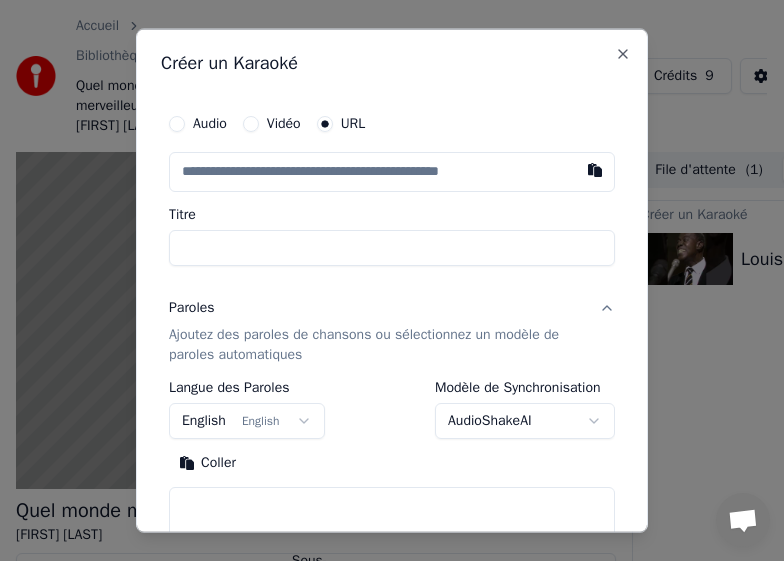 select 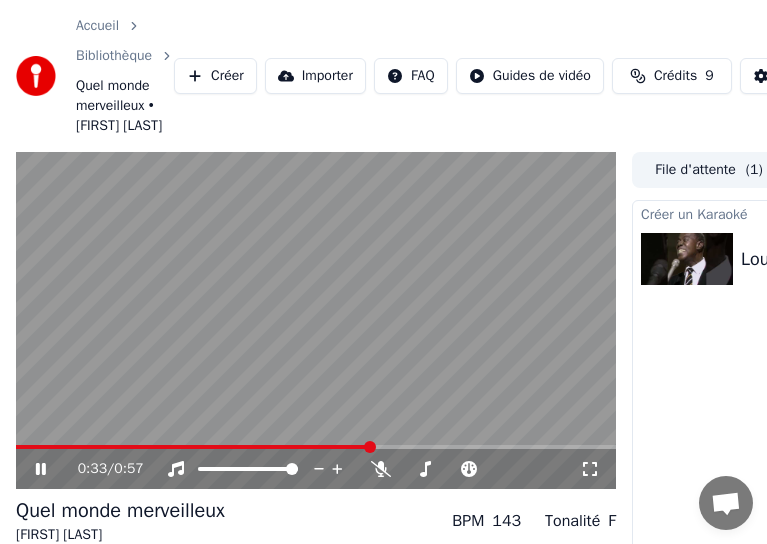 click 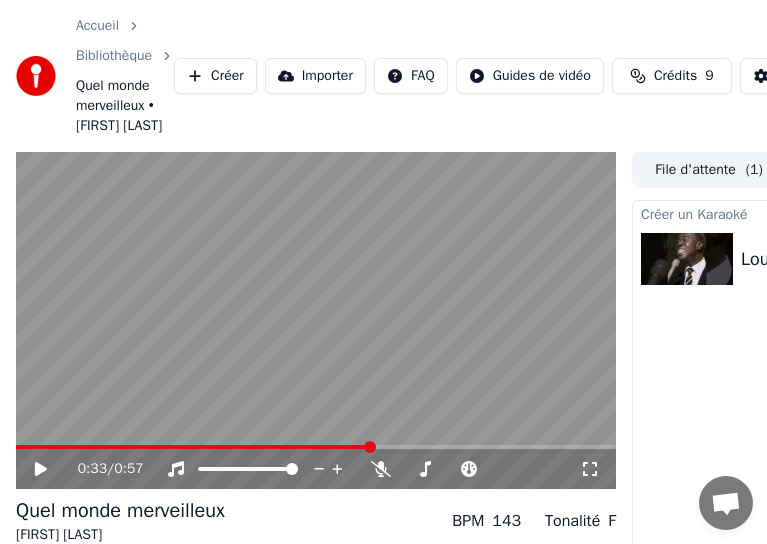 click on "Créer" at bounding box center (215, 76) 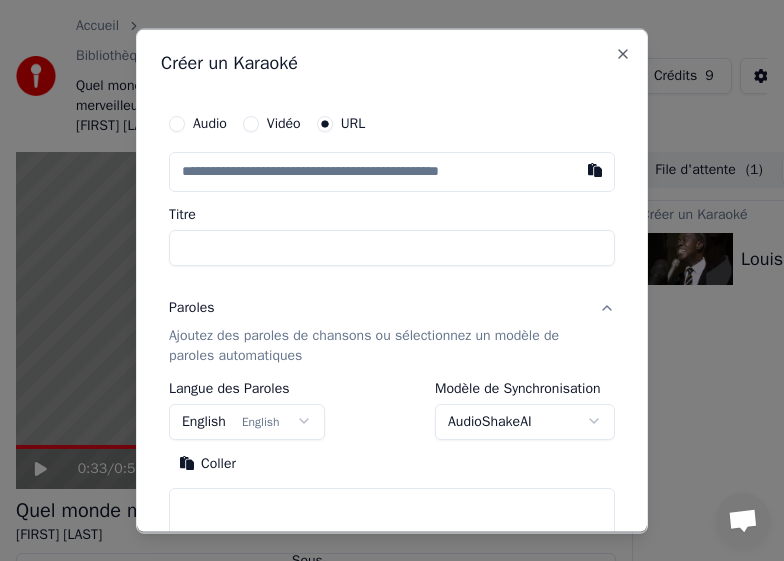 click on "Ajoutez des paroles de chansons ou sélectionnez un modèle de paroles automatiques" at bounding box center [376, 345] 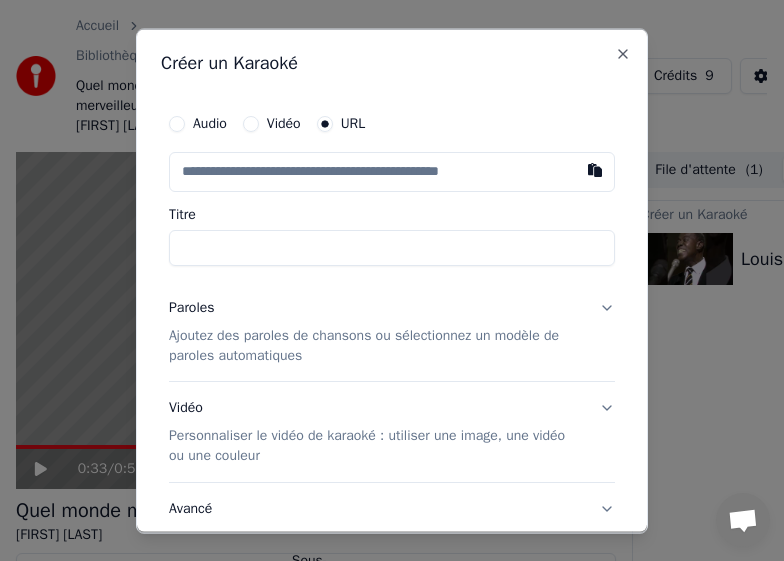 type 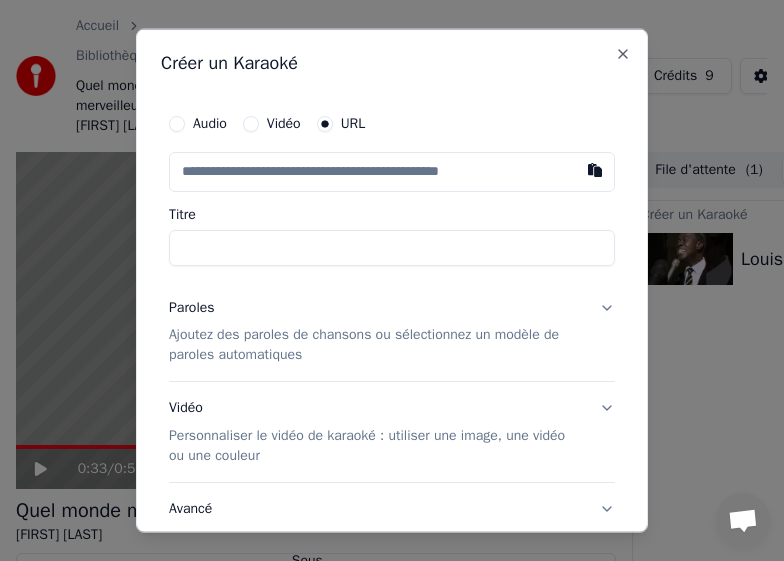 click on "Ajoutez des paroles de chansons ou sélectionnez un modèle de paroles automatiques" at bounding box center [376, 345] 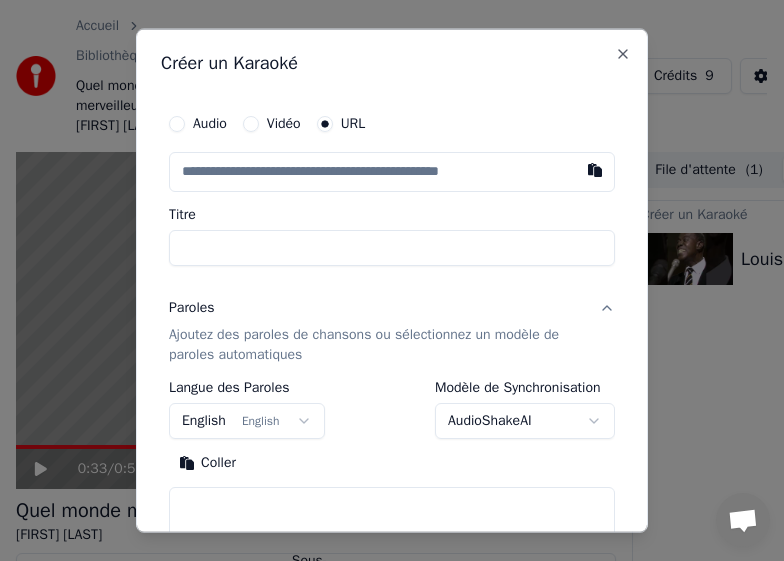 click at bounding box center (392, 519) 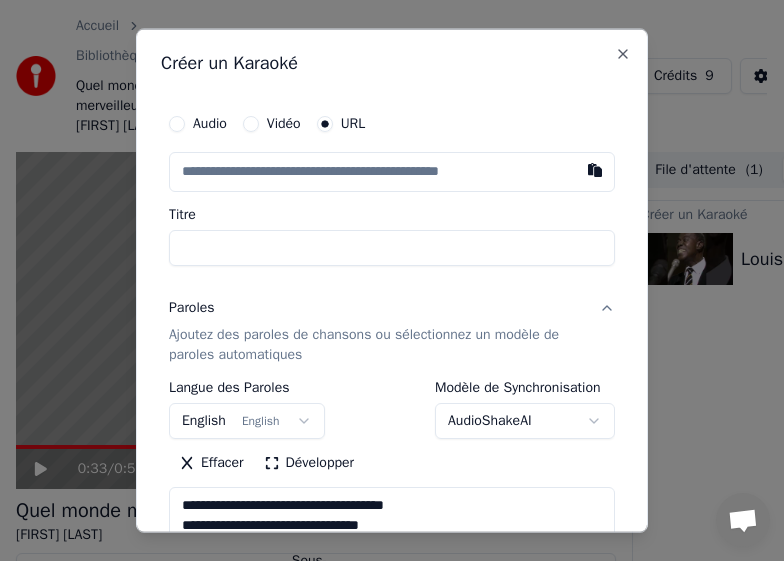 scroll, scrollTop: 18, scrollLeft: 0, axis: vertical 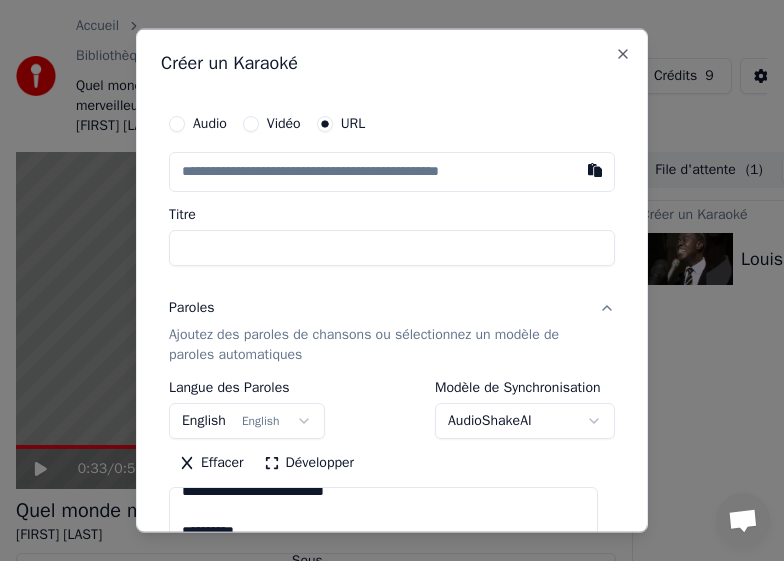 type on "**********" 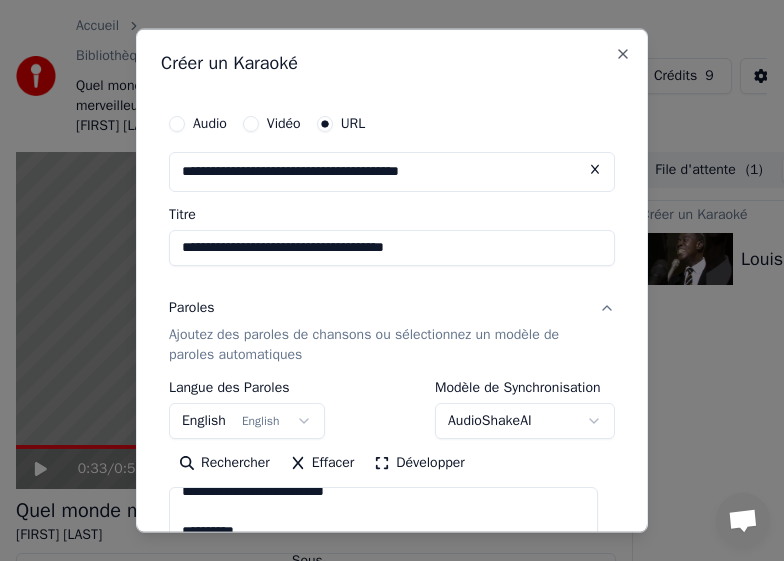 type on "**********" 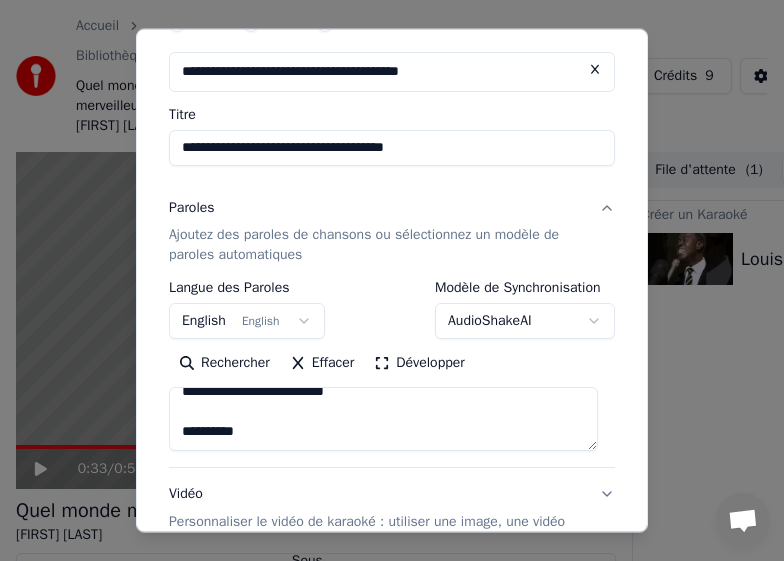 scroll, scrollTop: 200, scrollLeft: 0, axis: vertical 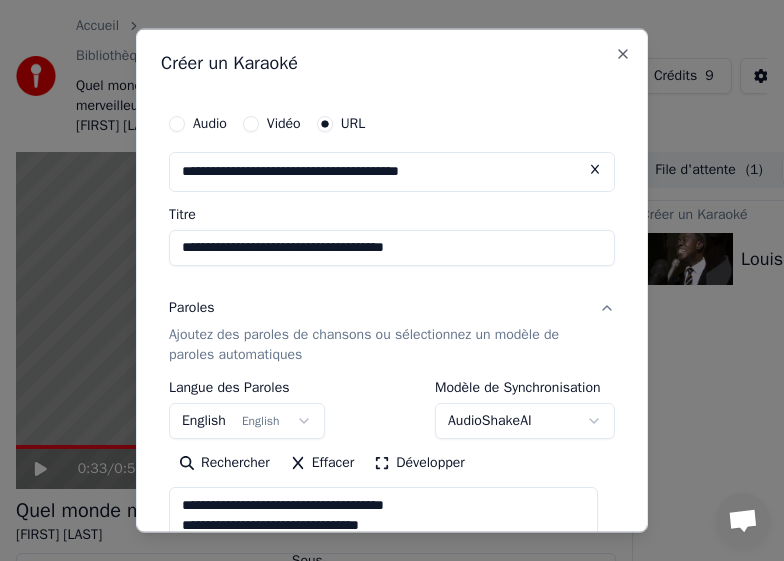 type on "**********" 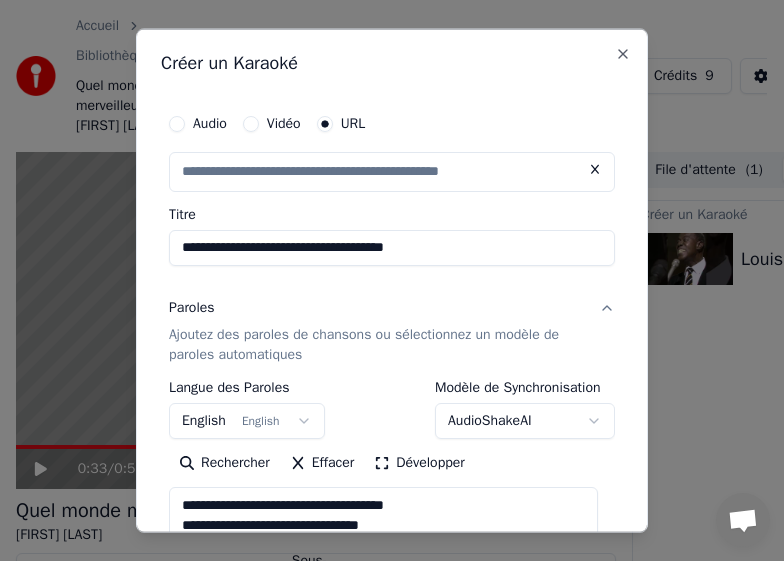 drag, startPoint x: 480, startPoint y: 252, endPoint x: -380, endPoint y: 268, distance: 860.1488 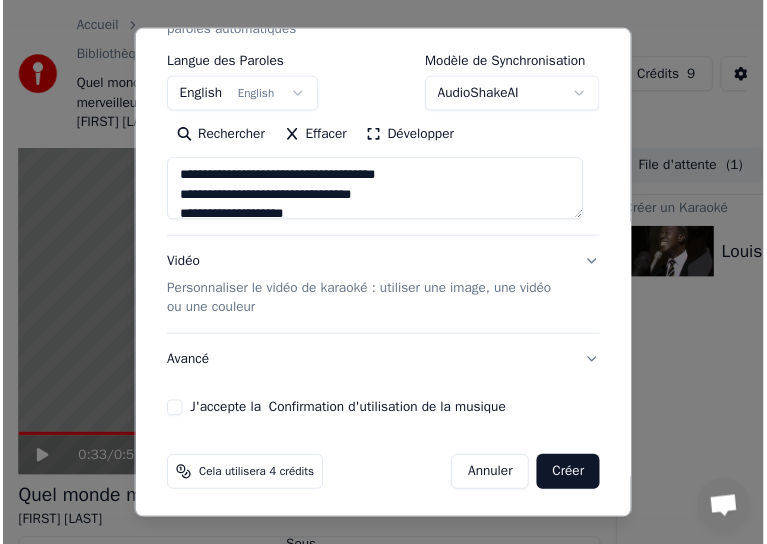 scroll, scrollTop: 329, scrollLeft: 0, axis: vertical 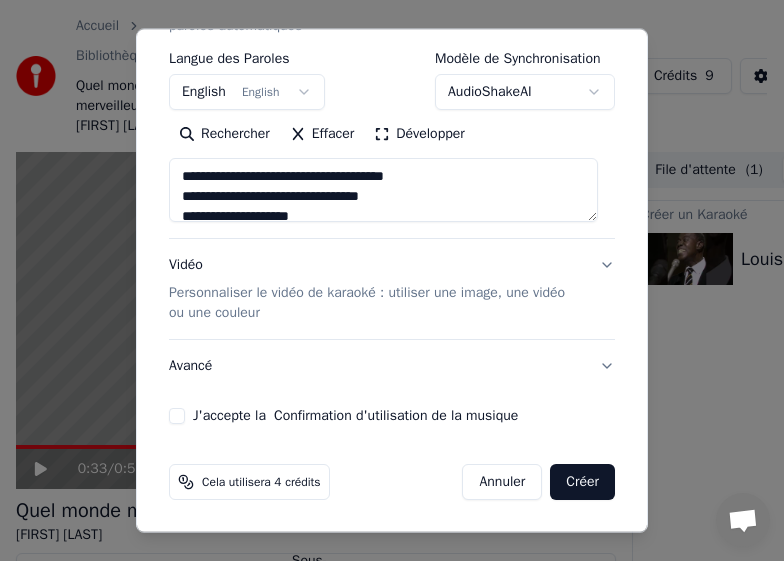 click on "J'accepte la   Confirmation d'utilisation de la musique" at bounding box center [177, 416] 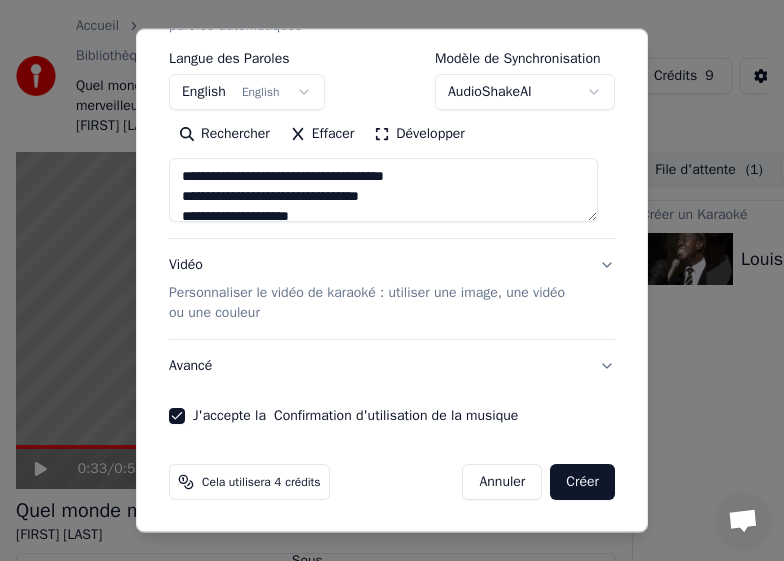 click on "Créer" at bounding box center [582, 482] 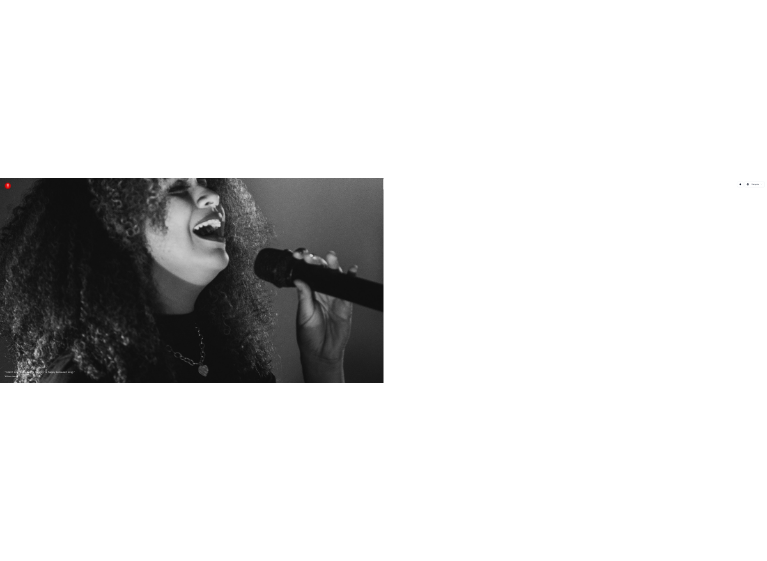 scroll, scrollTop: 0, scrollLeft: 0, axis: both 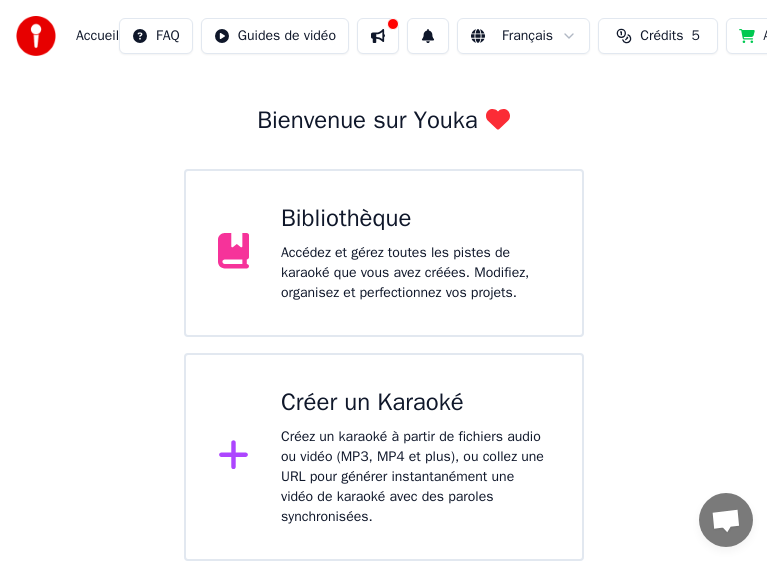 click on "Créez un karaoké à partir de fichiers audio ou vidéo (MP3, MP4 et plus), ou collez une URL pour générer instantanément une vidéo de karaoké avec des paroles synchronisées." at bounding box center (415, 477) 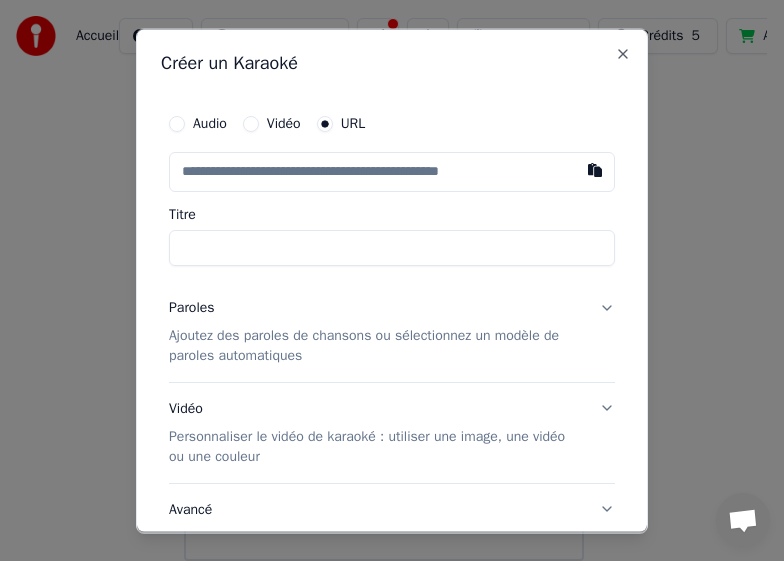 click at bounding box center (392, 171) 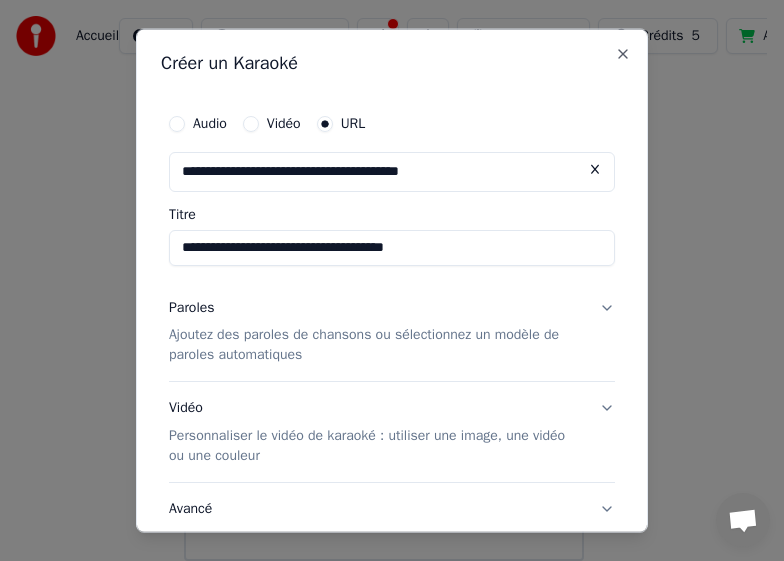type on "**********" 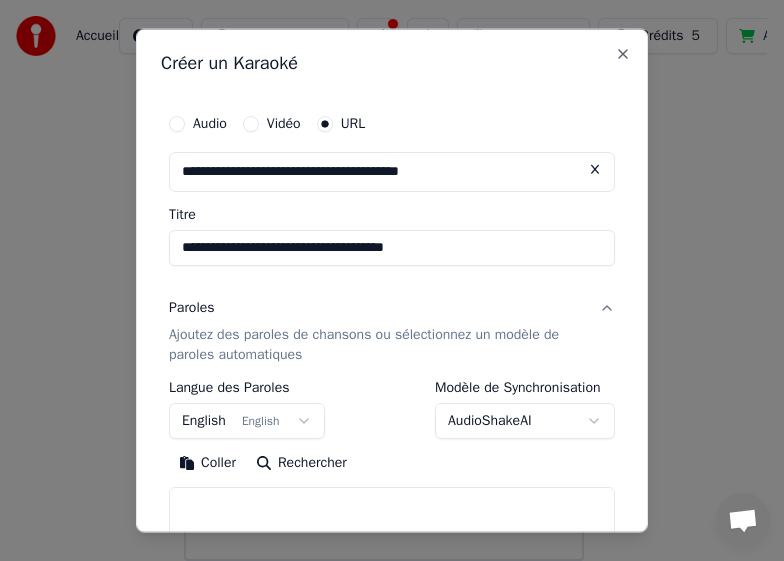 scroll, scrollTop: 100, scrollLeft: 0, axis: vertical 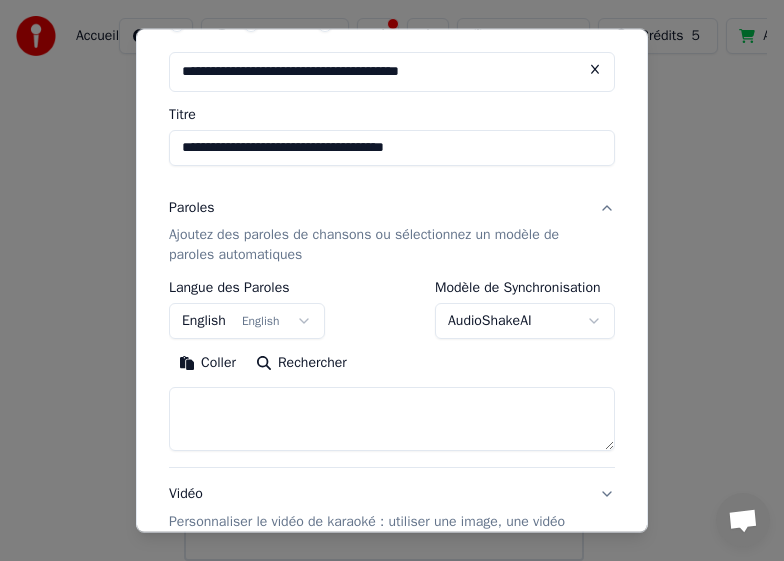 click at bounding box center [392, 419] 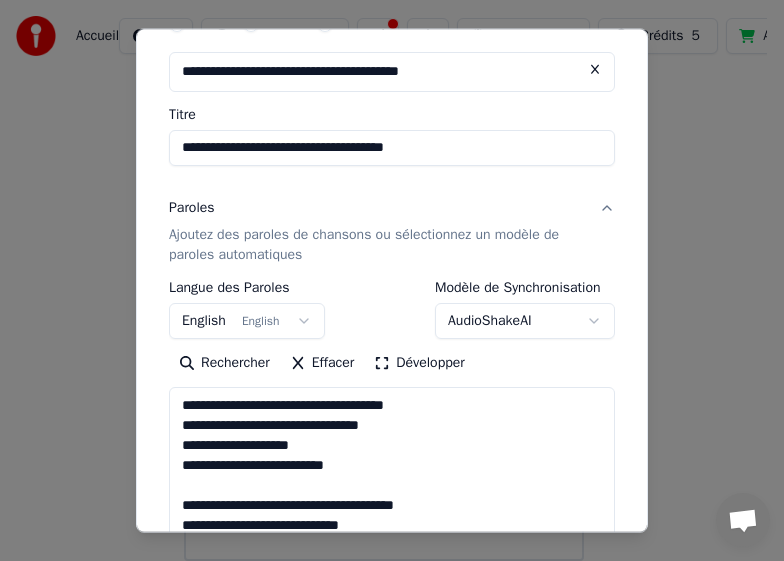scroll, scrollTop: 405, scrollLeft: 0, axis: vertical 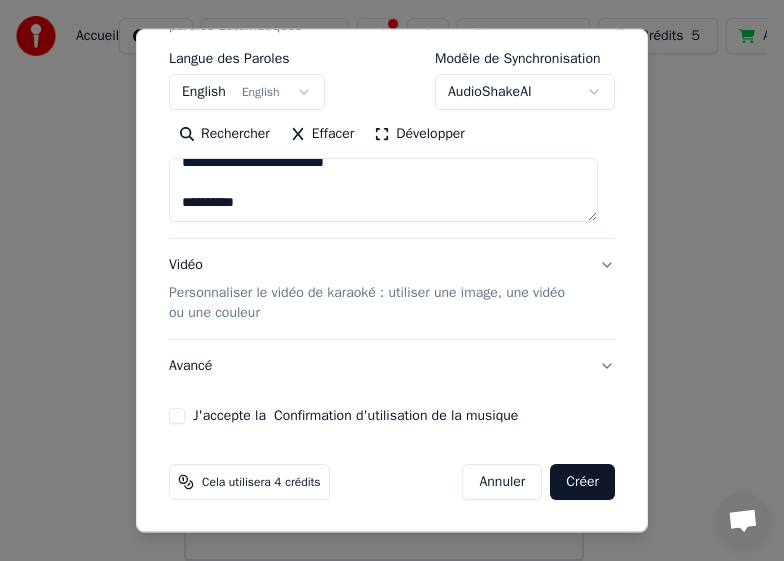 type on "**********" 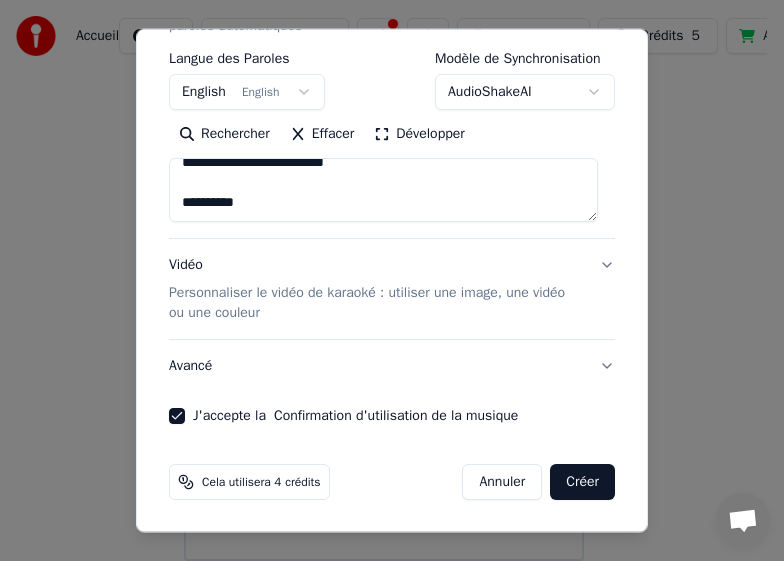 click on "Personnaliser le vidéo de karaoké : utiliser une image, une vidéo ou une couleur" at bounding box center [376, 303] 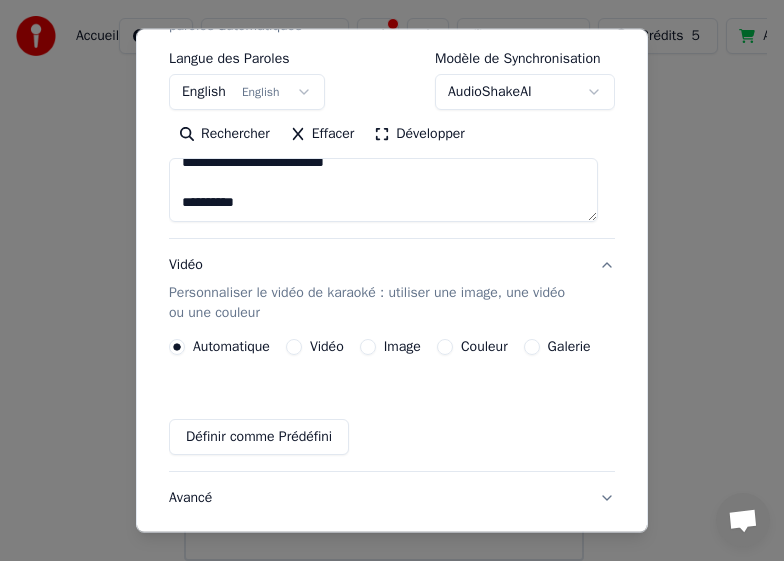 scroll, scrollTop: 307, scrollLeft: 0, axis: vertical 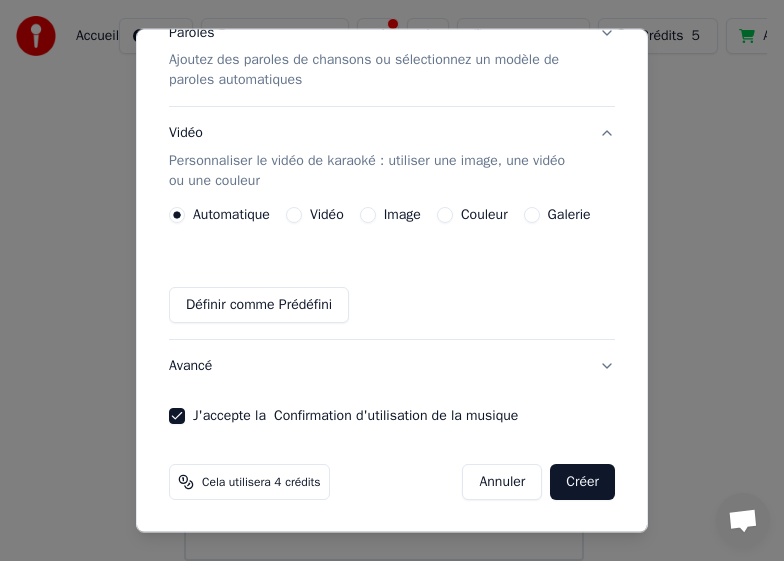 click on "Couleur" at bounding box center (445, 215) 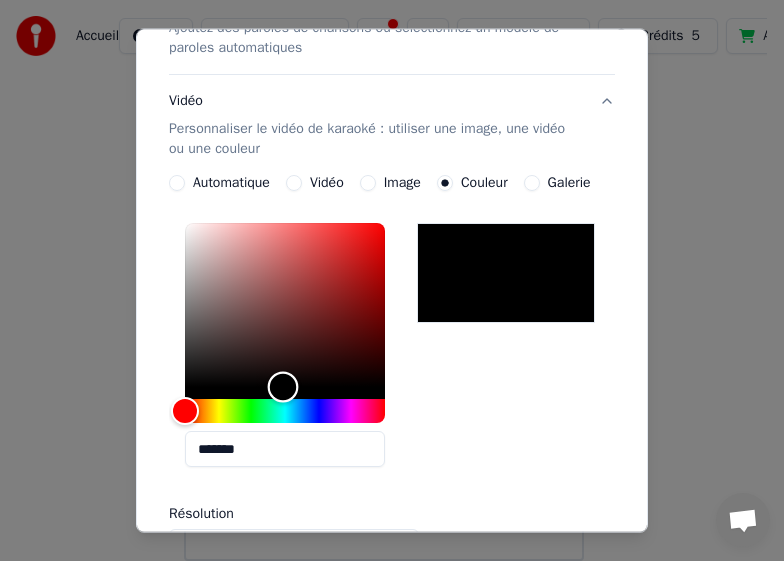 drag, startPoint x: 186, startPoint y: 404, endPoint x: 278, endPoint y: 443, distance: 99.92497 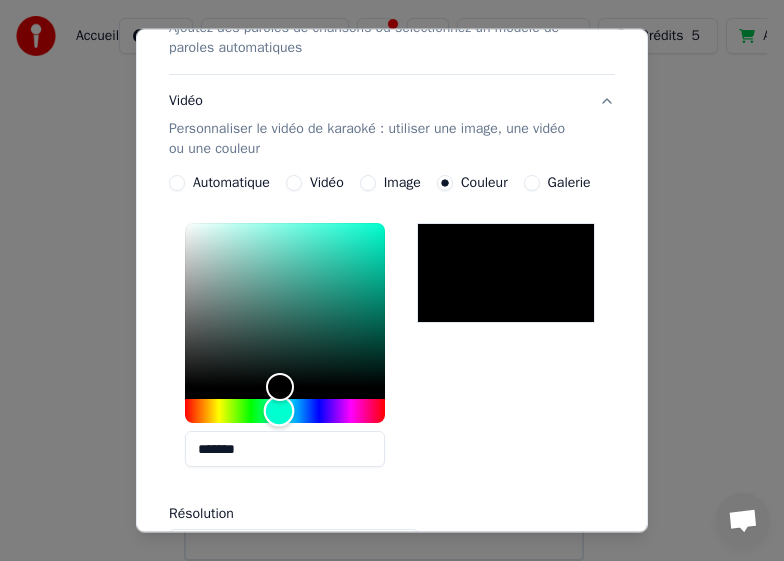 drag, startPoint x: 180, startPoint y: 438, endPoint x: 279, endPoint y: 449, distance: 99.60924 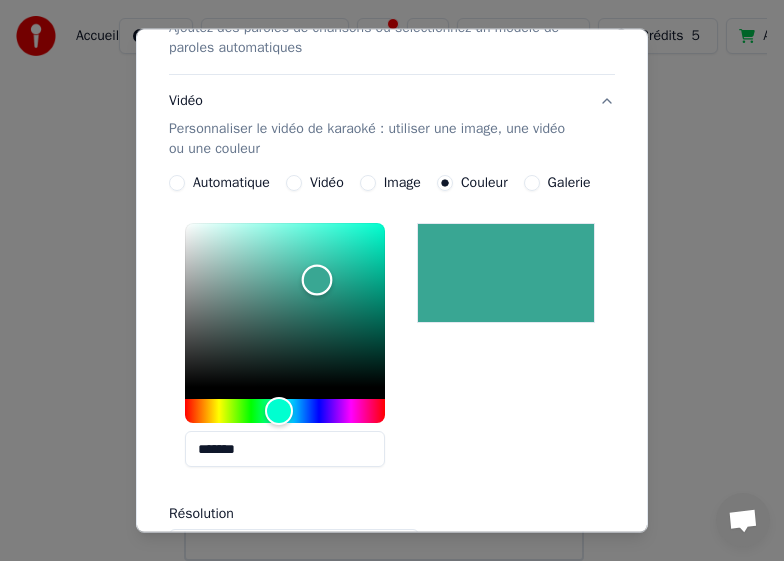 type on "*******" 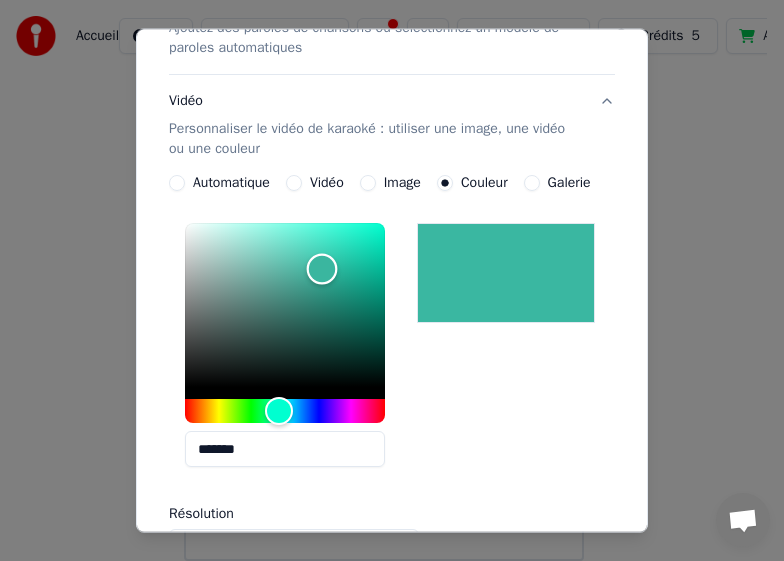 drag, startPoint x: 282, startPoint y: 409, endPoint x: 322, endPoint y: 301, distance: 115.16944 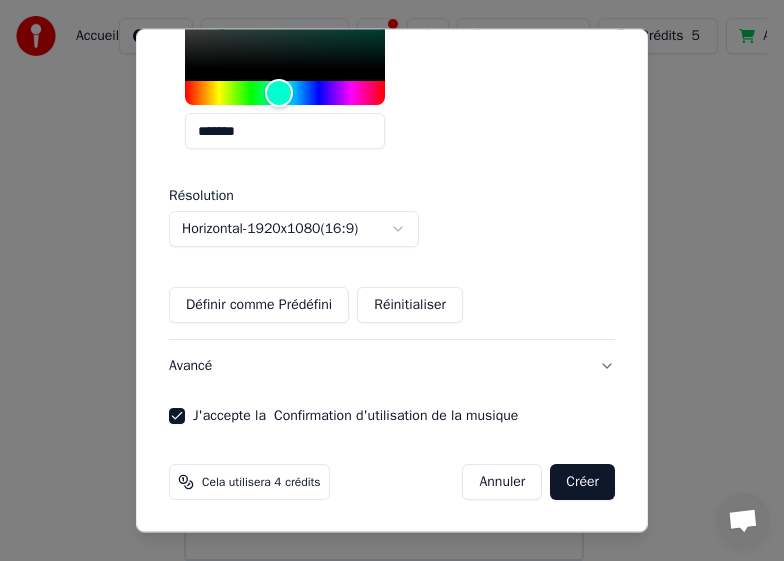 scroll, scrollTop: 657, scrollLeft: 0, axis: vertical 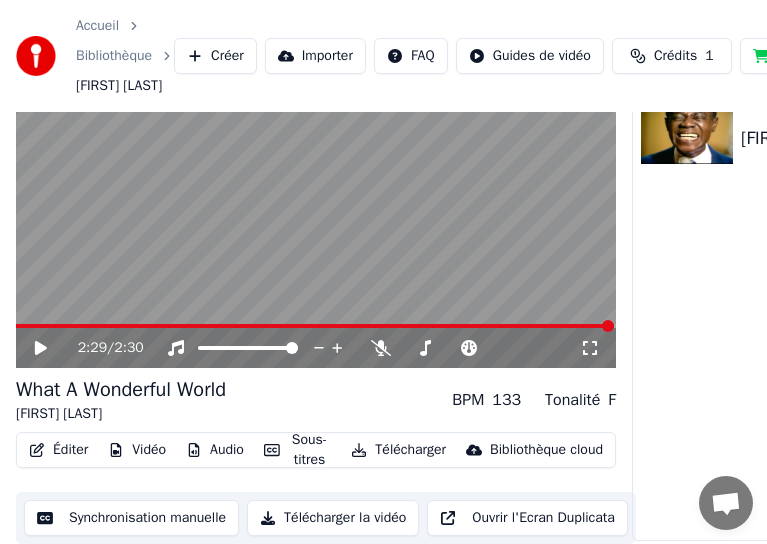 drag, startPoint x: 32, startPoint y: 354, endPoint x: 46, endPoint y: 353, distance: 14.035668 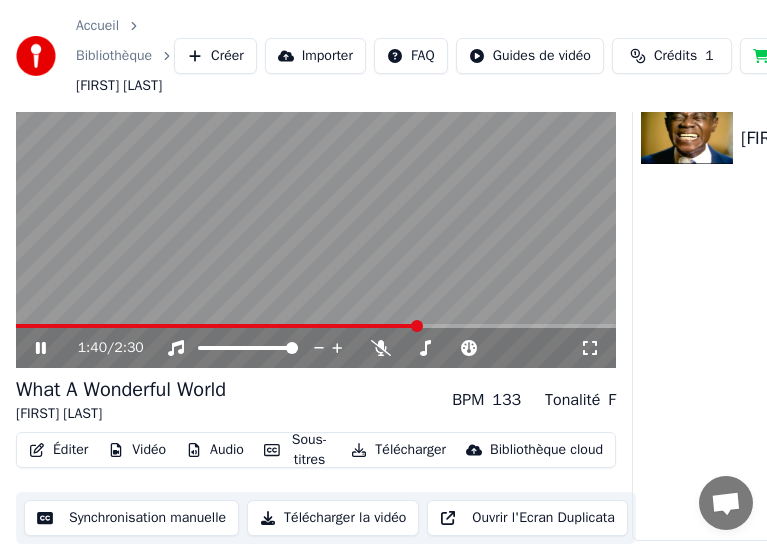 click on "Synchronisation manuelle" at bounding box center (131, 518) 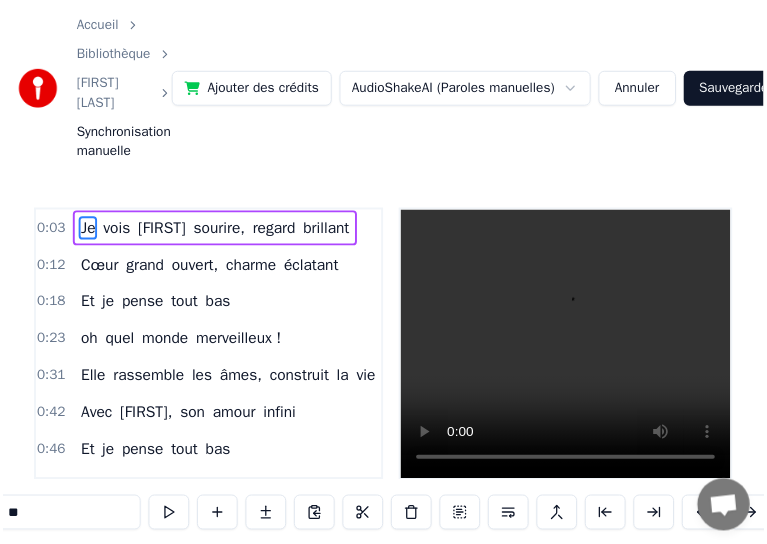 scroll, scrollTop: 2, scrollLeft: 0, axis: vertical 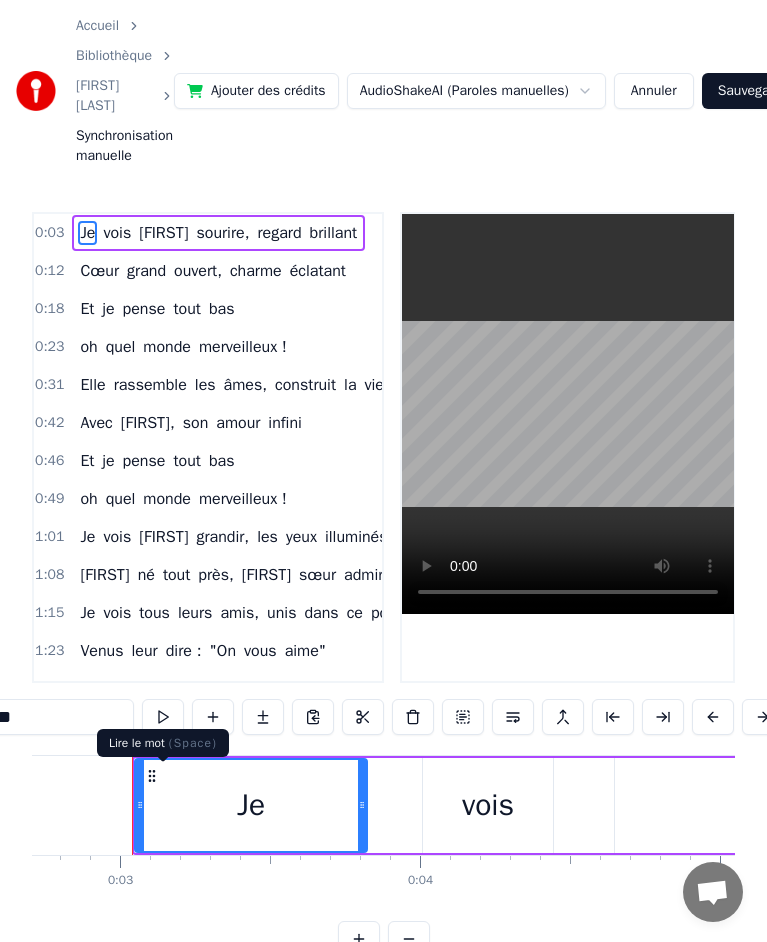 click at bounding box center [163, 717] 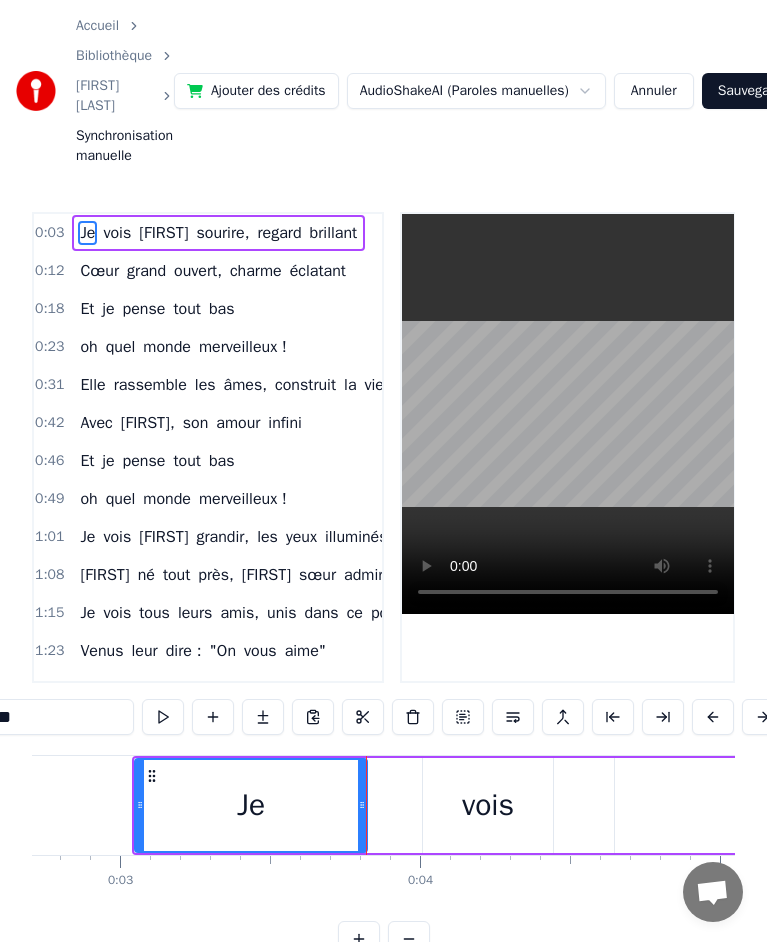 click on "vois" at bounding box center [488, 805] 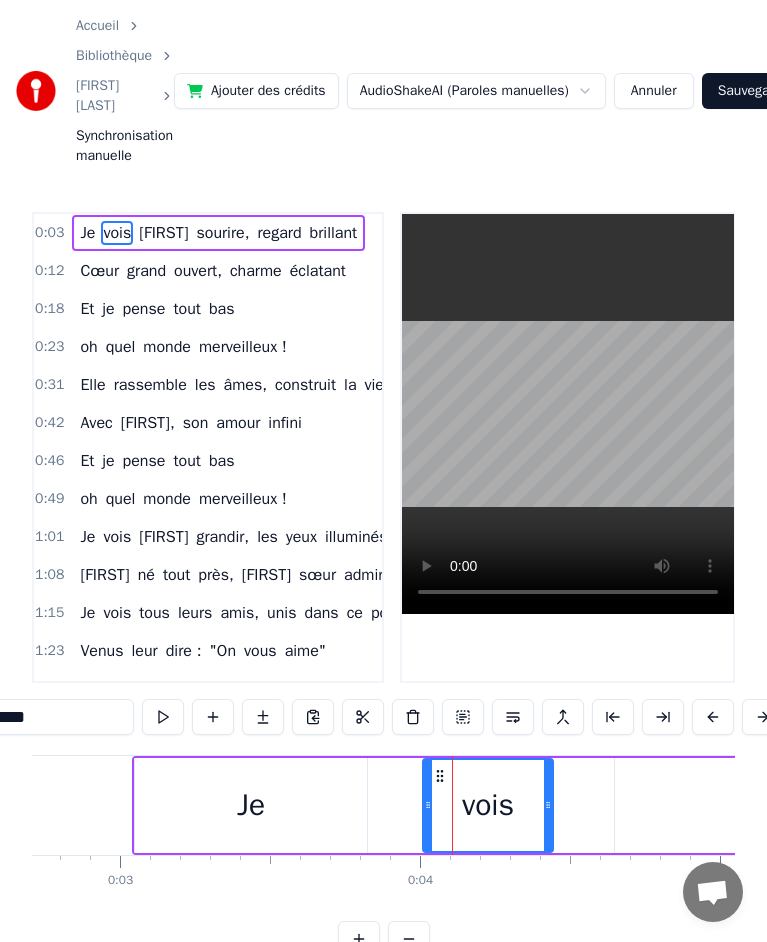 scroll, scrollTop: 0, scrollLeft: 0, axis: both 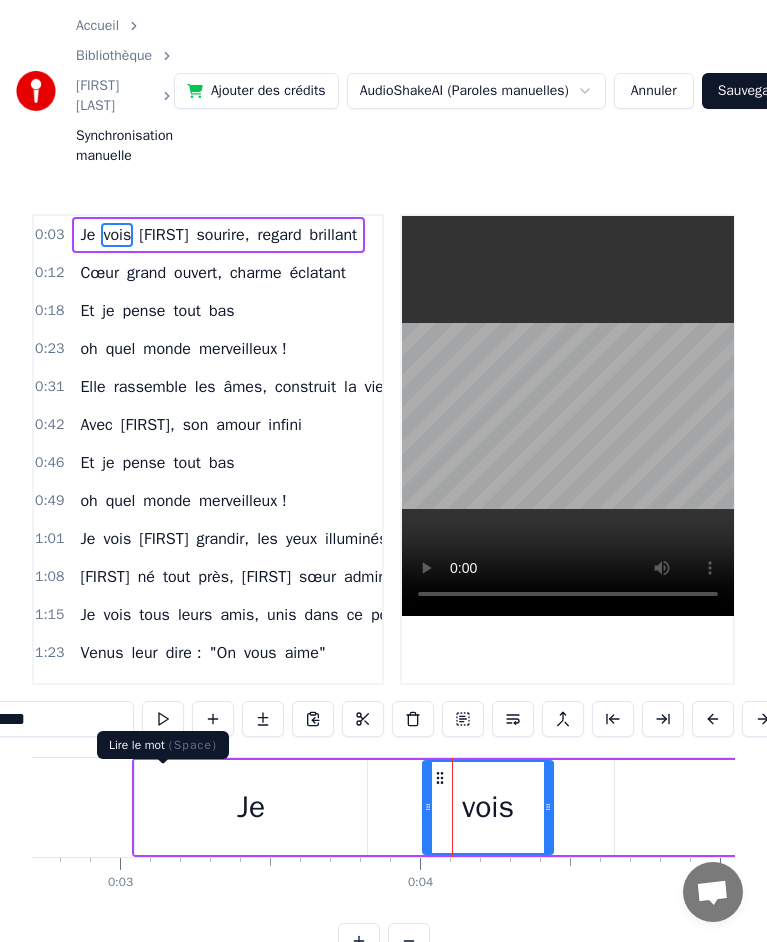 click at bounding box center (163, 719) 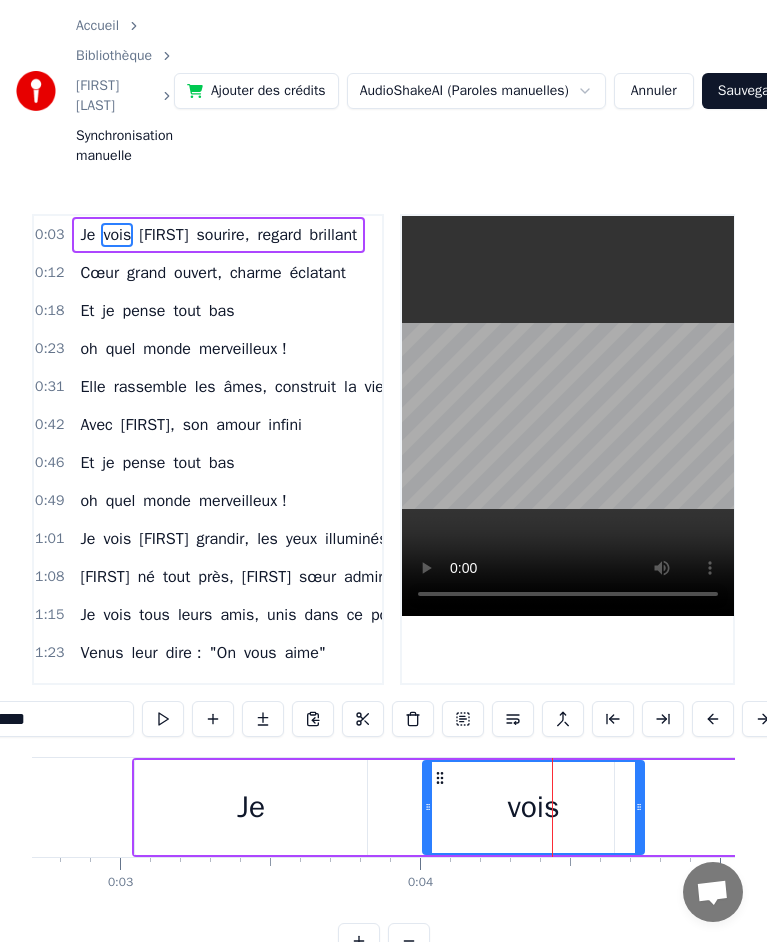 drag, startPoint x: 549, startPoint y: 882, endPoint x: 640, endPoint y: 891, distance: 91.44397 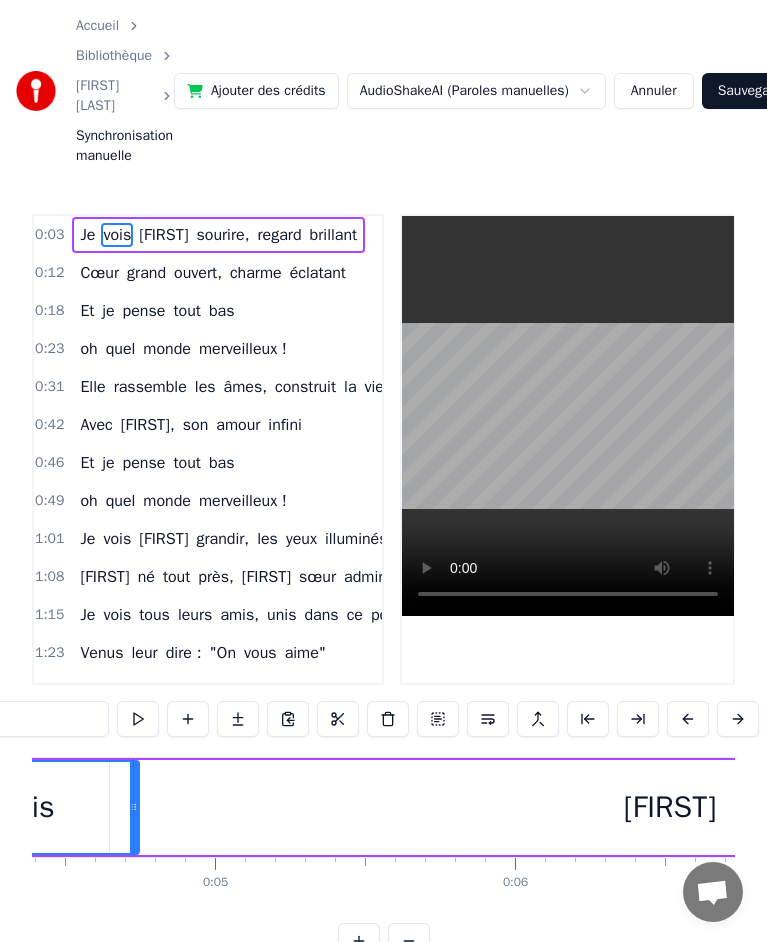 scroll, scrollTop: 0, scrollLeft: 1318, axis: horizontal 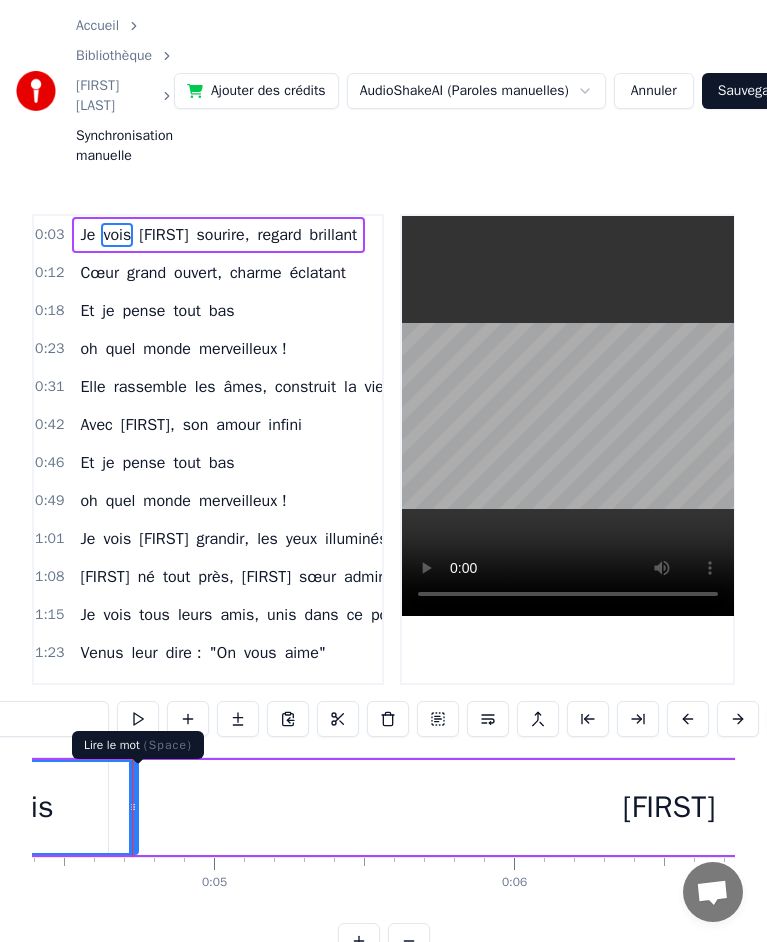 click at bounding box center (138, 719) 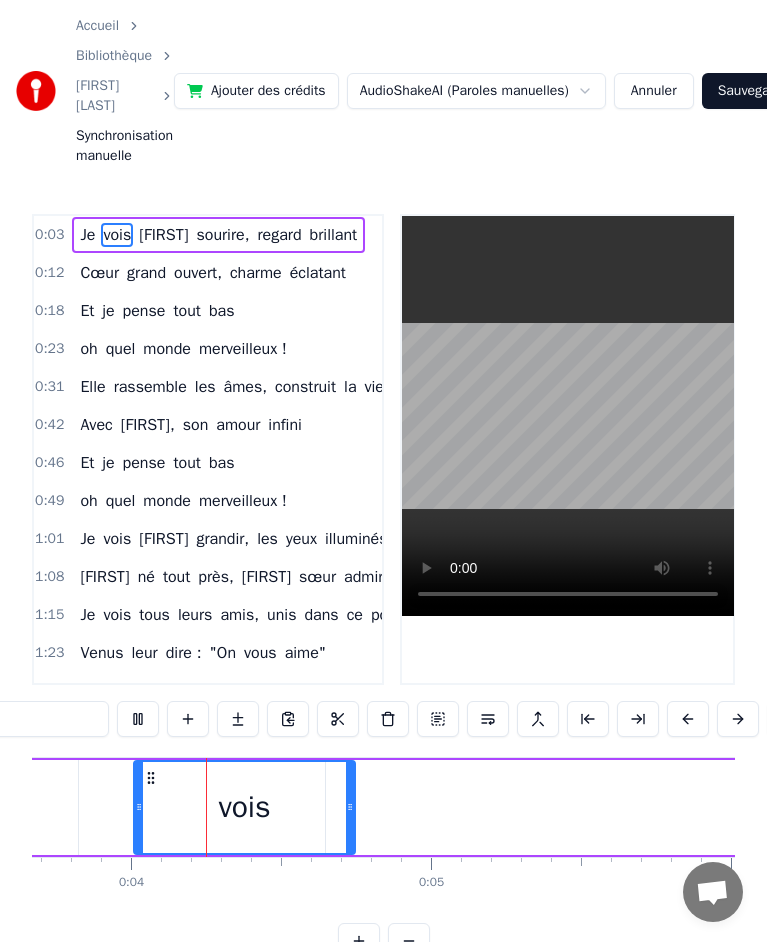 scroll, scrollTop: 0, scrollLeft: 1100, axis: horizontal 